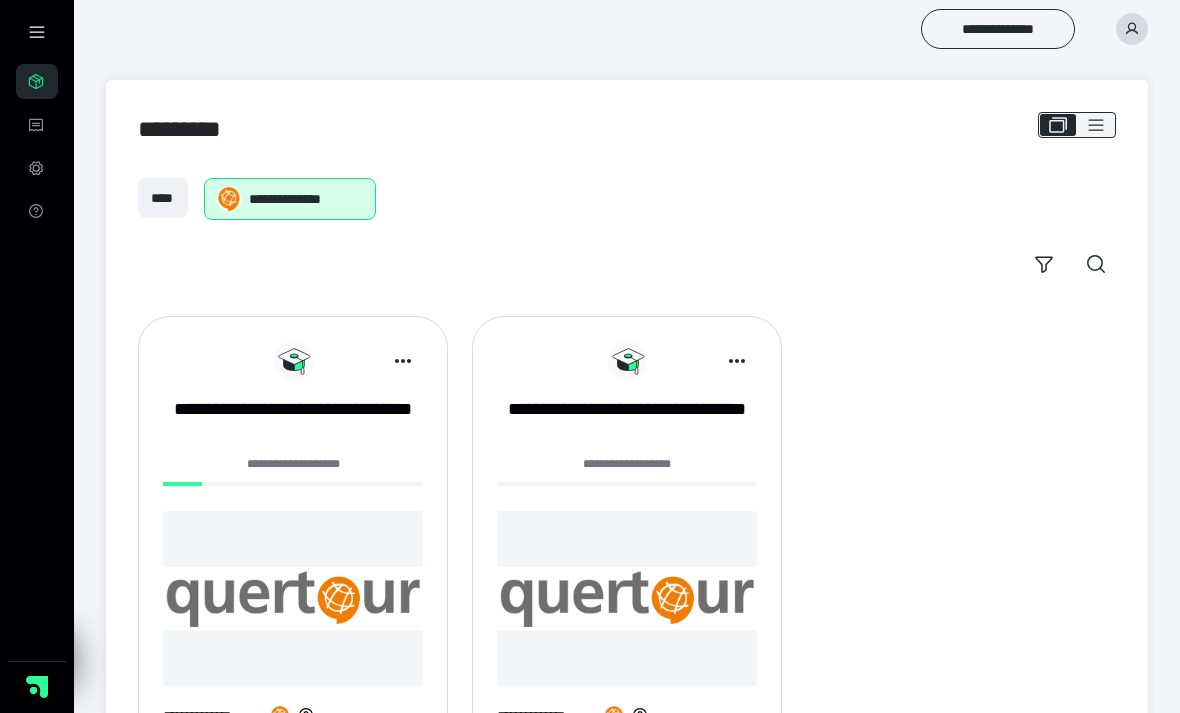 scroll, scrollTop: 0, scrollLeft: 0, axis: both 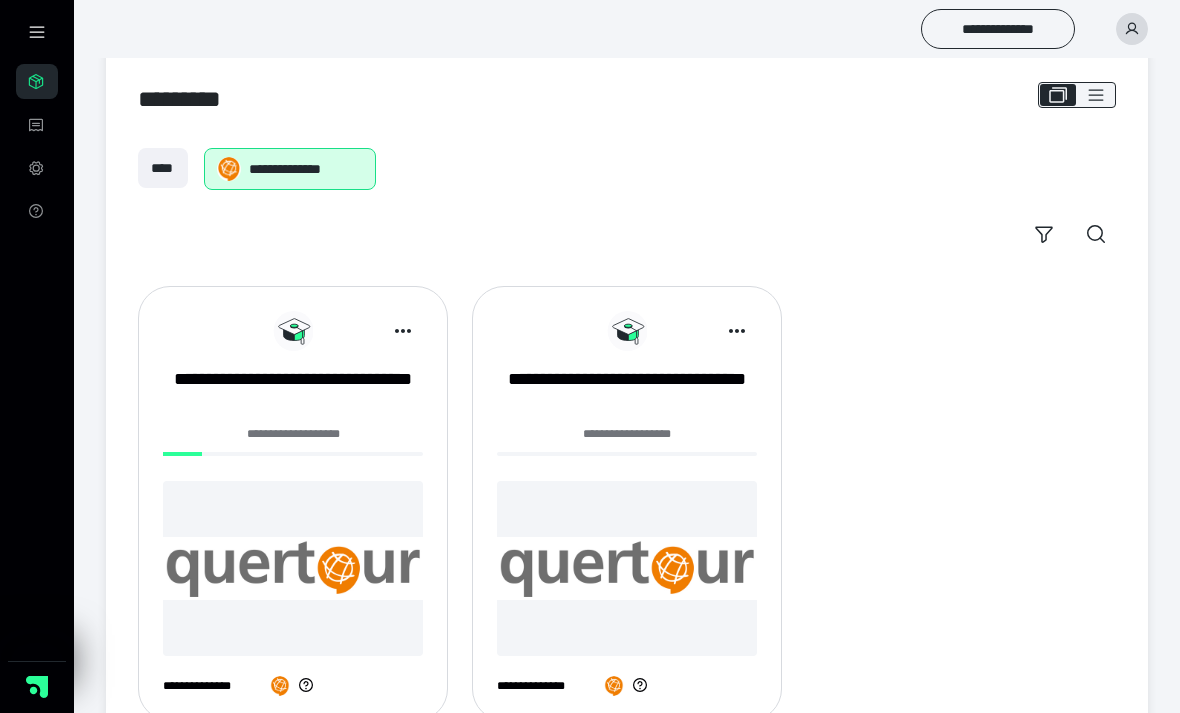 click on "**********" at bounding box center [293, 392] 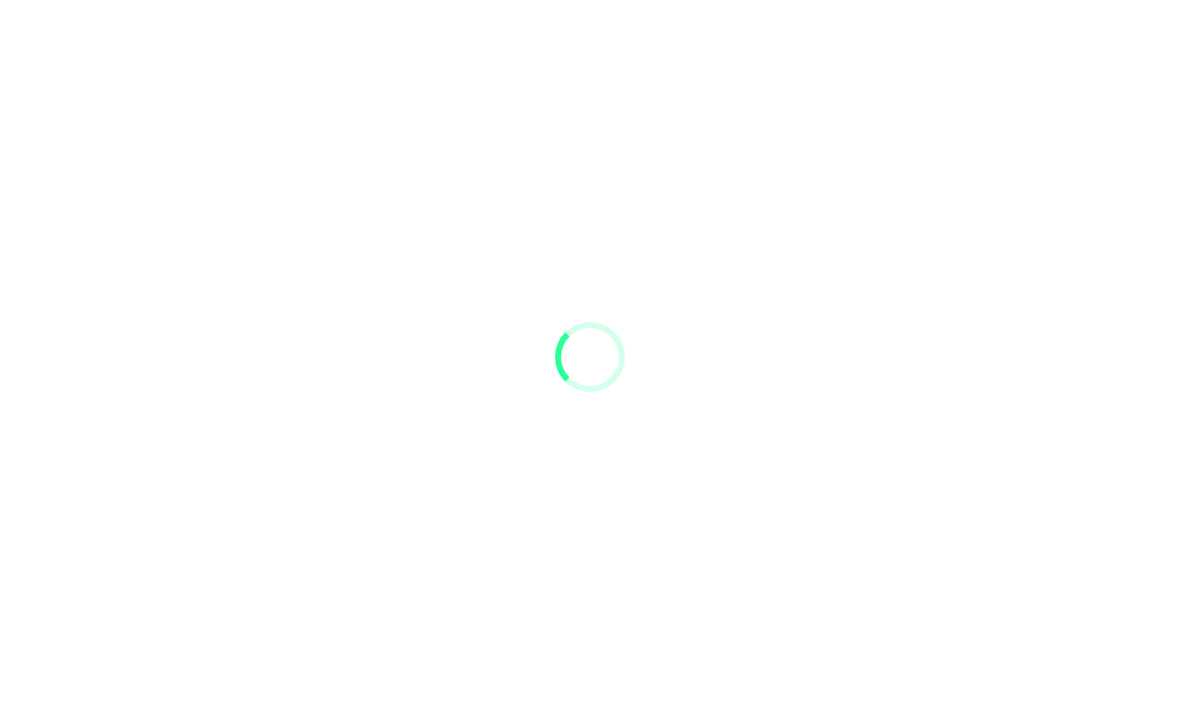 scroll, scrollTop: 0, scrollLeft: 0, axis: both 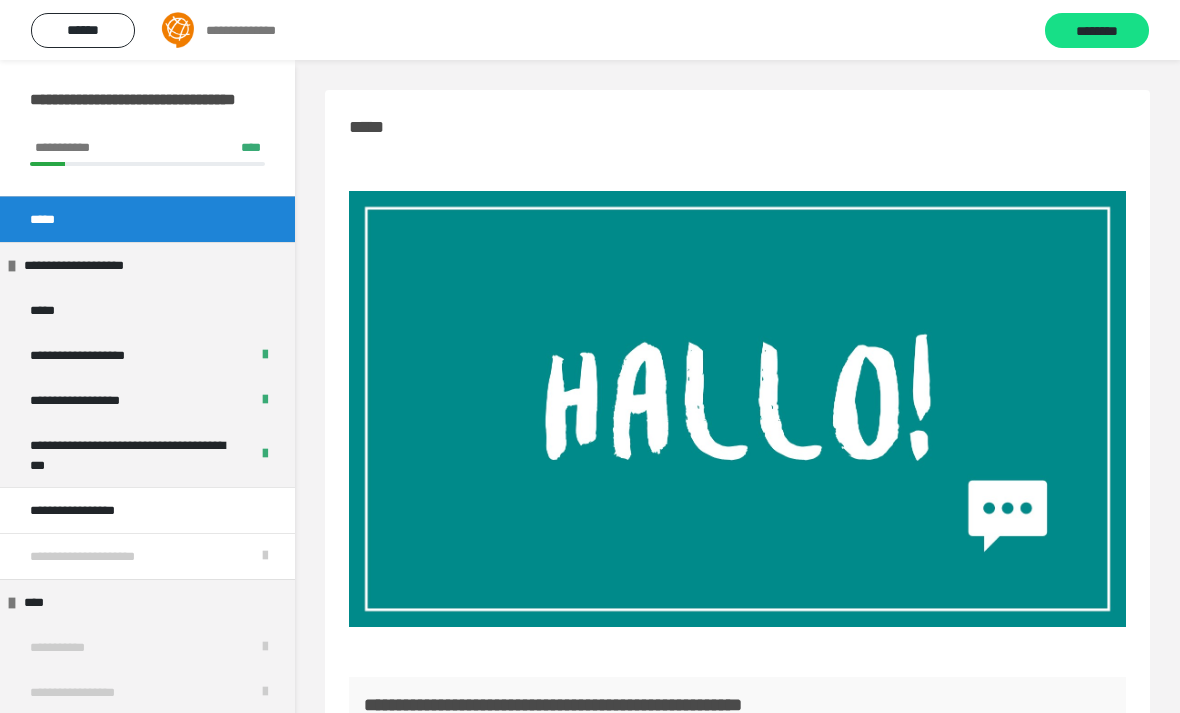 click on "**********" at bounding box center [90, 510] 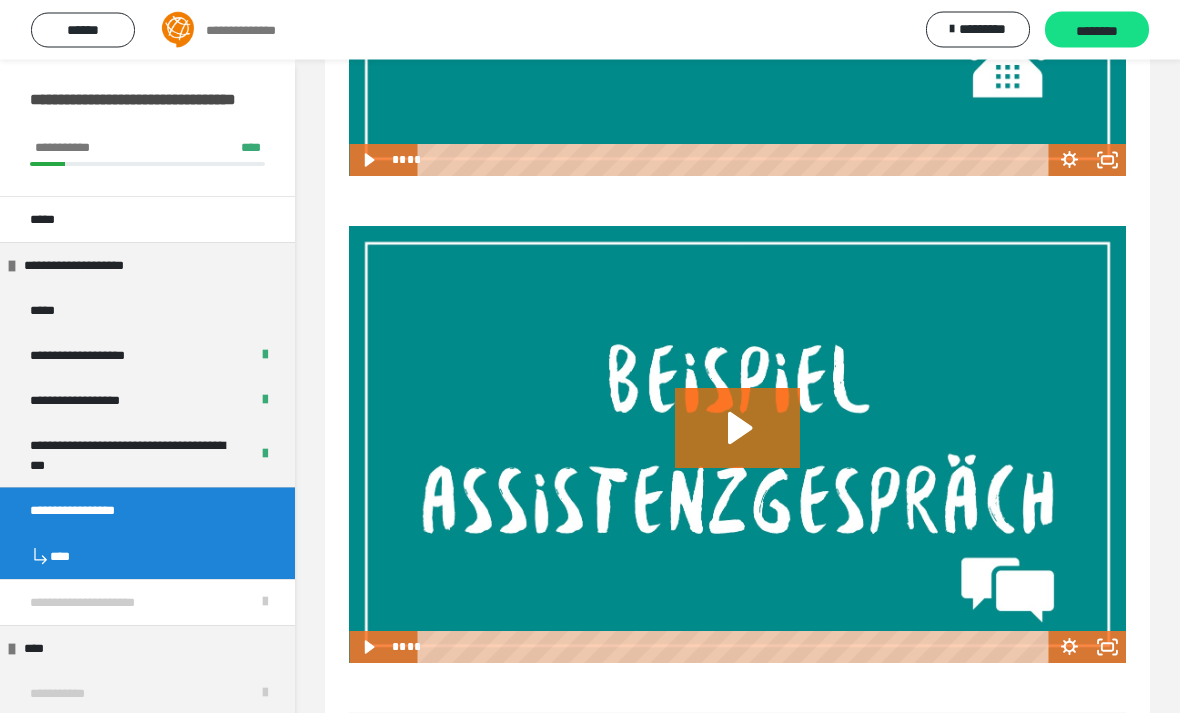scroll, scrollTop: 770, scrollLeft: 0, axis: vertical 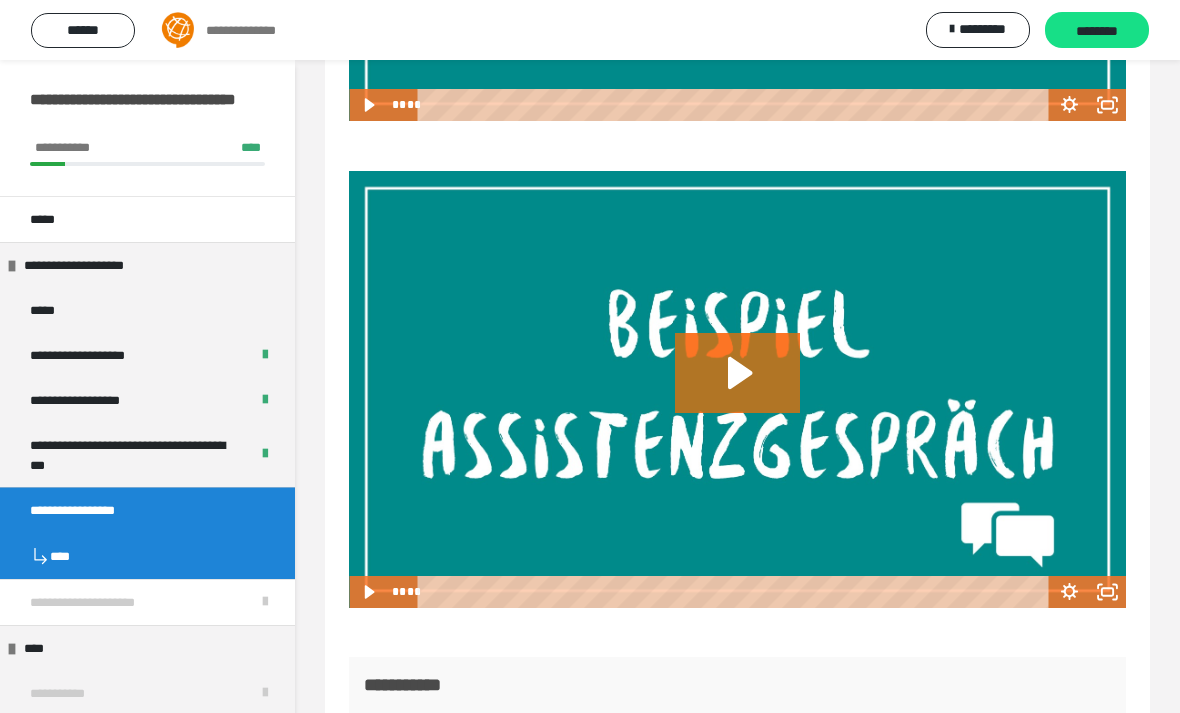 click 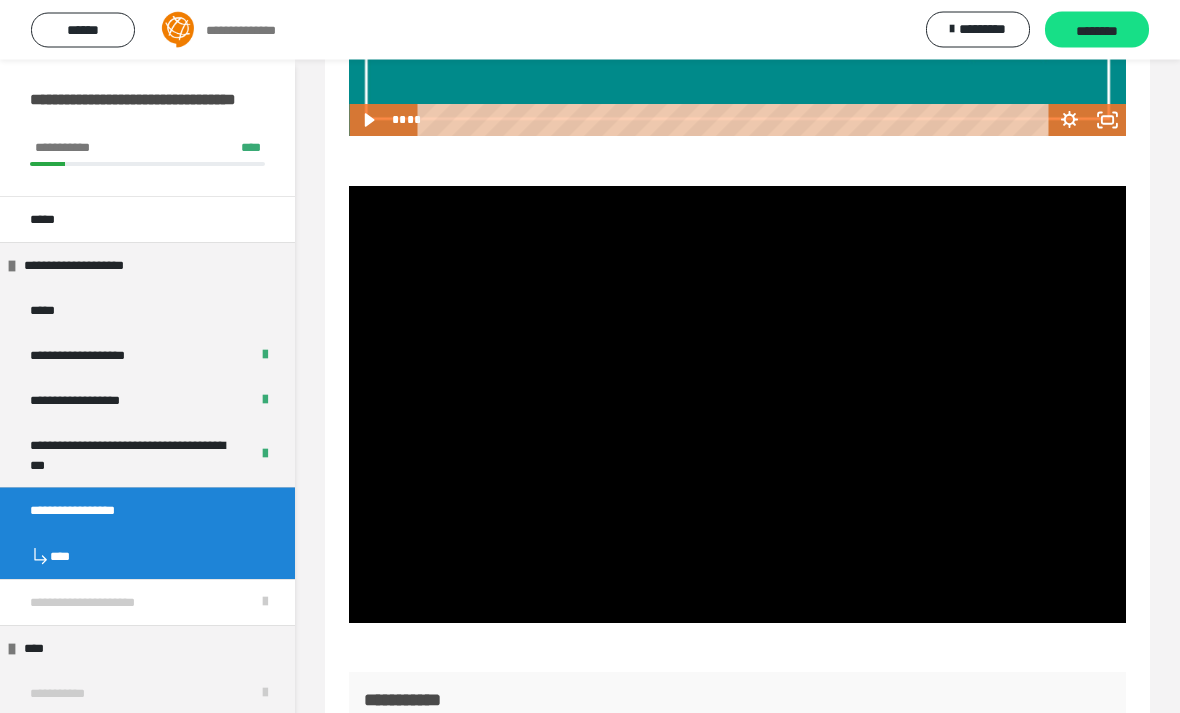 scroll, scrollTop: 755, scrollLeft: 0, axis: vertical 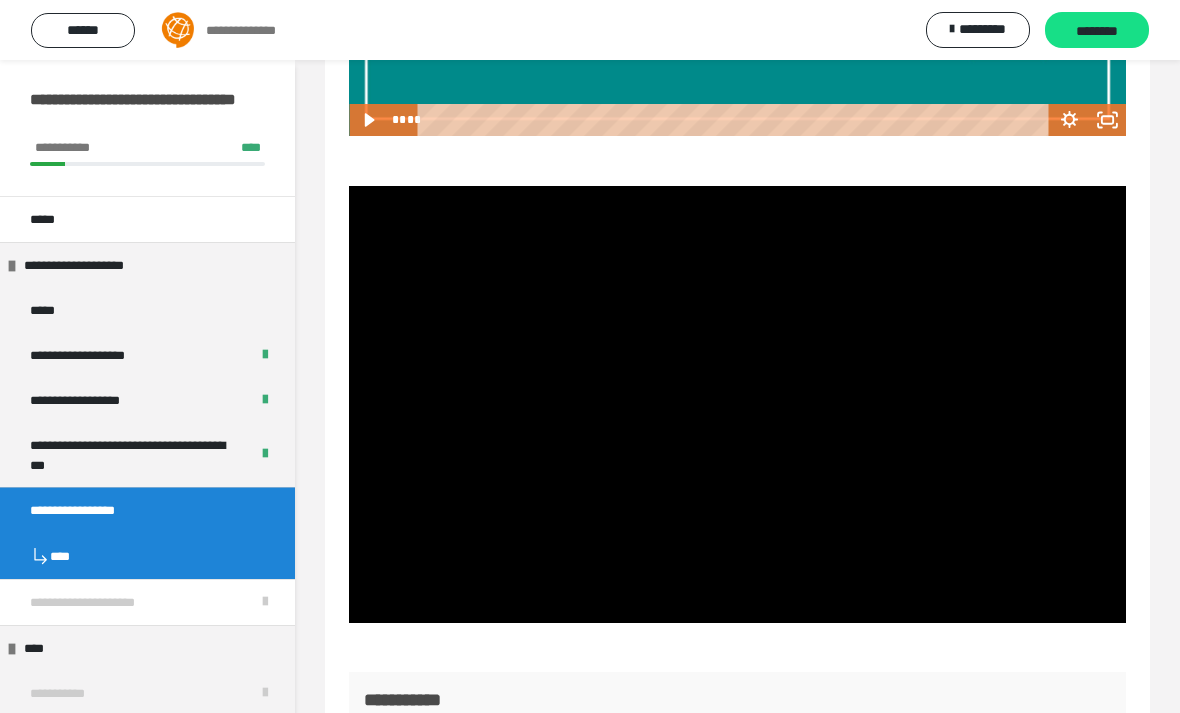click at bounding box center (737, 404) 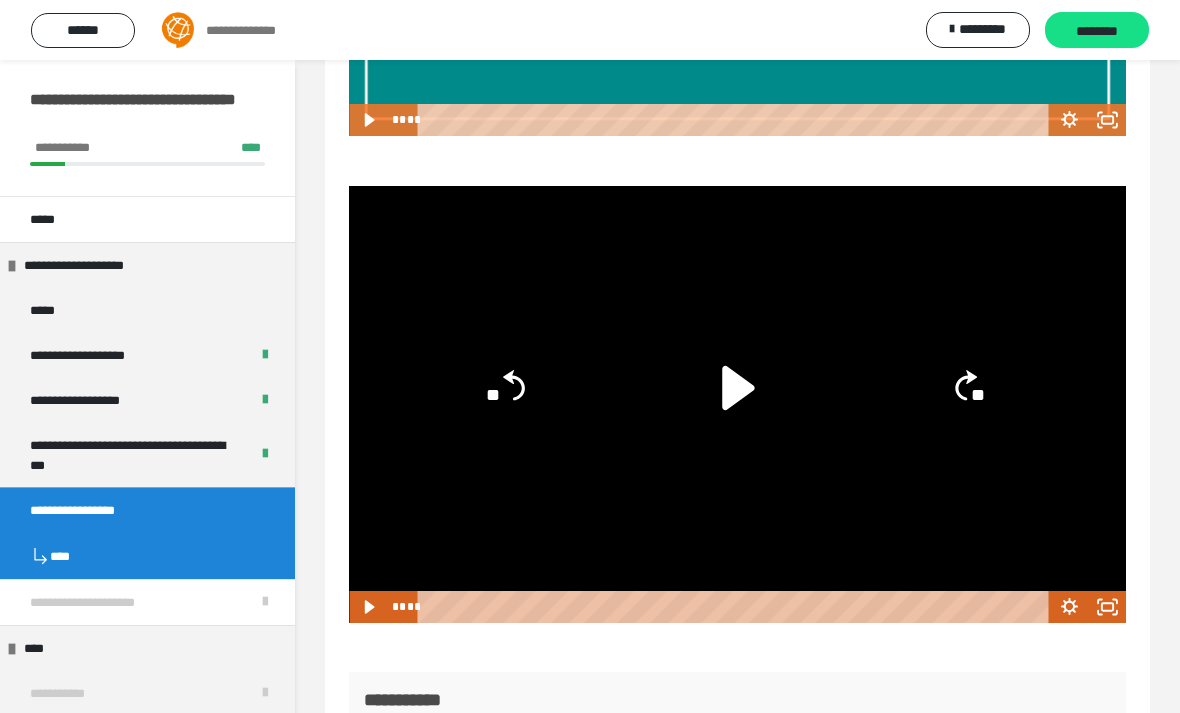 click 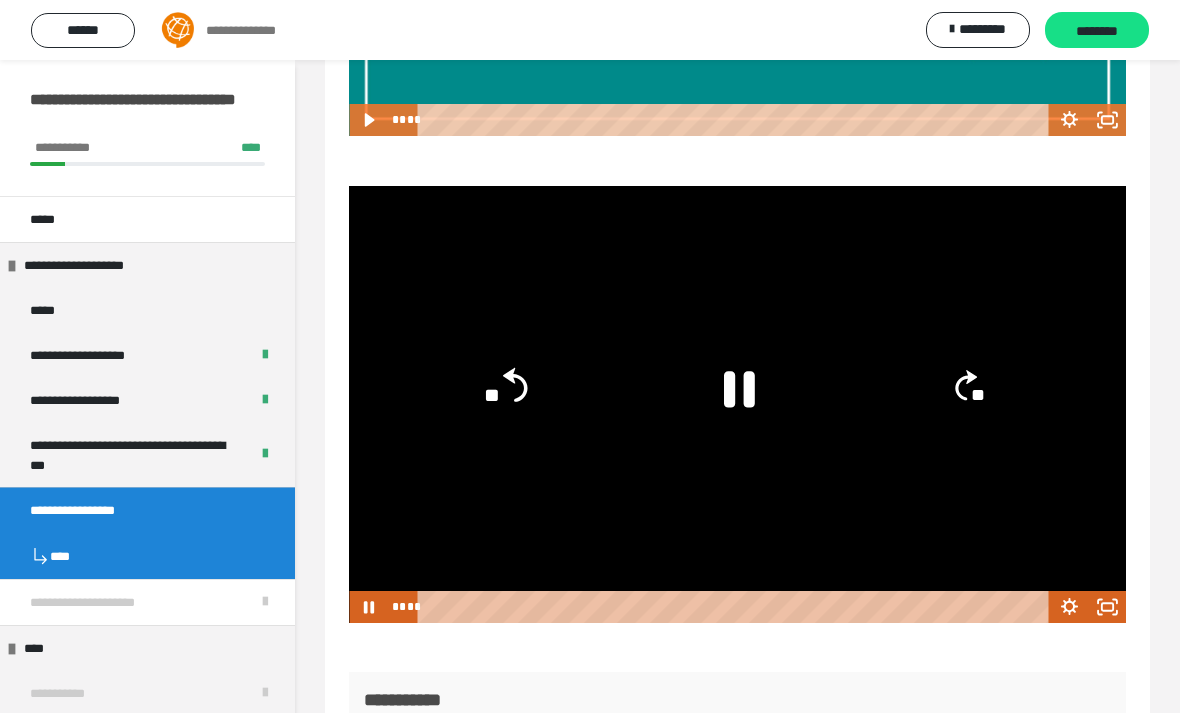 click on "**" 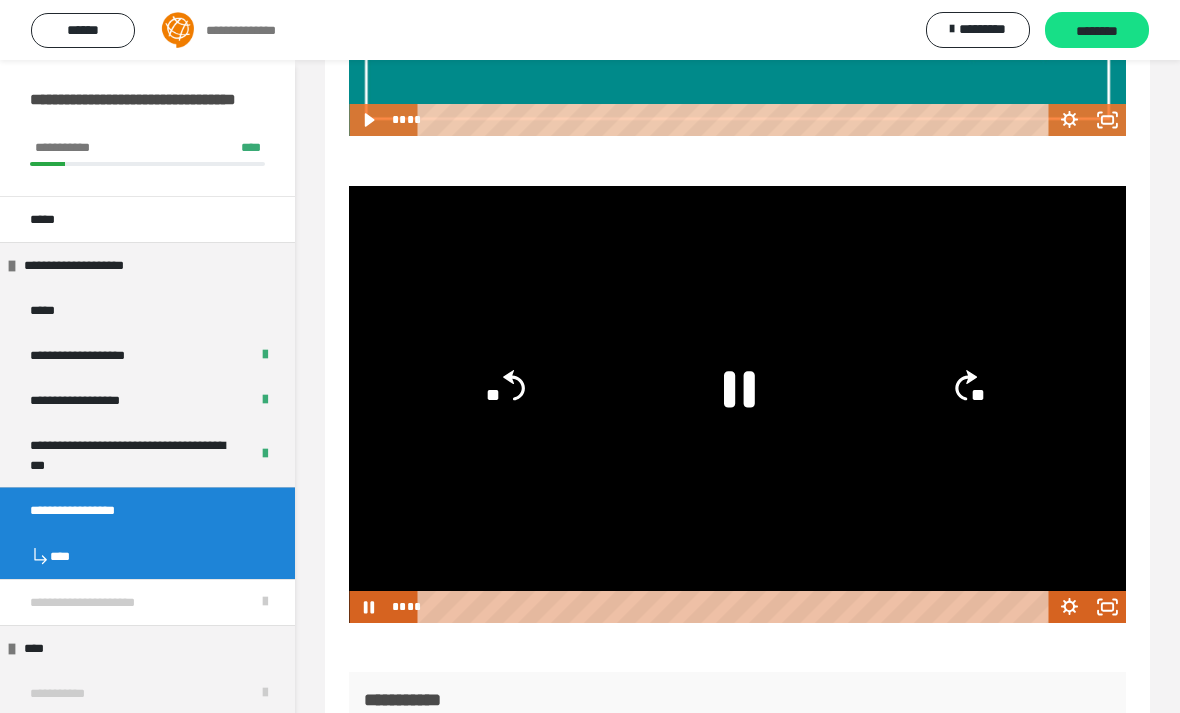 click 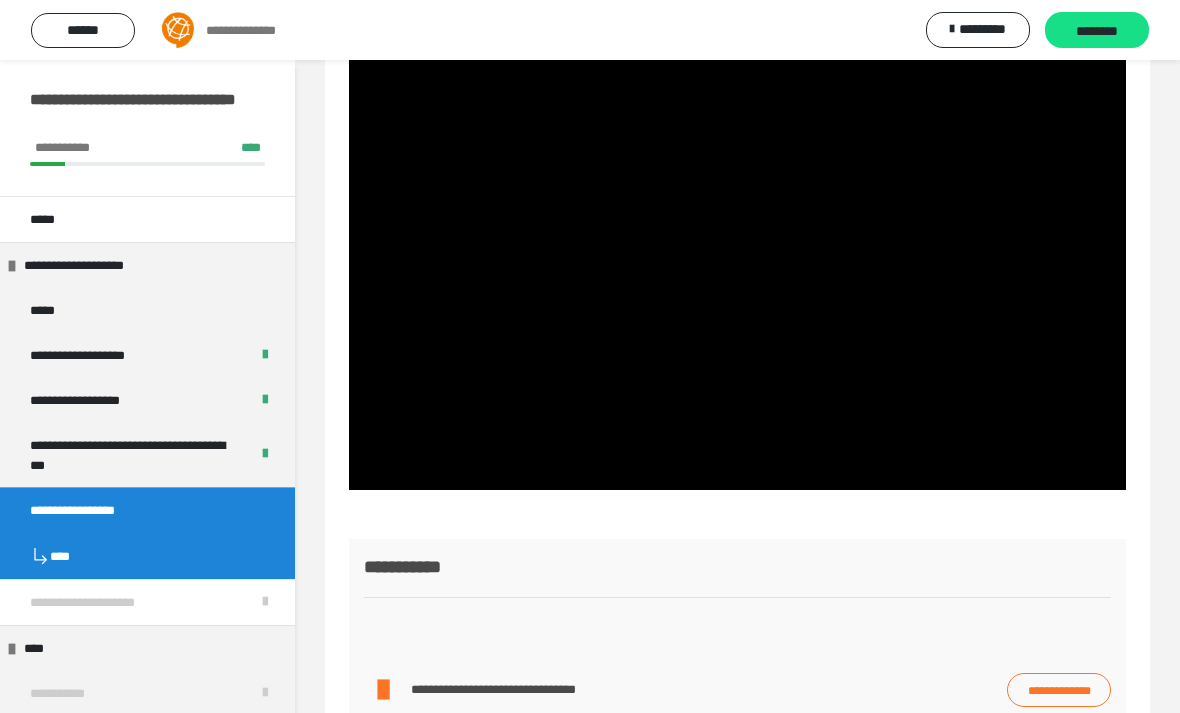 scroll, scrollTop: 894, scrollLeft: 0, axis: vertical 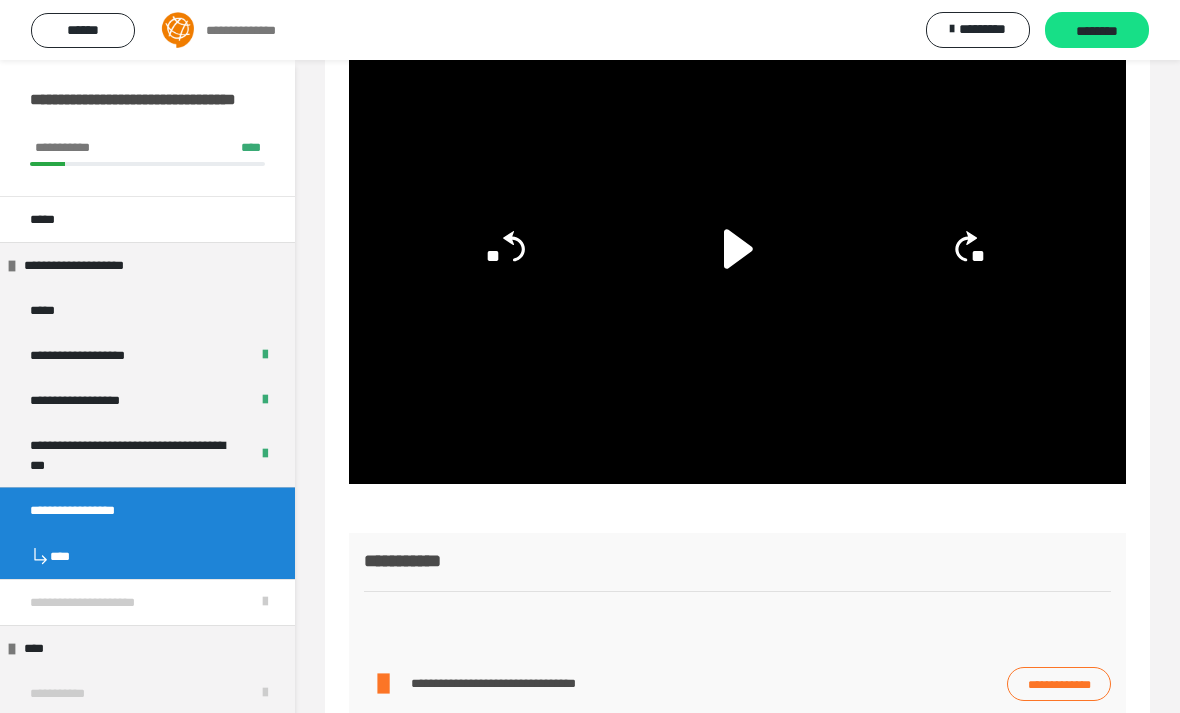 click on "**********" at bounding box center (1059, 684) 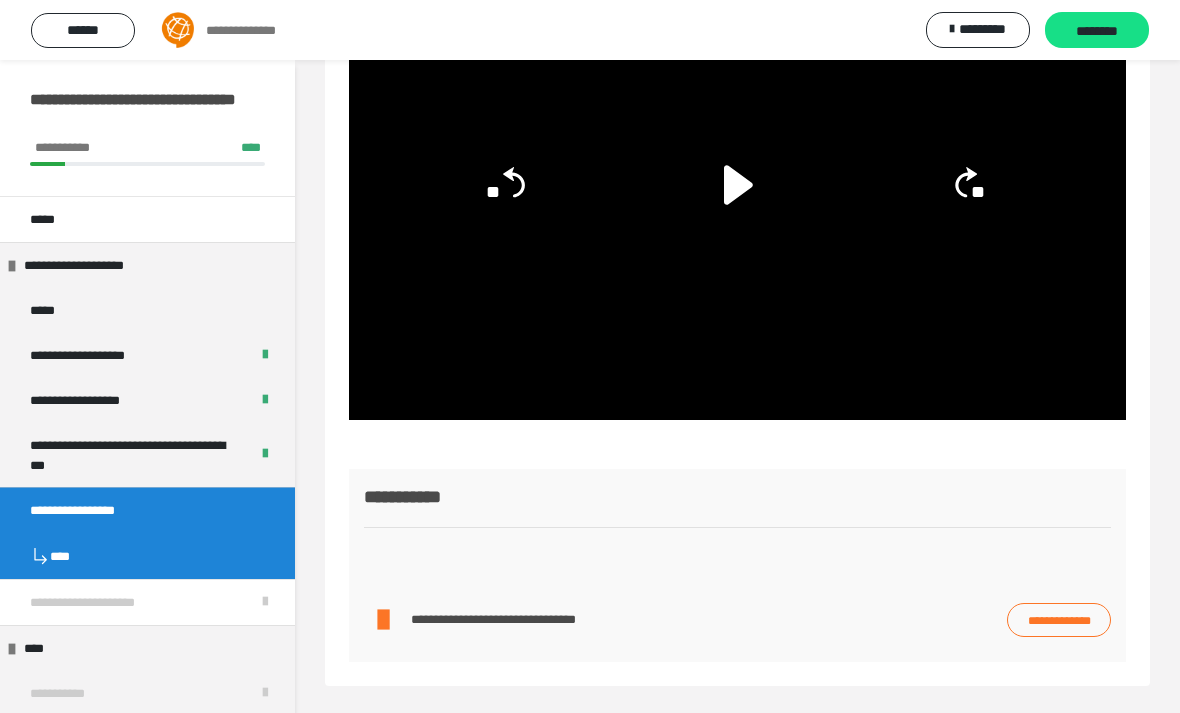 scroll, scrollTop: 0, scrollLeft: 0, axis: both 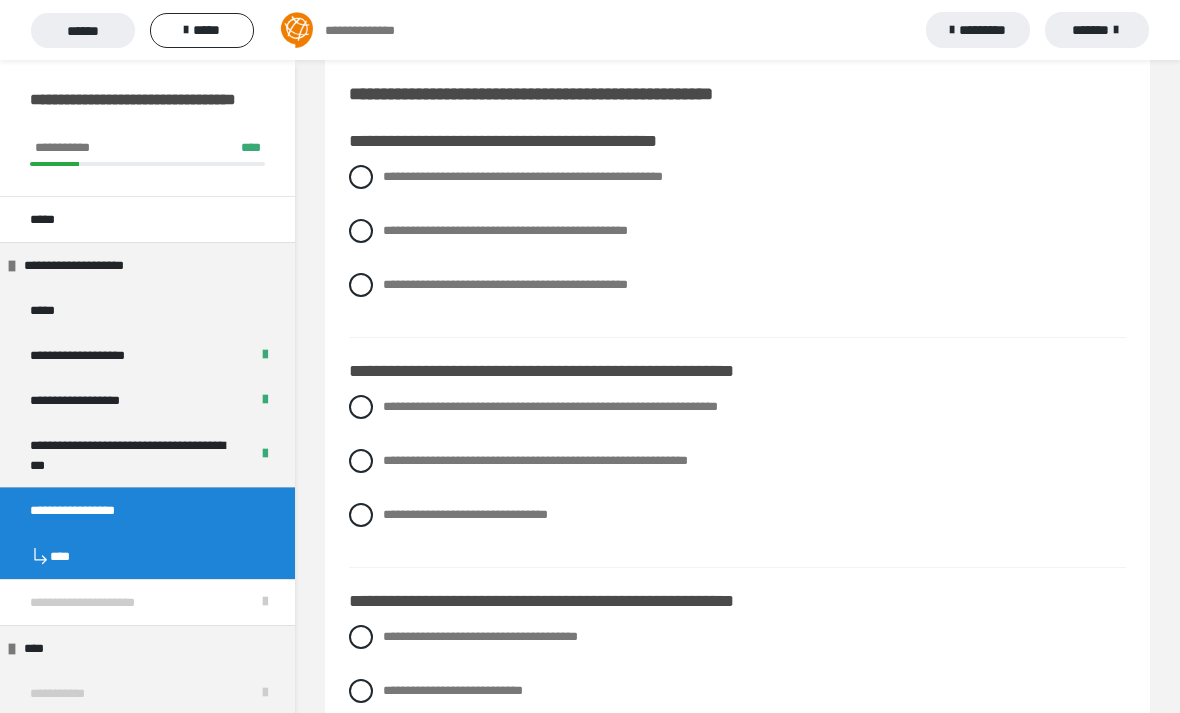 click at bounding box center [361, 285] 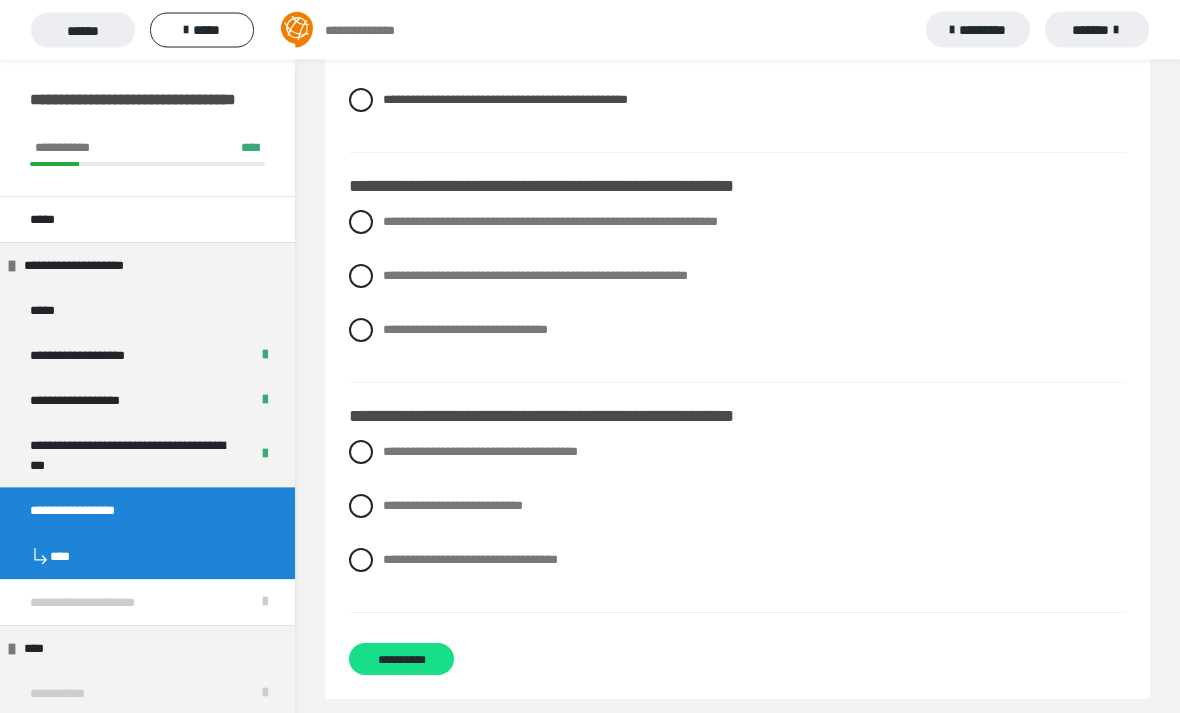 scroll, scrollTop: 218, scrollLeft: 0, axis: vertical 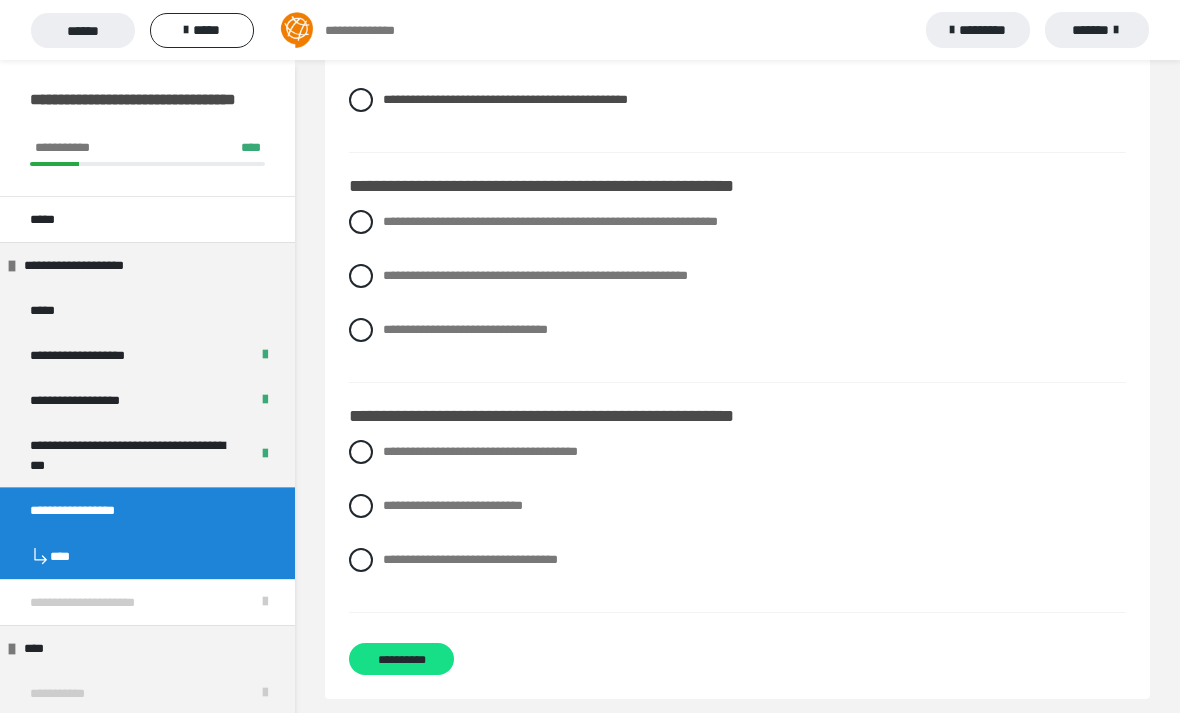 click at bounding box center (361, 276) 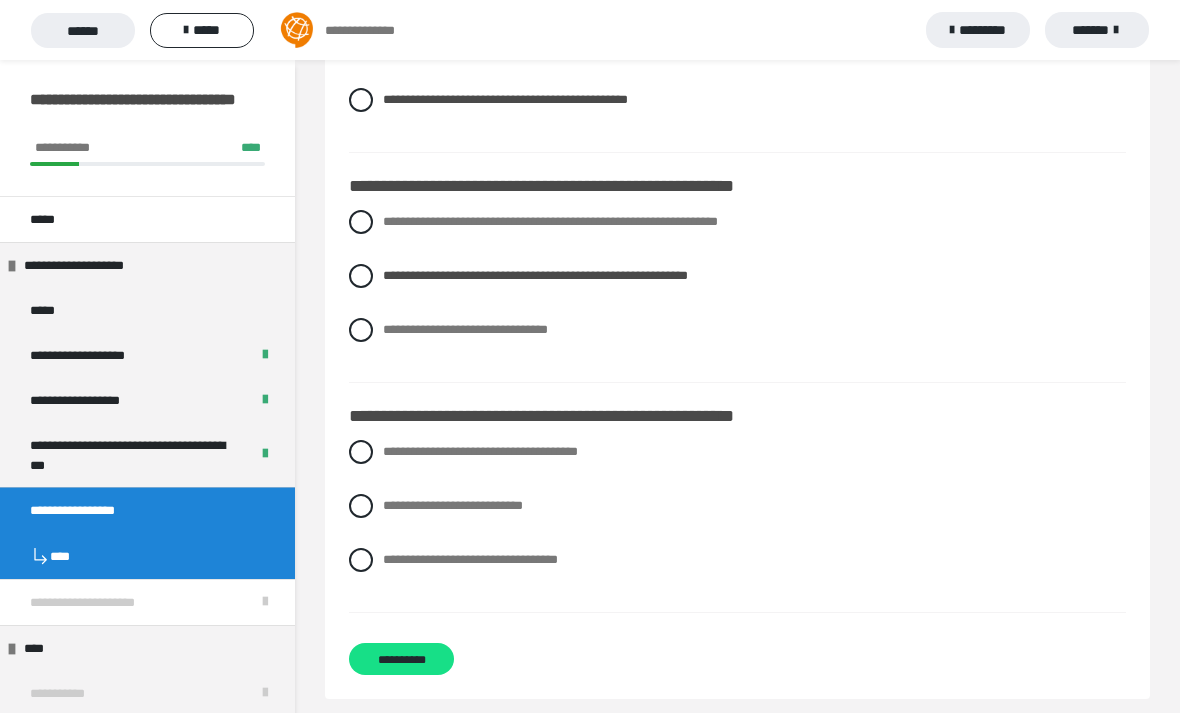 scroll, scrollTop: 234, scrollLeft: 0, axis: vertical 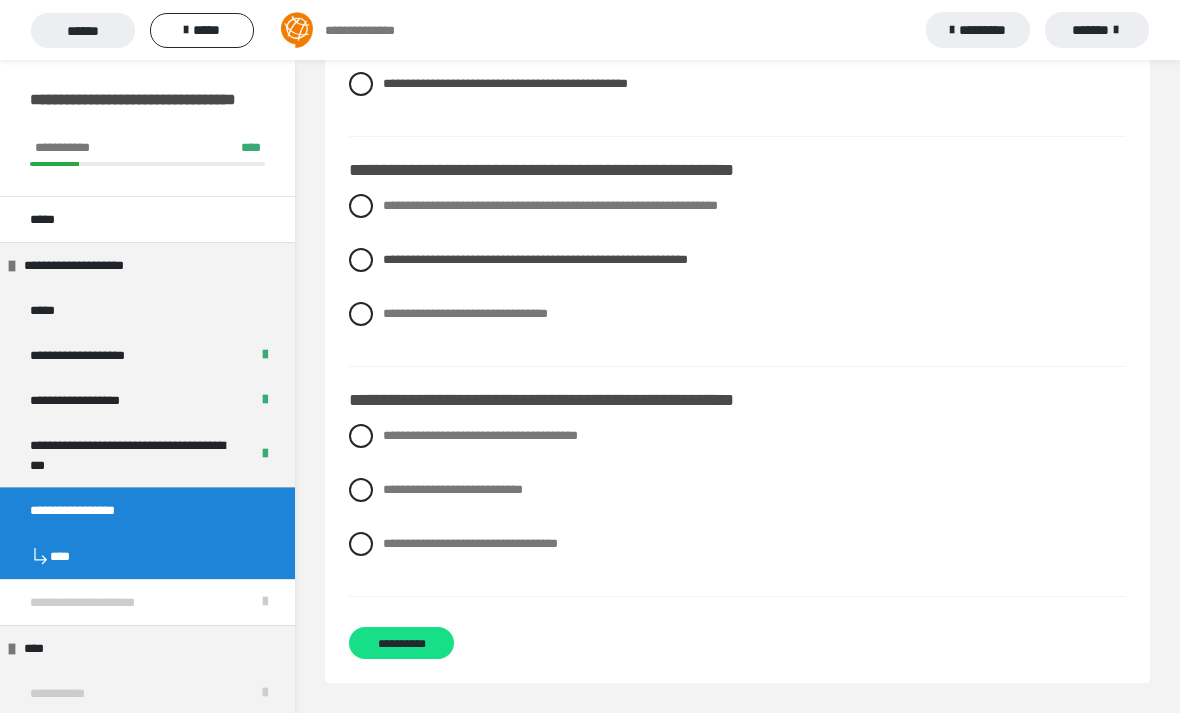 click at bounding box center [361, 490] 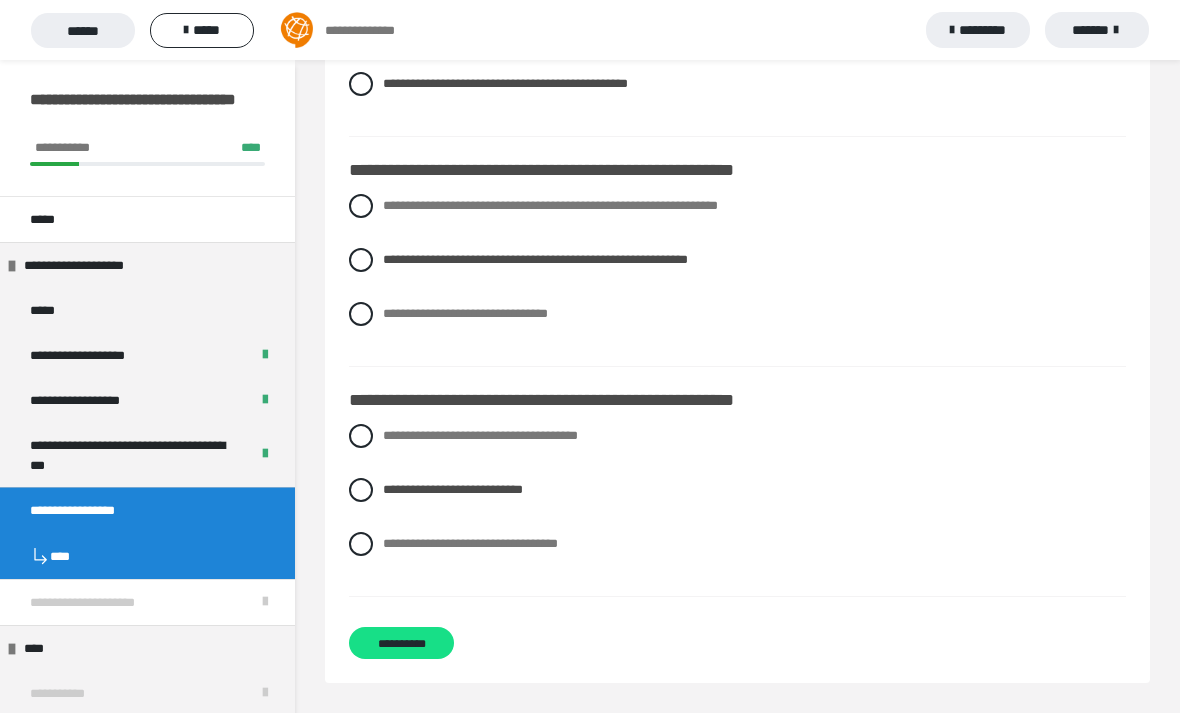 click at bounding box center (361, 206) 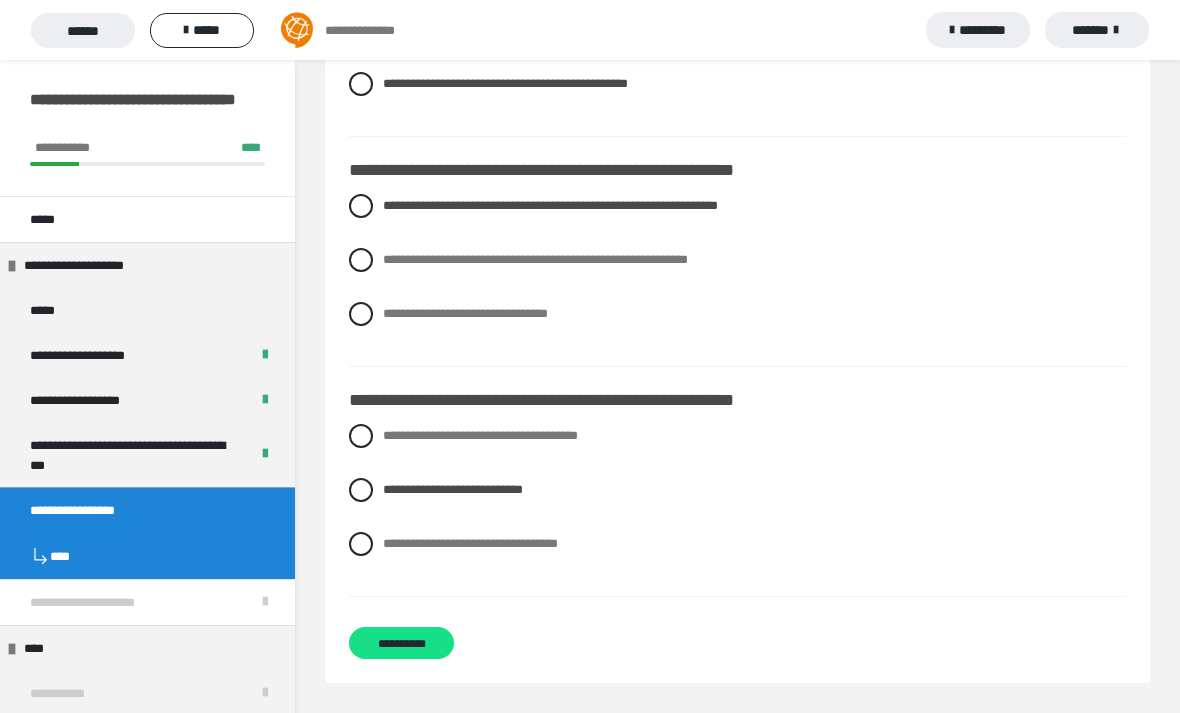 click on "**********" at bounding box center [401, 643] 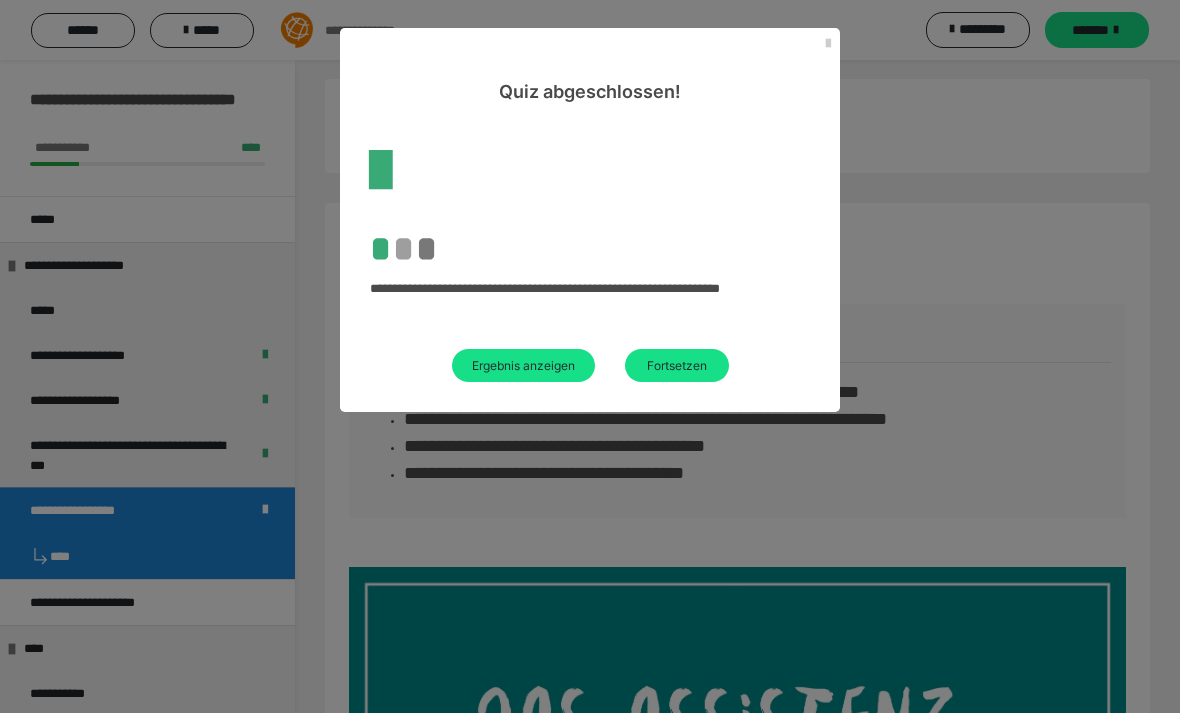 click on "Fortsetzen" at bounding box center [677, 365] 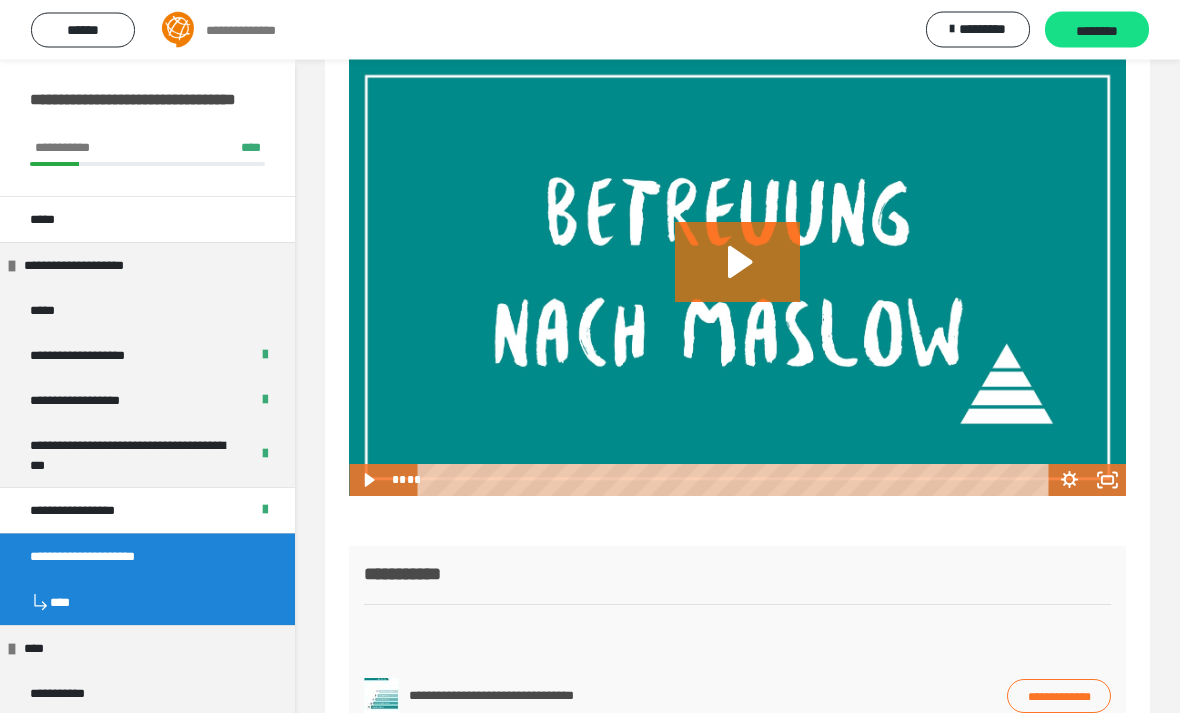 scroll, scrollTop: 406, scrollLeft: 0, axis: vertical 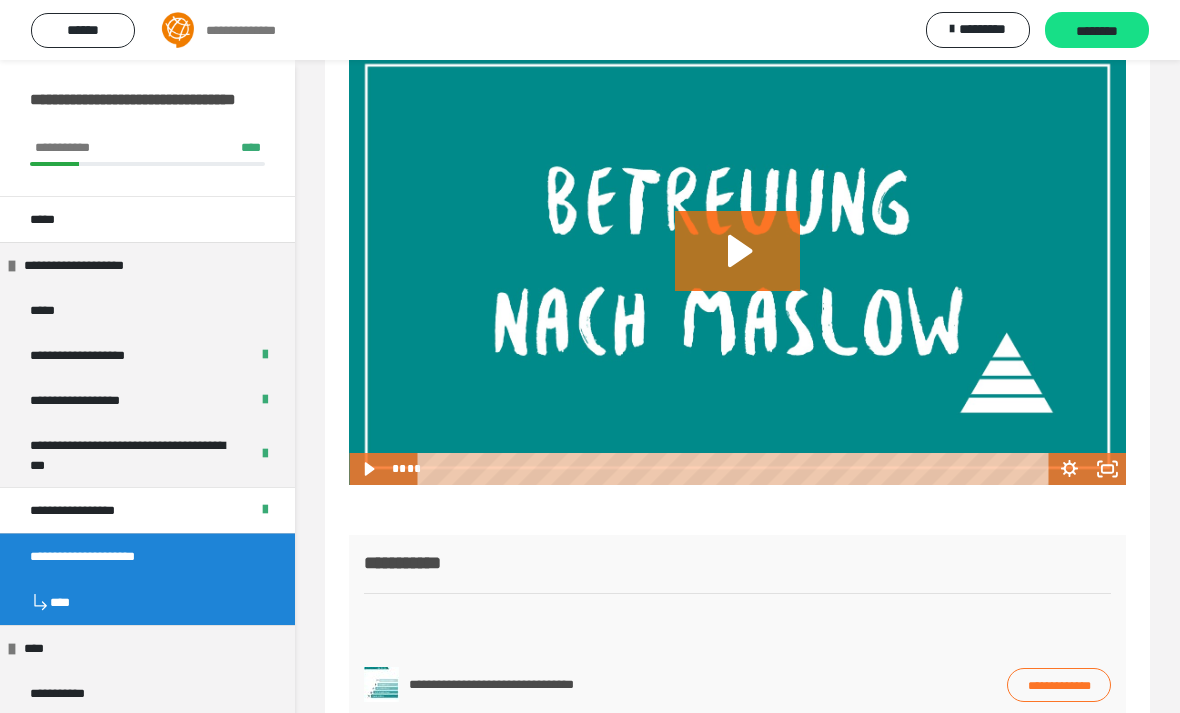 click 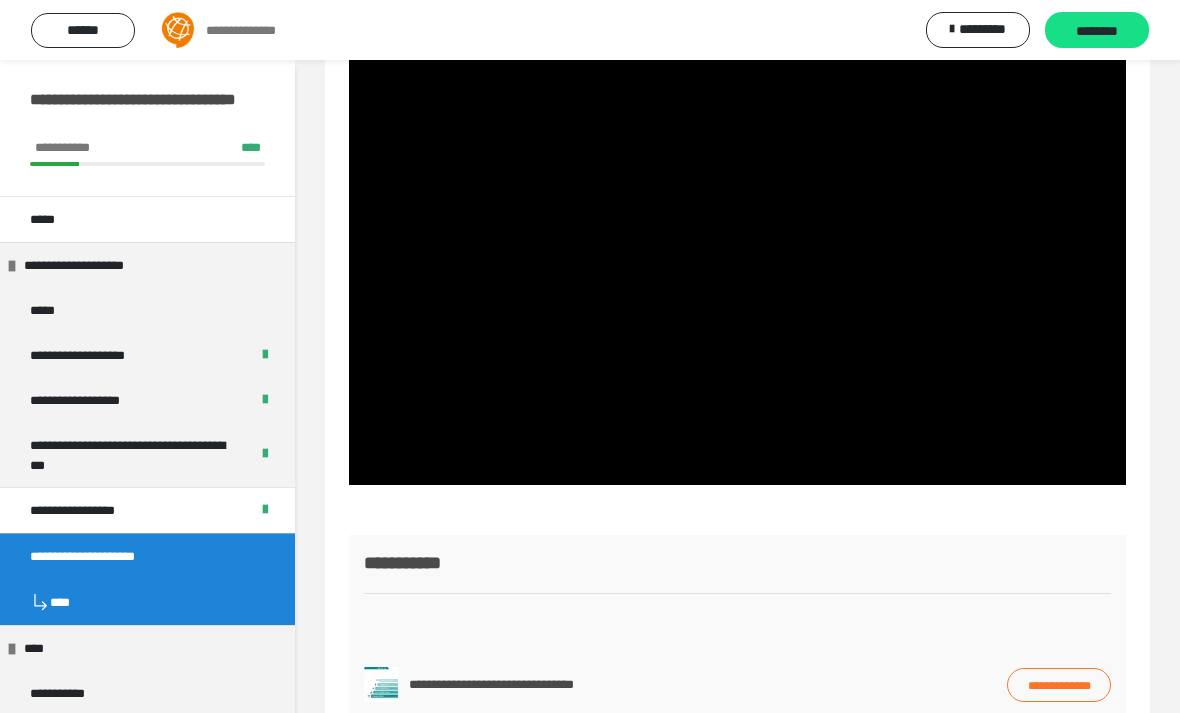 click at bounding box center (737, 266) 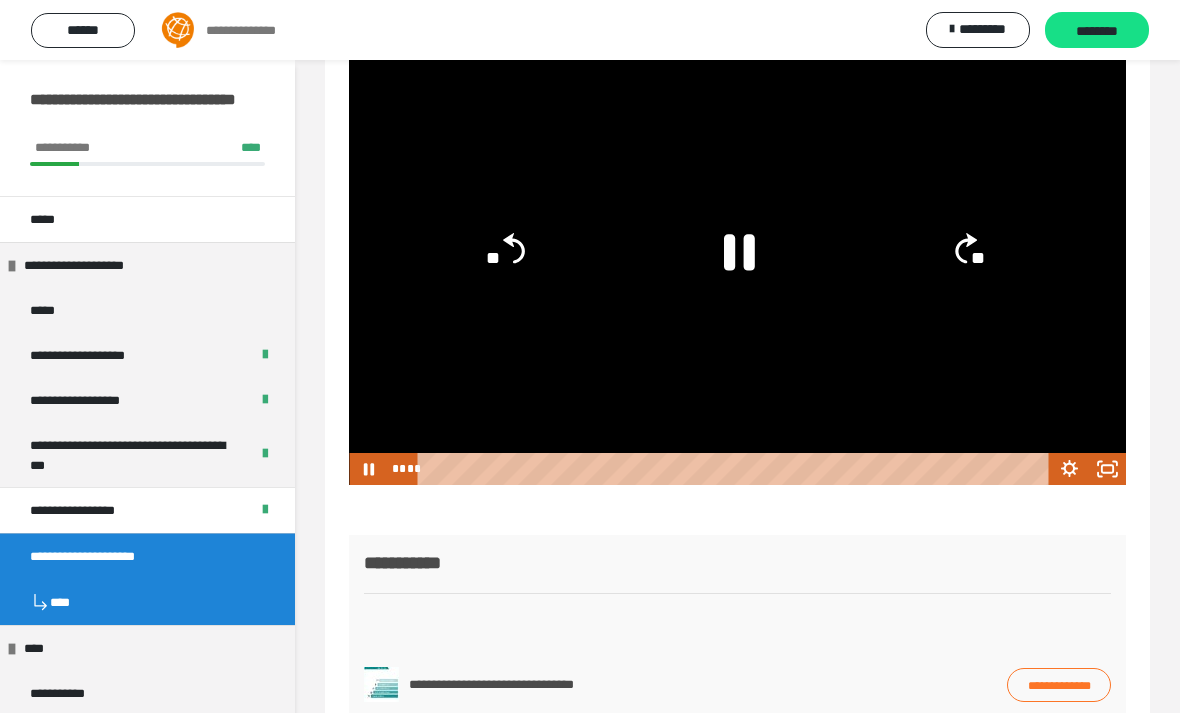 click 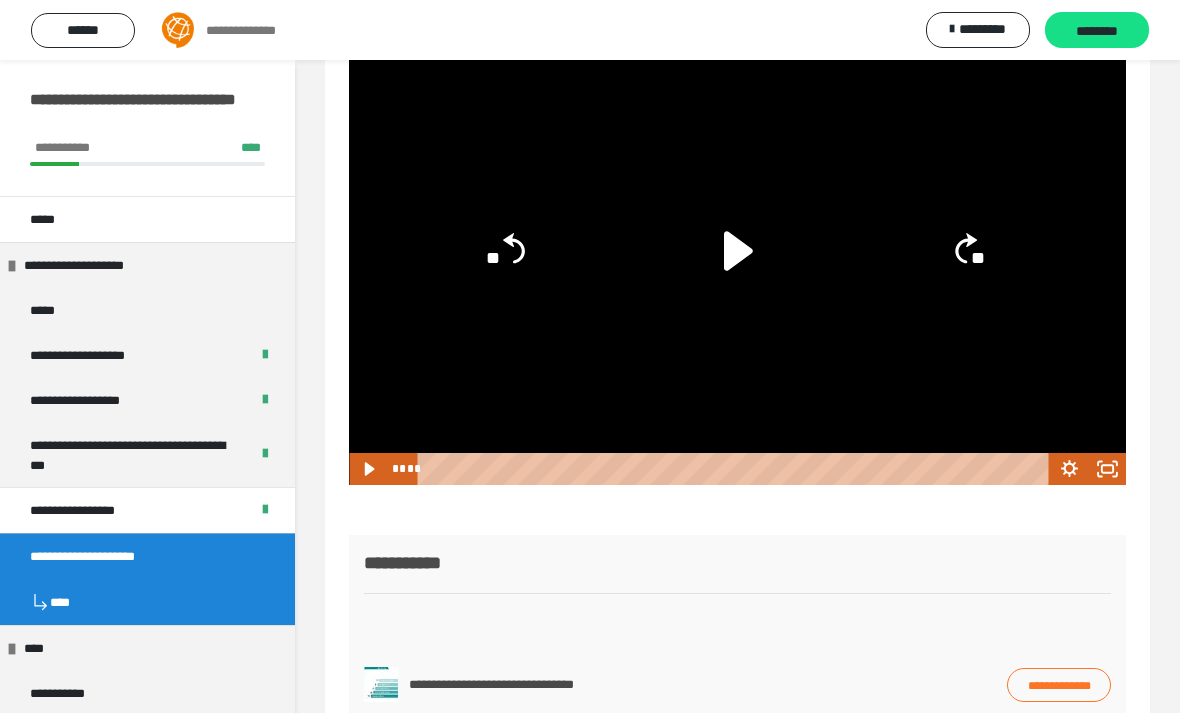 click 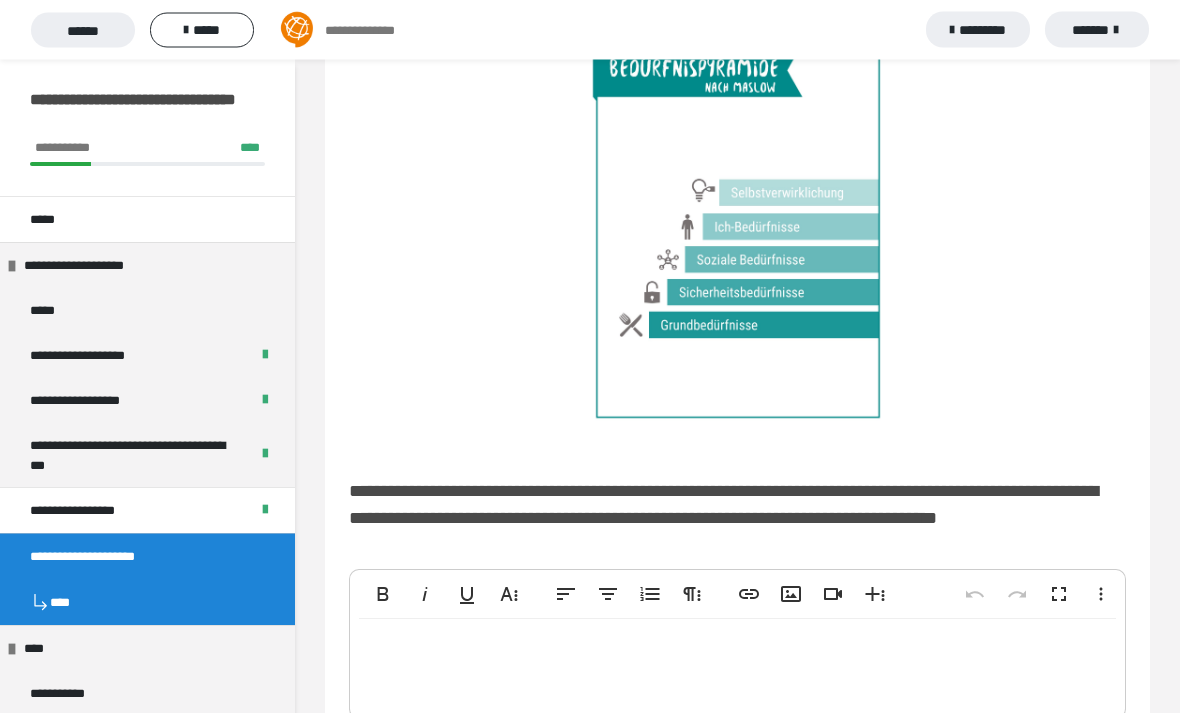 scroll, scrollTop: 120, scrollLeft: 0, axis: vertical 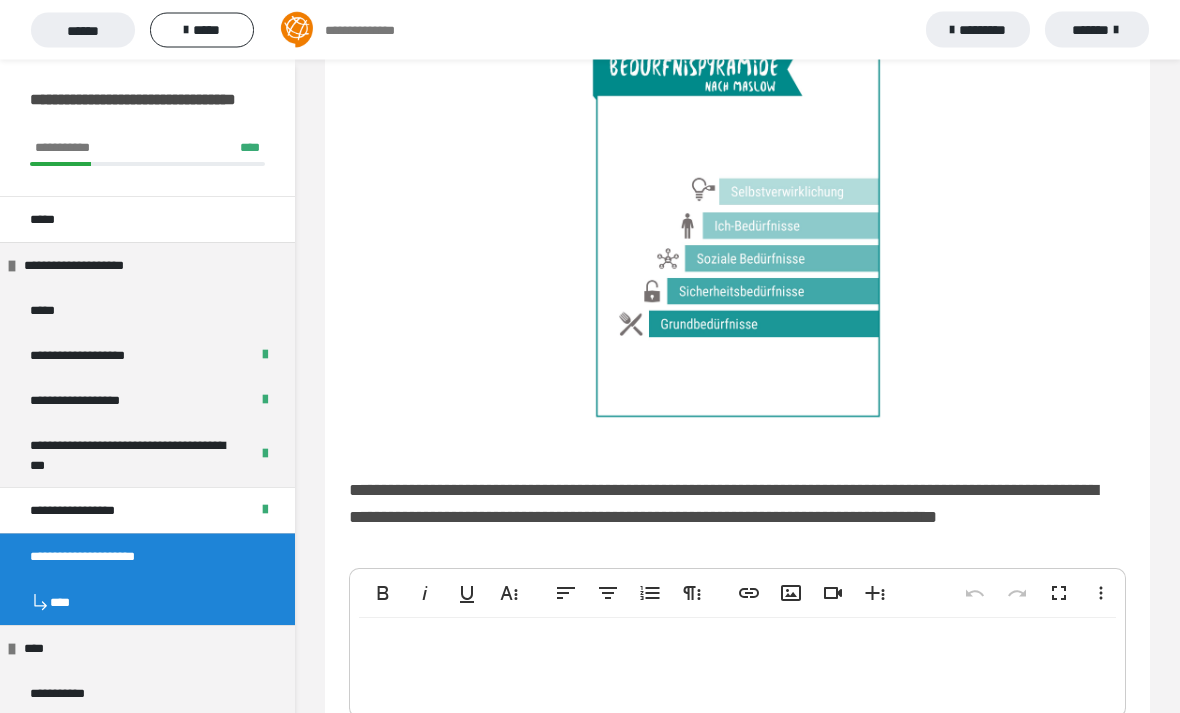 click at bounding box center (737, 664) 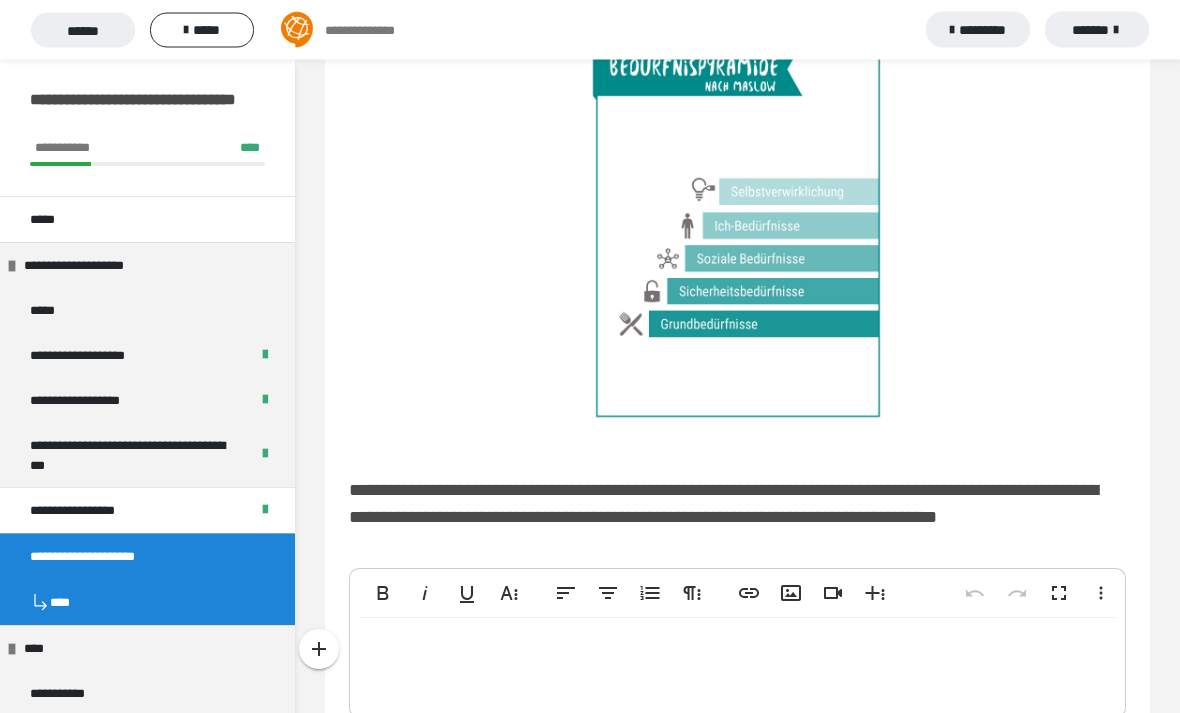 scroll, scrollTop: 185, scrollLeft: 0, axis: vertical 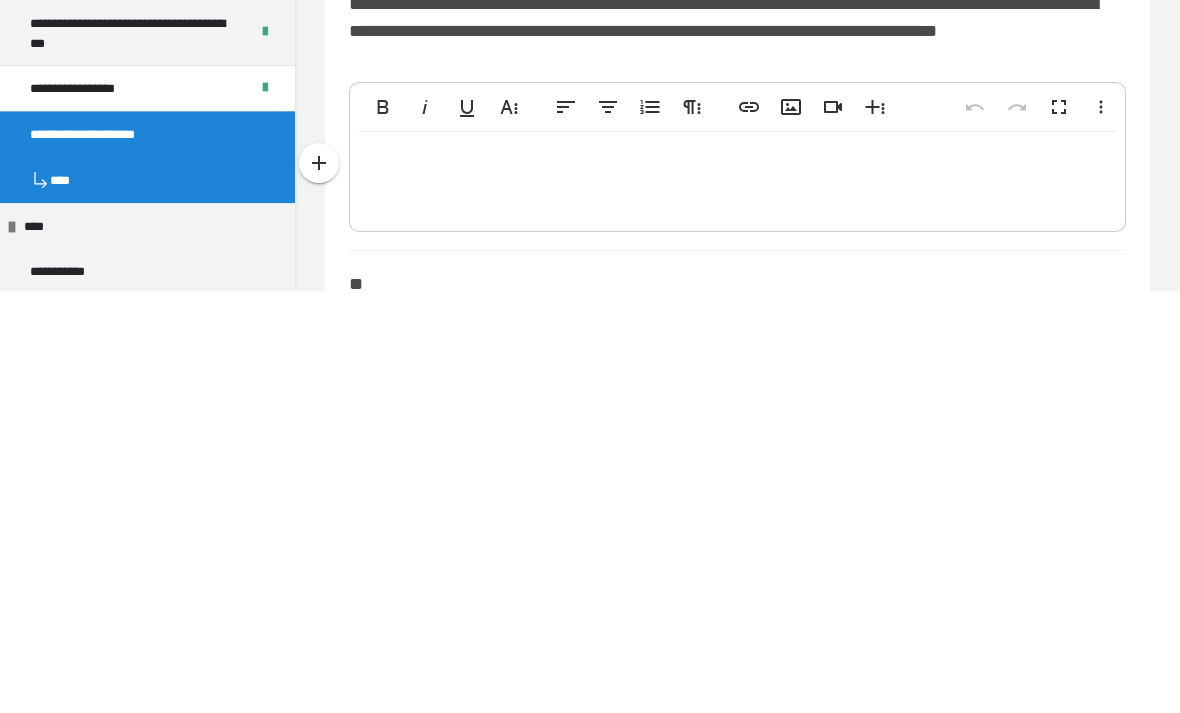 type 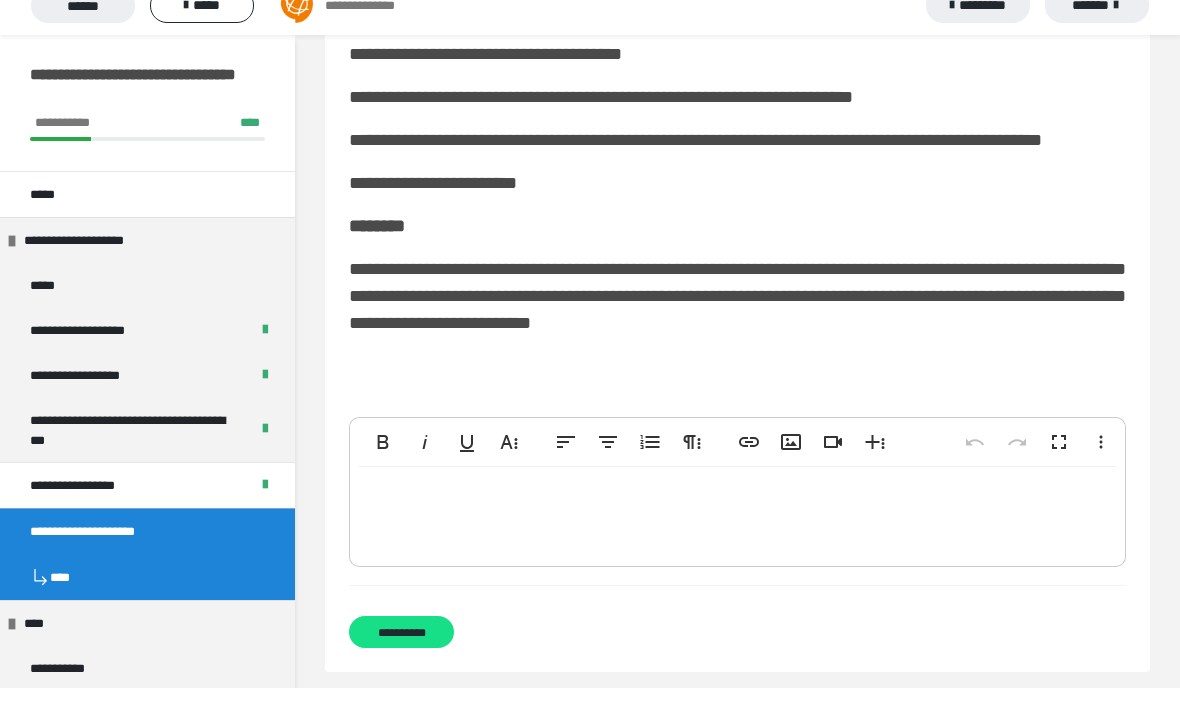 scroll, scrollTop: 893, scrollLeft: 0, axis: vertical 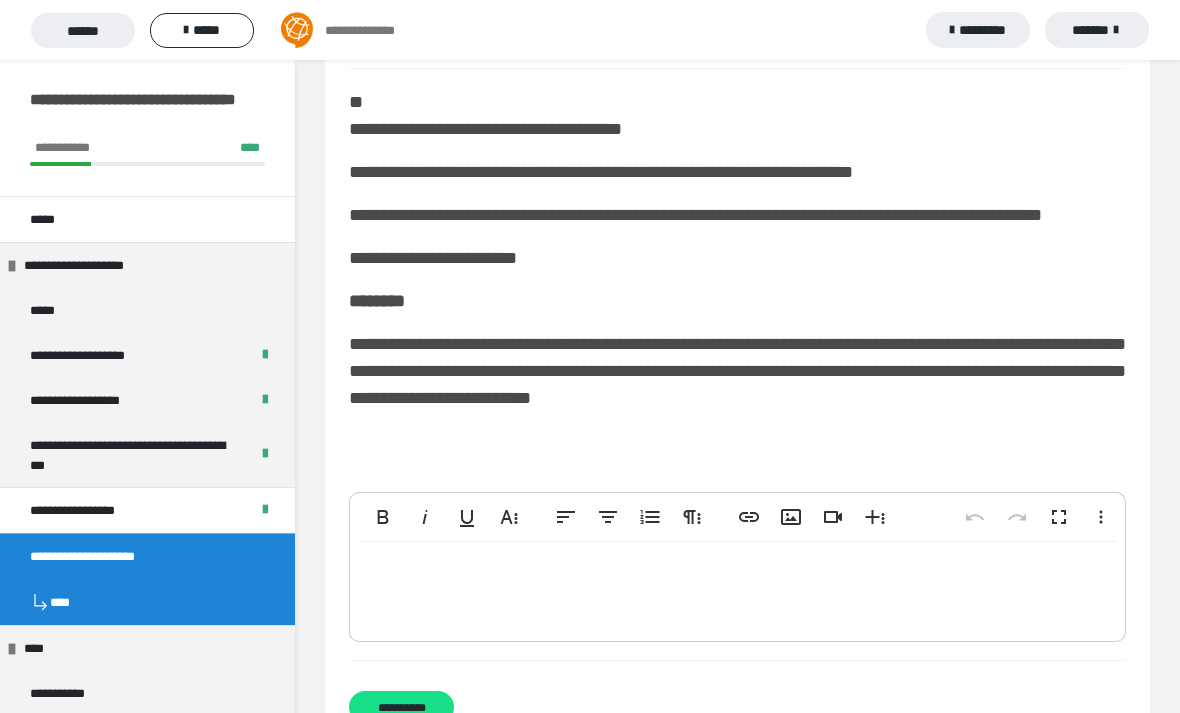 click at bounding box center [737, 587] 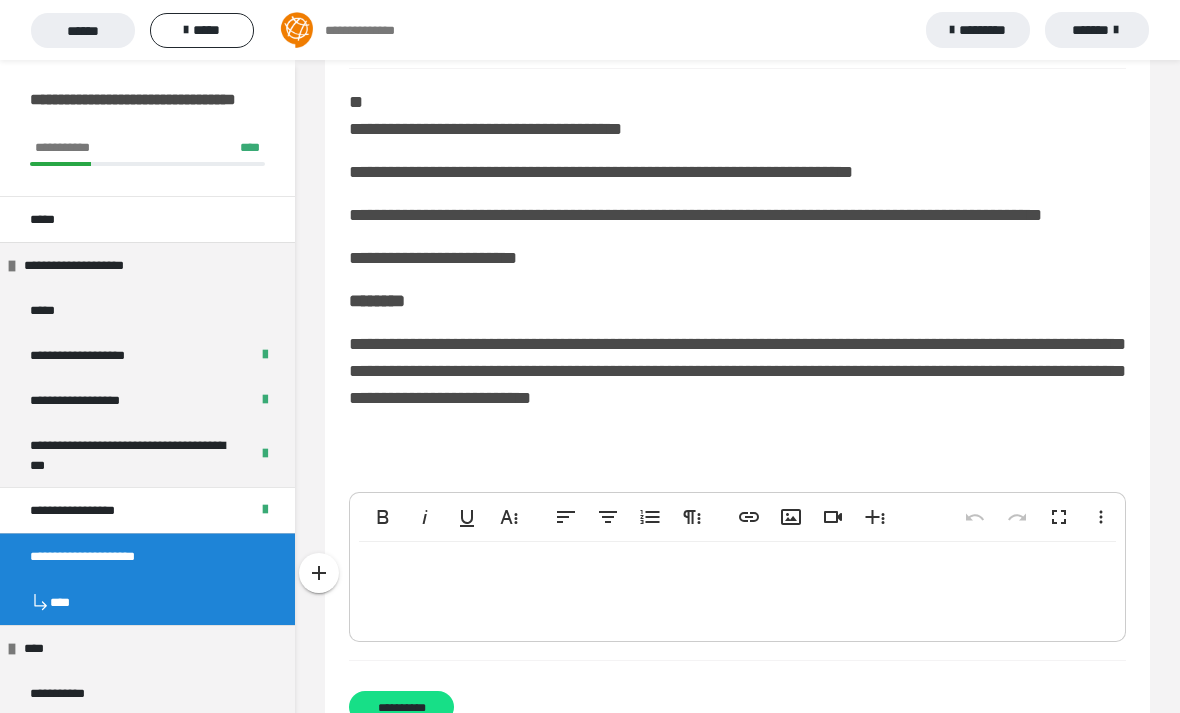 scroll, scrollTop: 957, scrollLeft: 0, axis: vertical 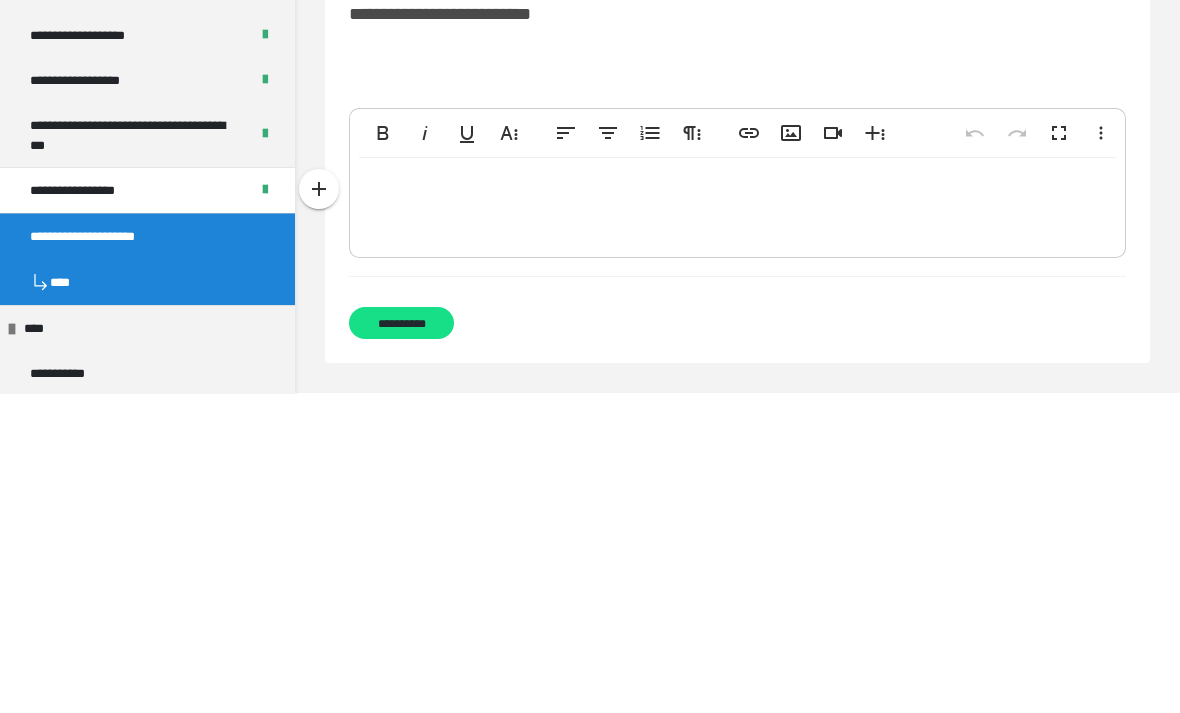 type 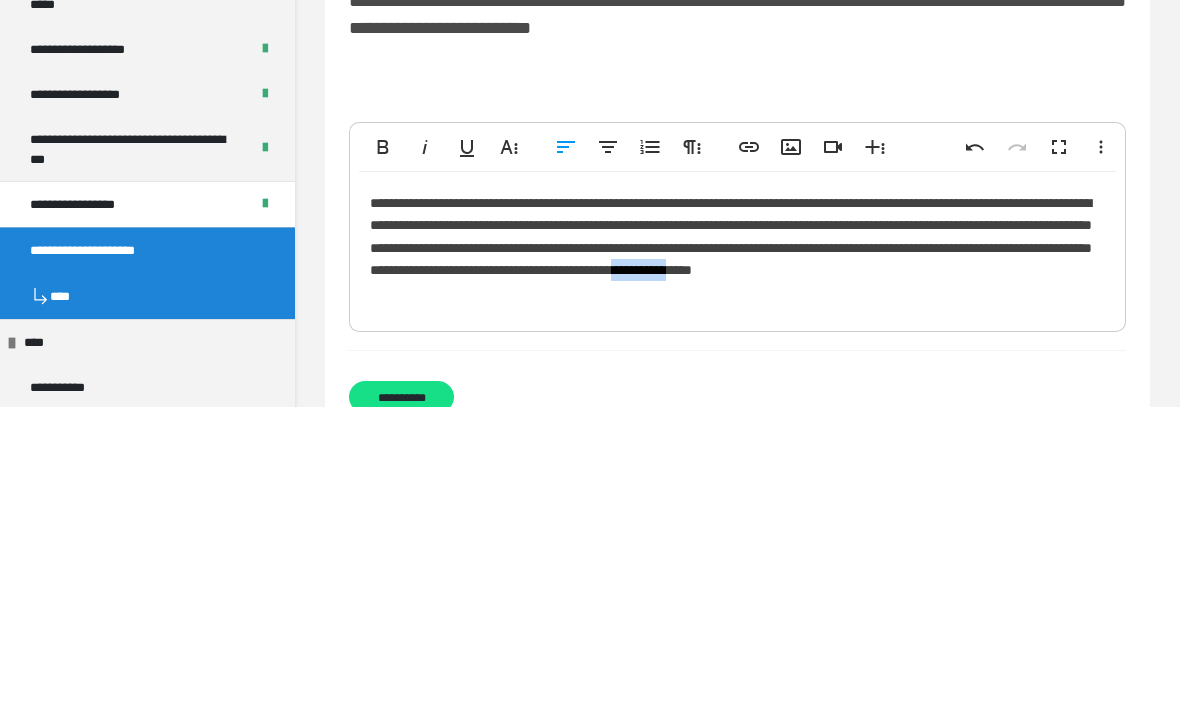click on "**********" at bounding box center (737, 553) 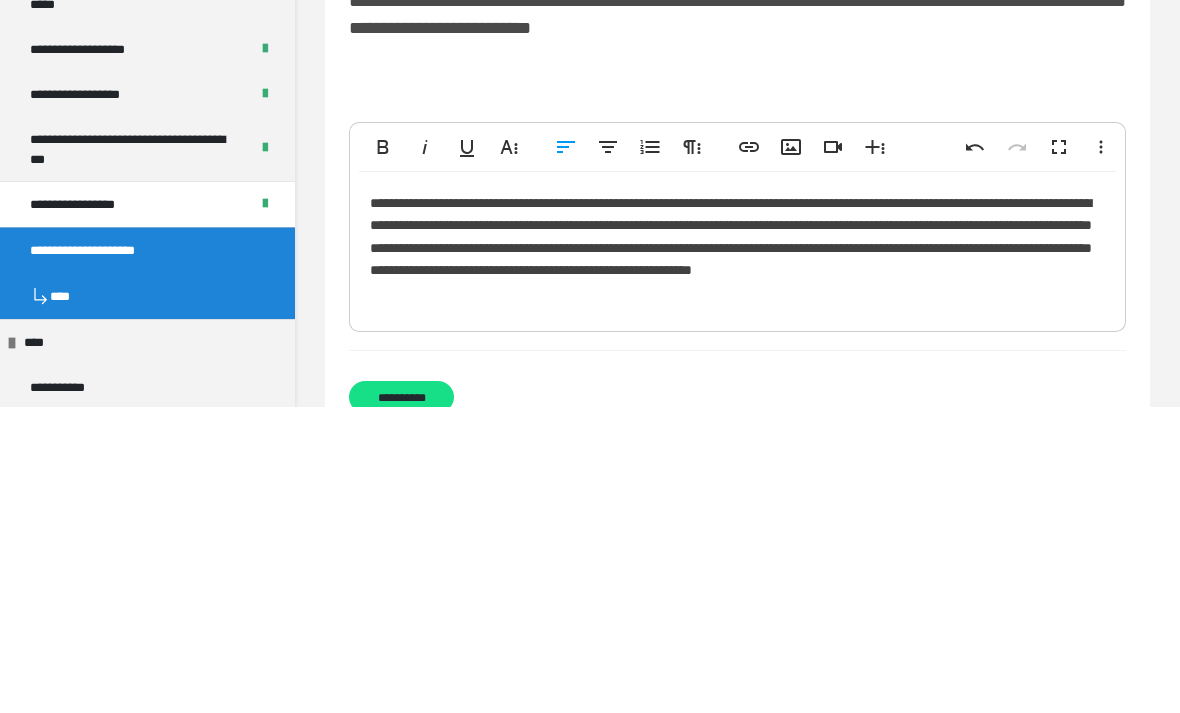 click on "**********" at bounding box center [737, 553] 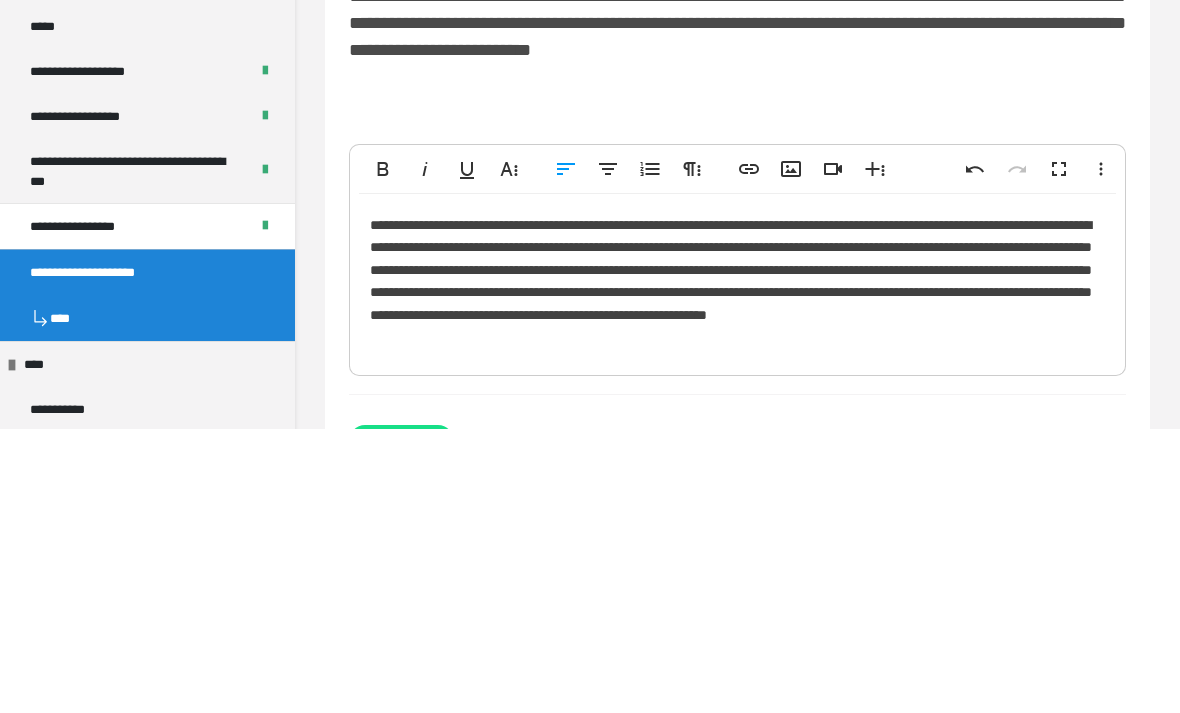 click on "**********" at bounding box center [737, -51] 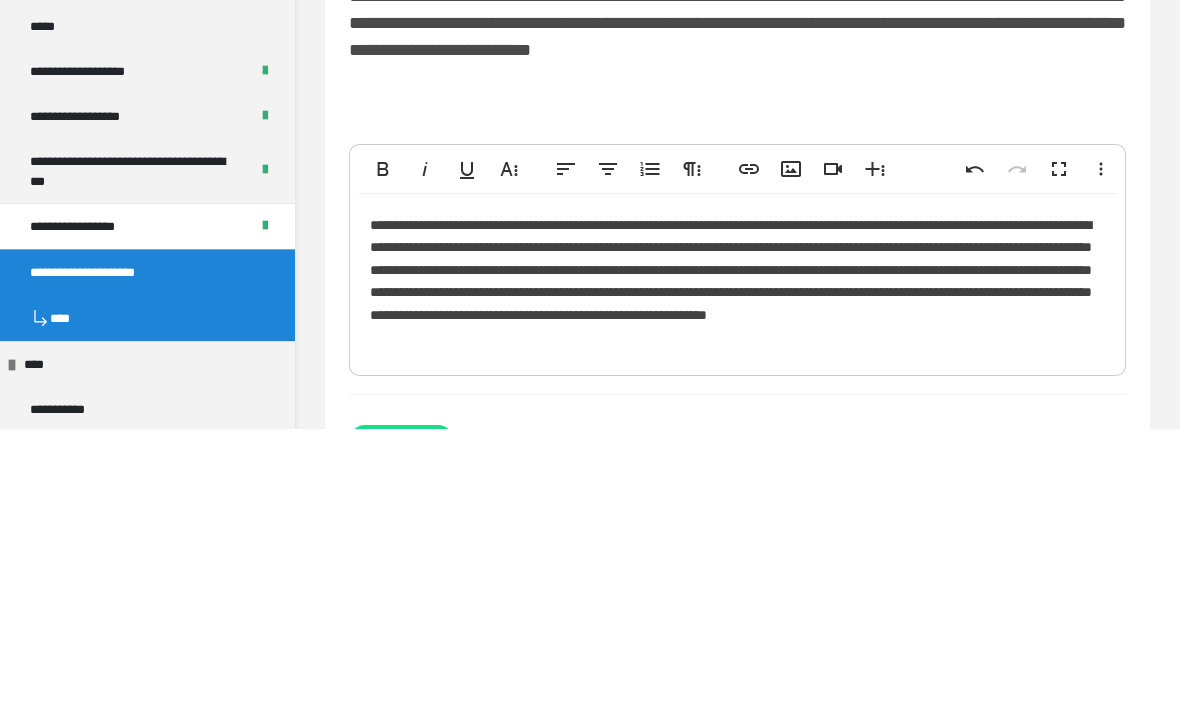 scroll, scrollTop: 975, scrollLeft: 0, axis: vertical 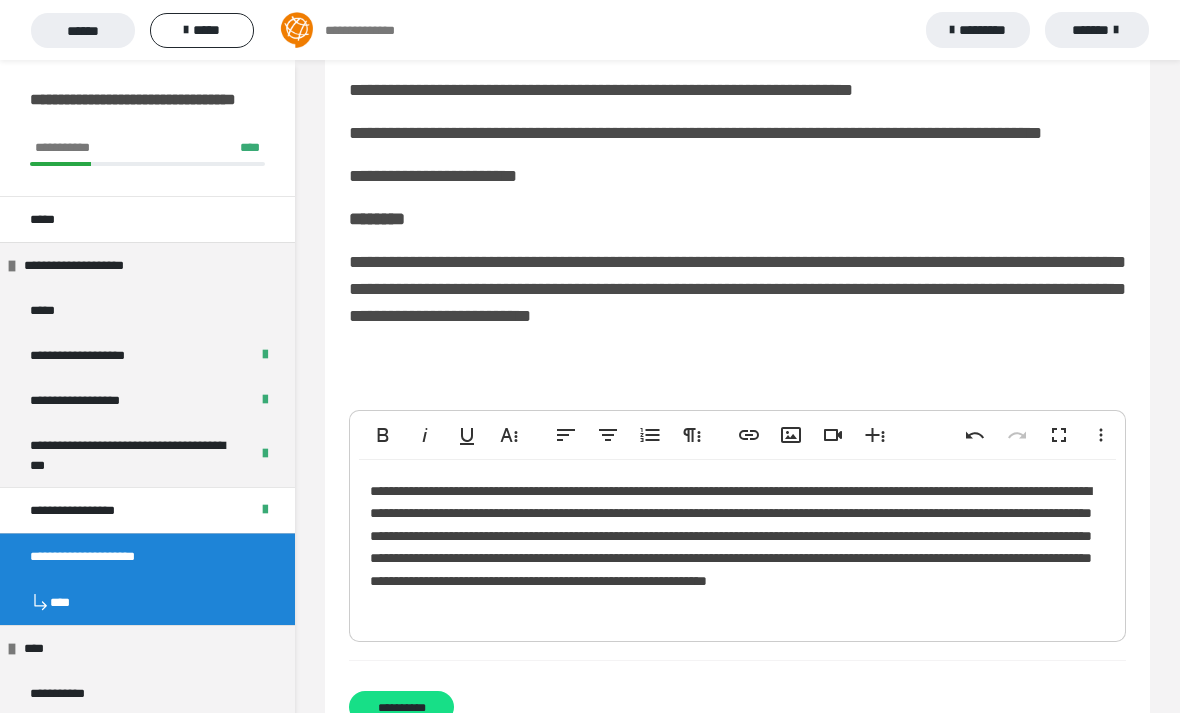 click on "**********" at bounding box center [401, 707] 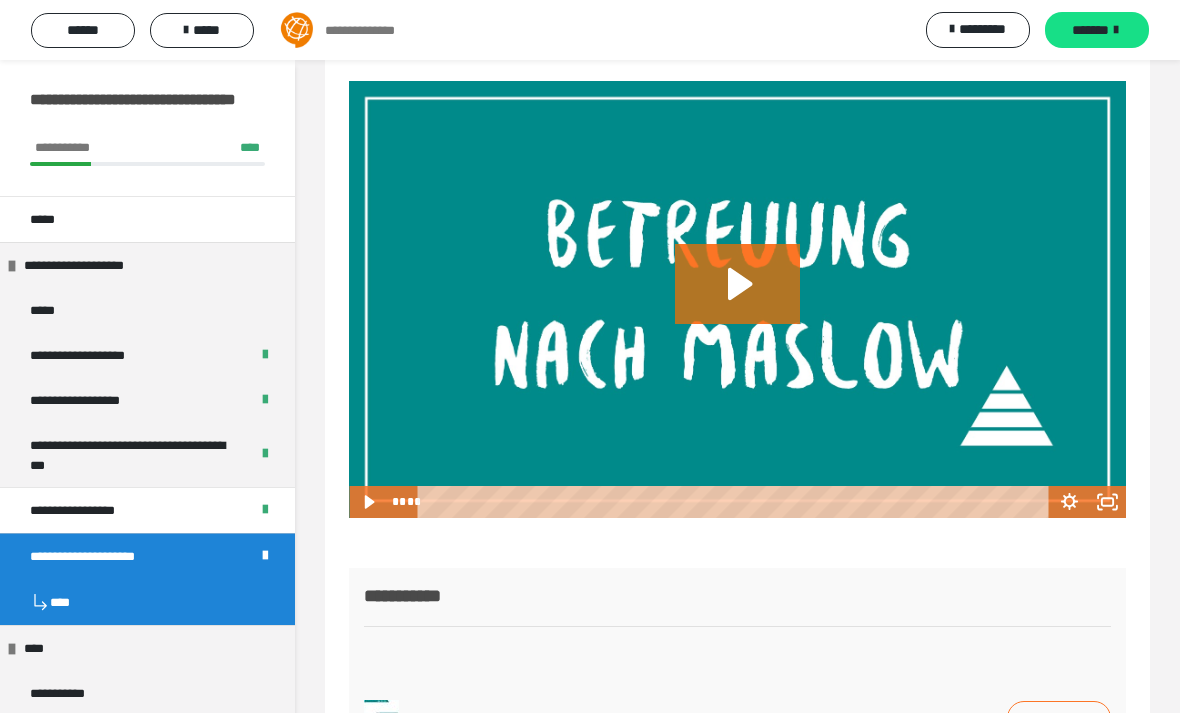 scroll, scrollTop: 514, scrollLeft: 0, axis: vertical 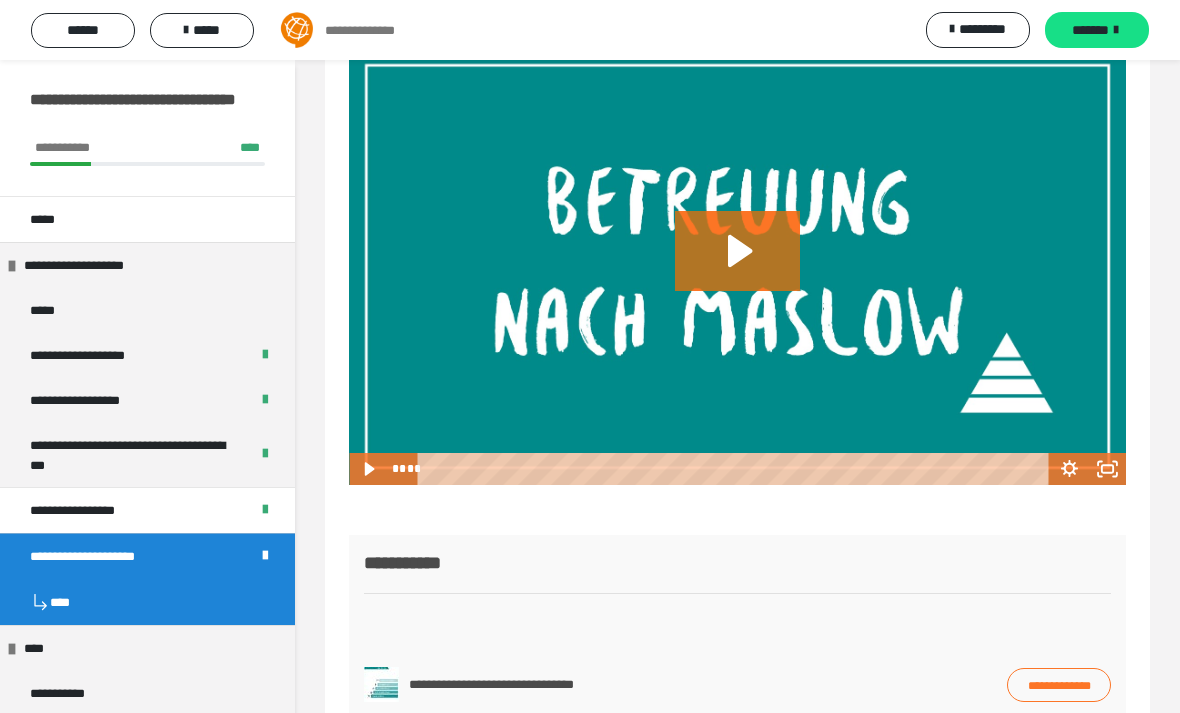 click on "****" at bounding box center [41, 648] 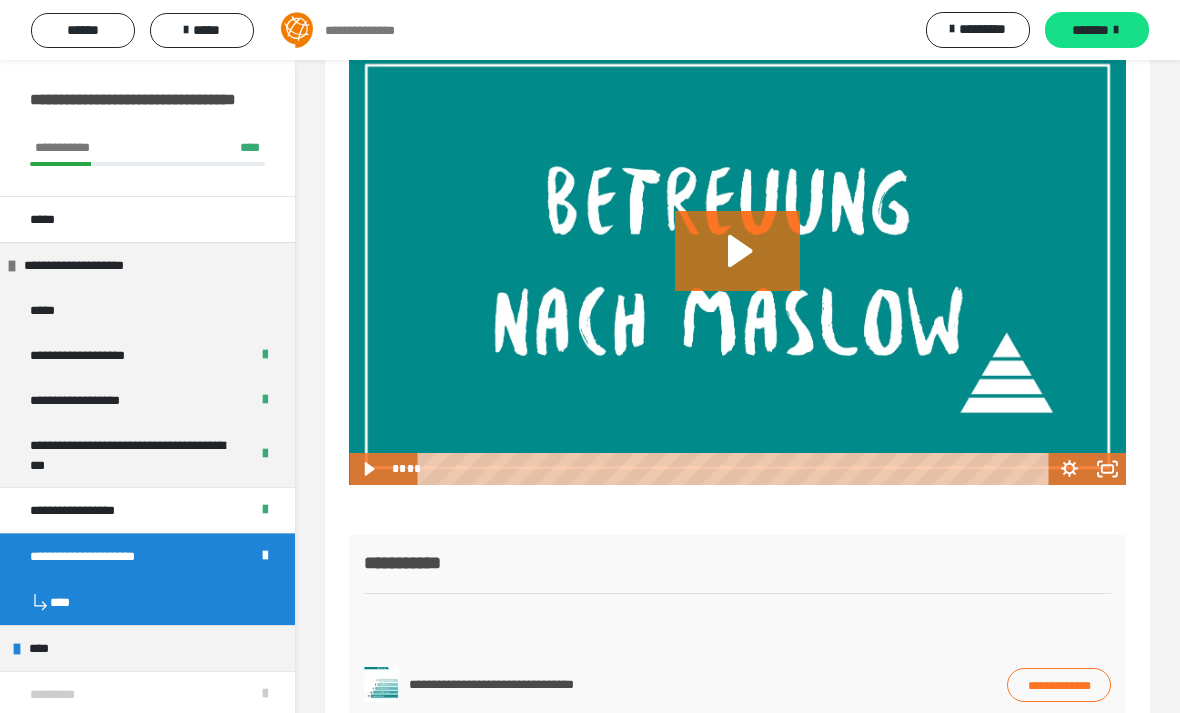 click on "*******" at bounding box center (1097, 30) 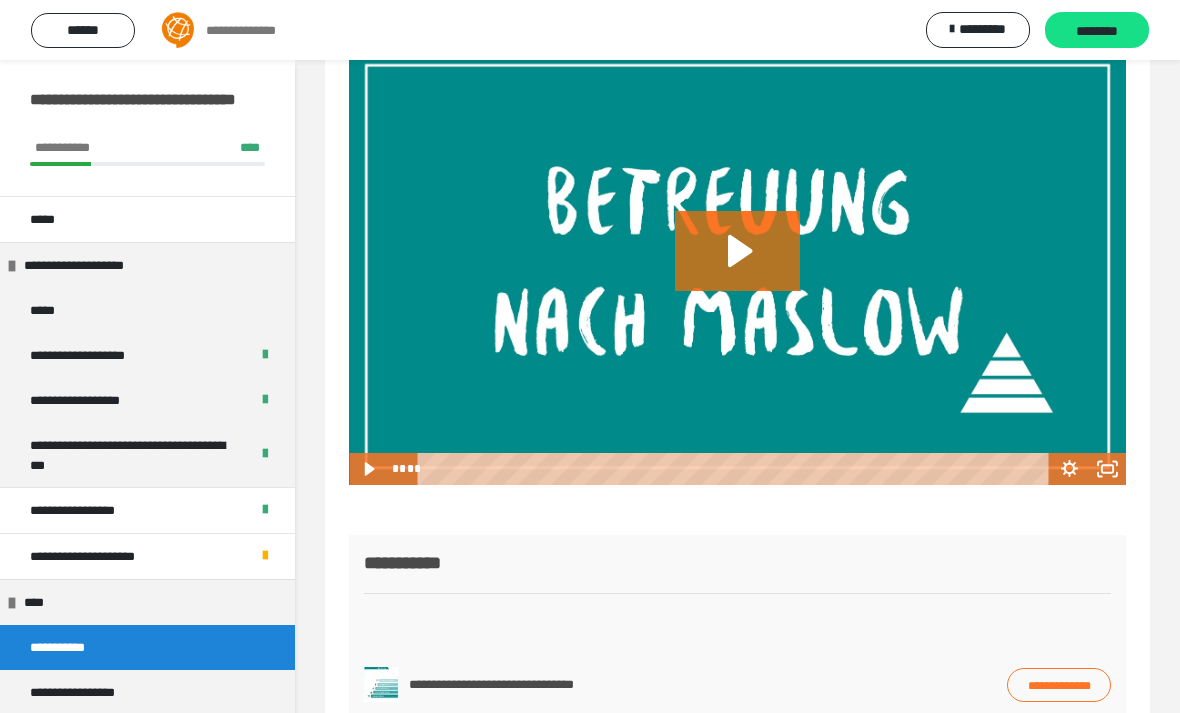 scroll, scrollTop: 351, scrollLeft: 0, axis: vertical 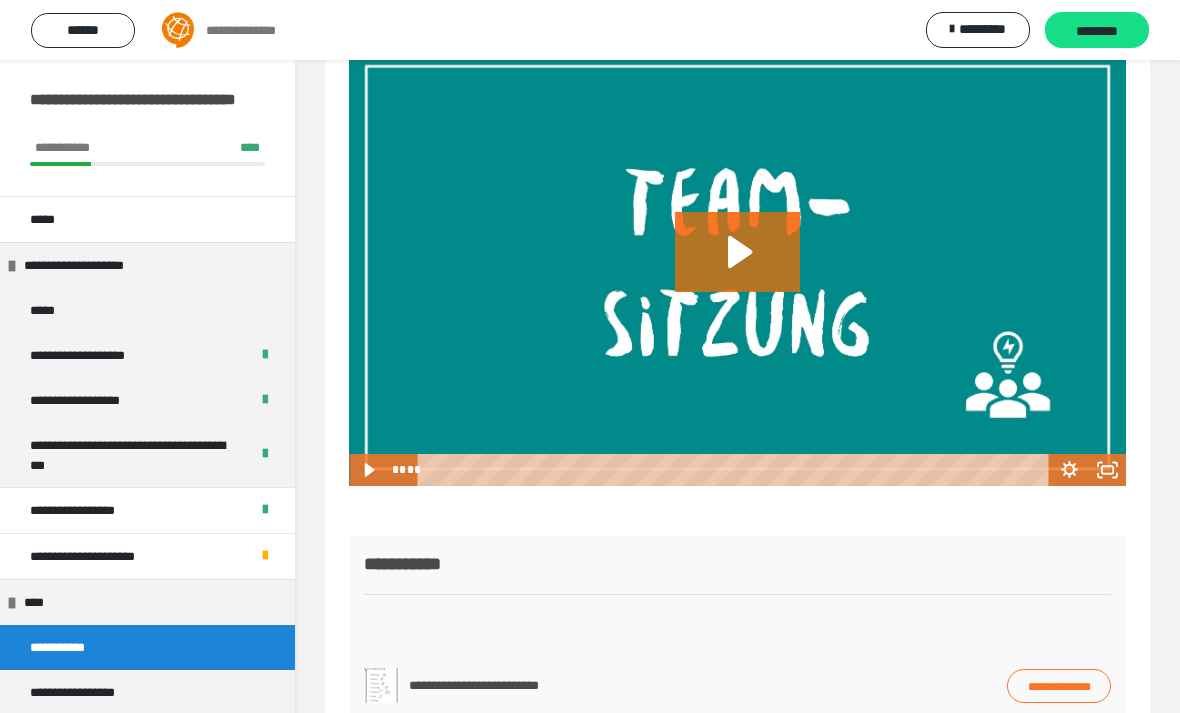 click 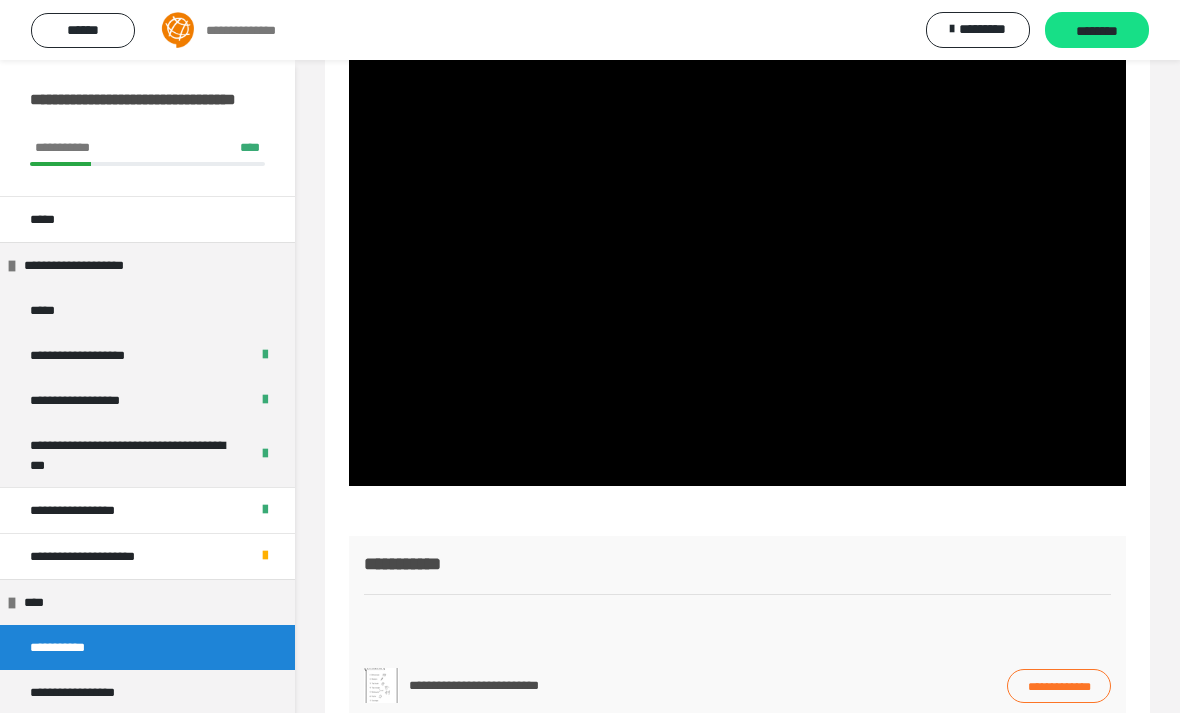scroll, scrollTop: 352, scrollLeft: 0, axis: vertical 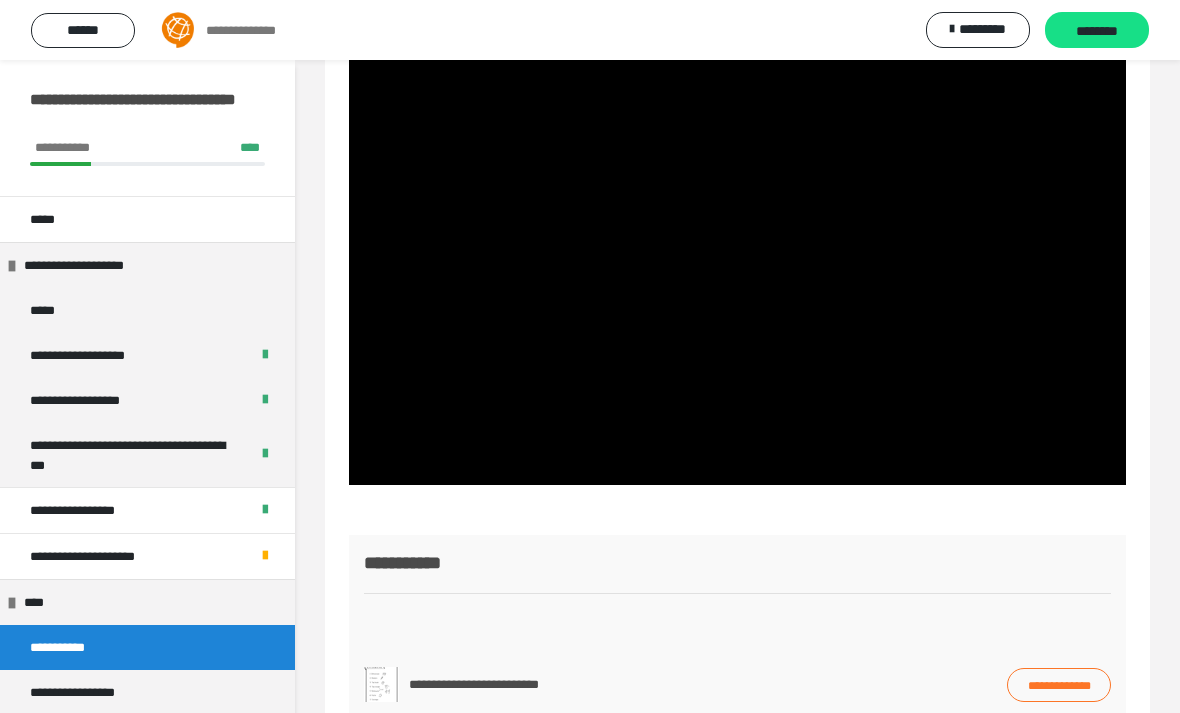 click on "**********" at bounding box center [1059, 685] 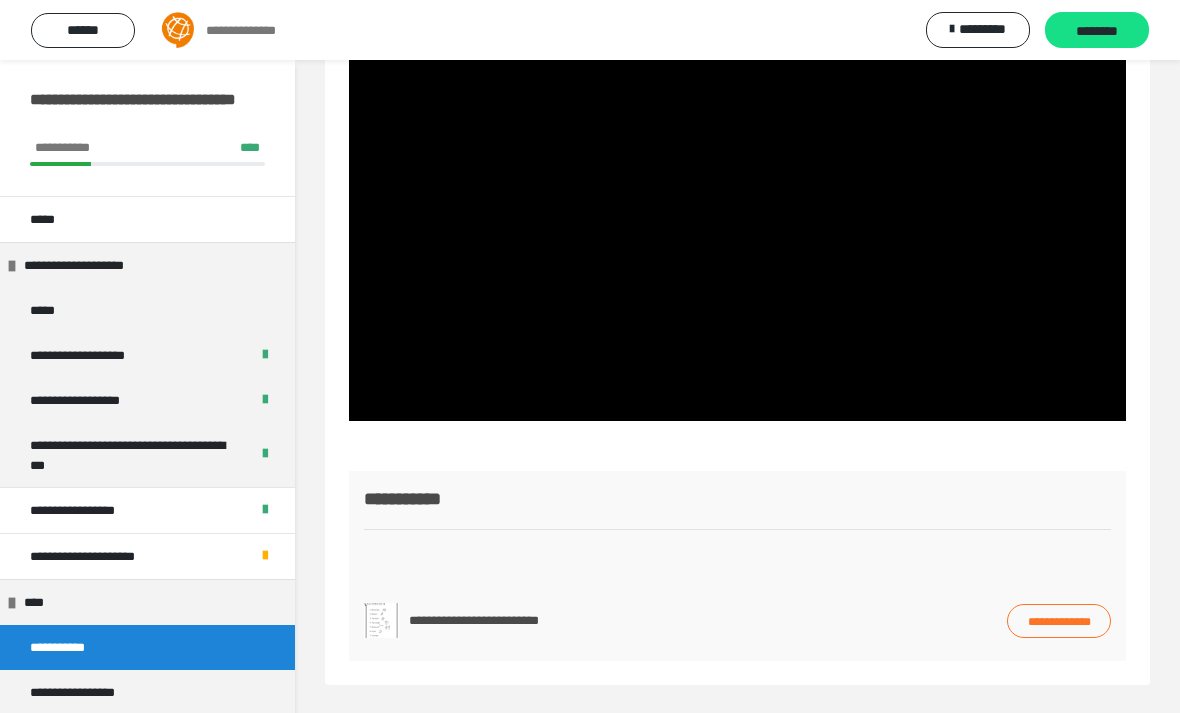 click on "********" at bounding box center [1097, 30] 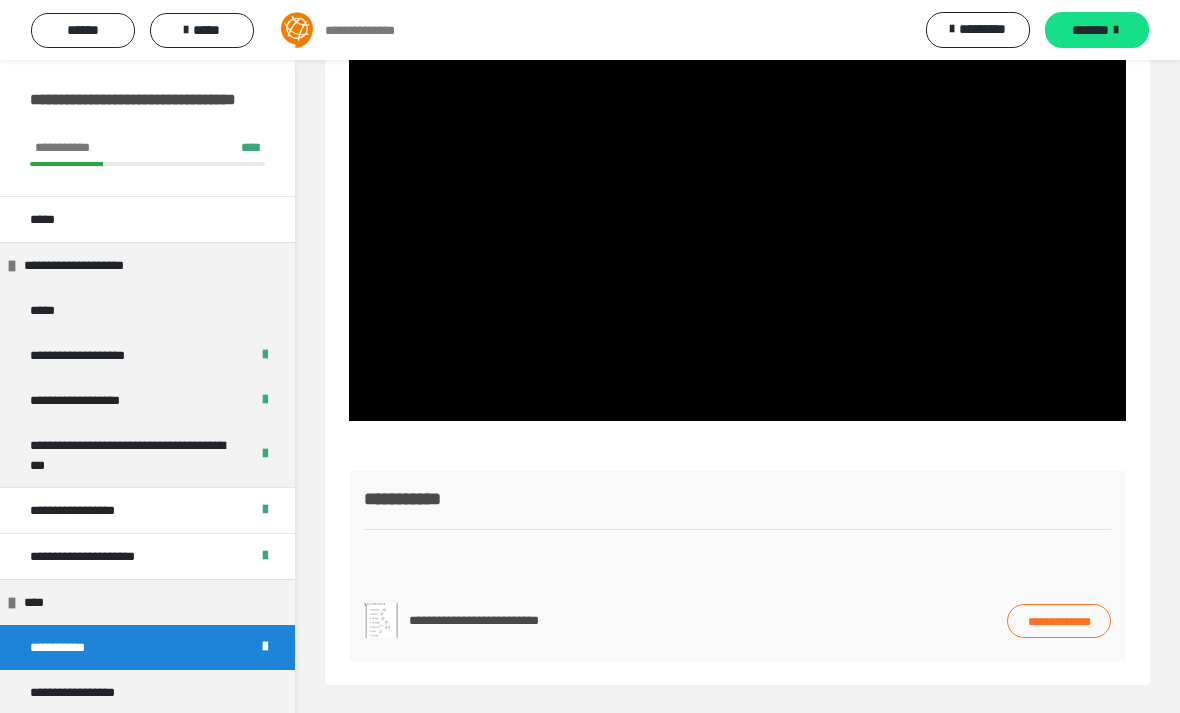 click on "*******" at bounding box center (1090, 30) 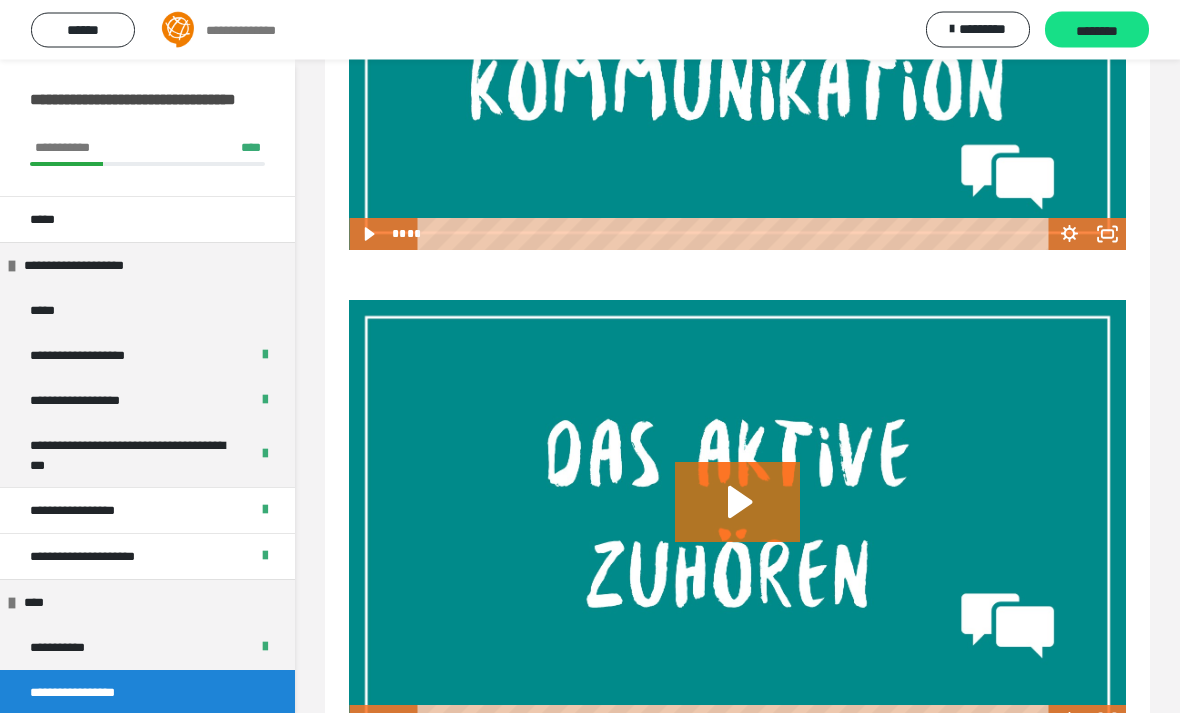 scroll, scrollTop: 653, scrollLeft: 0, axis: vertical 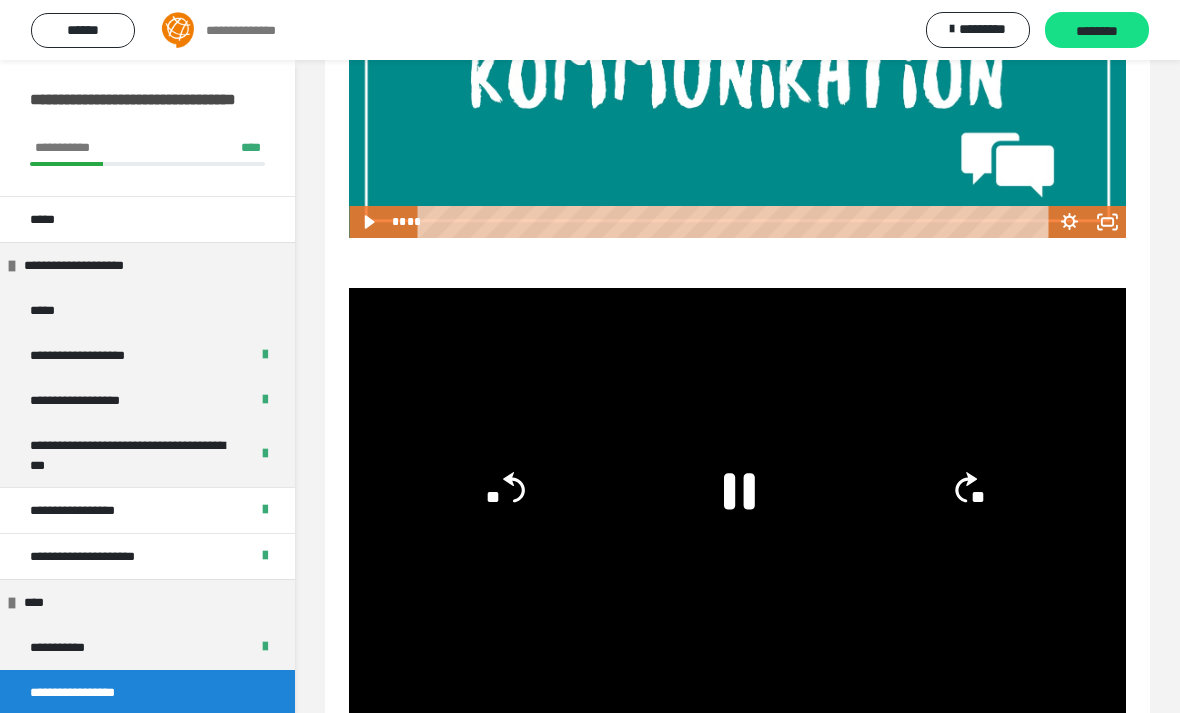 click 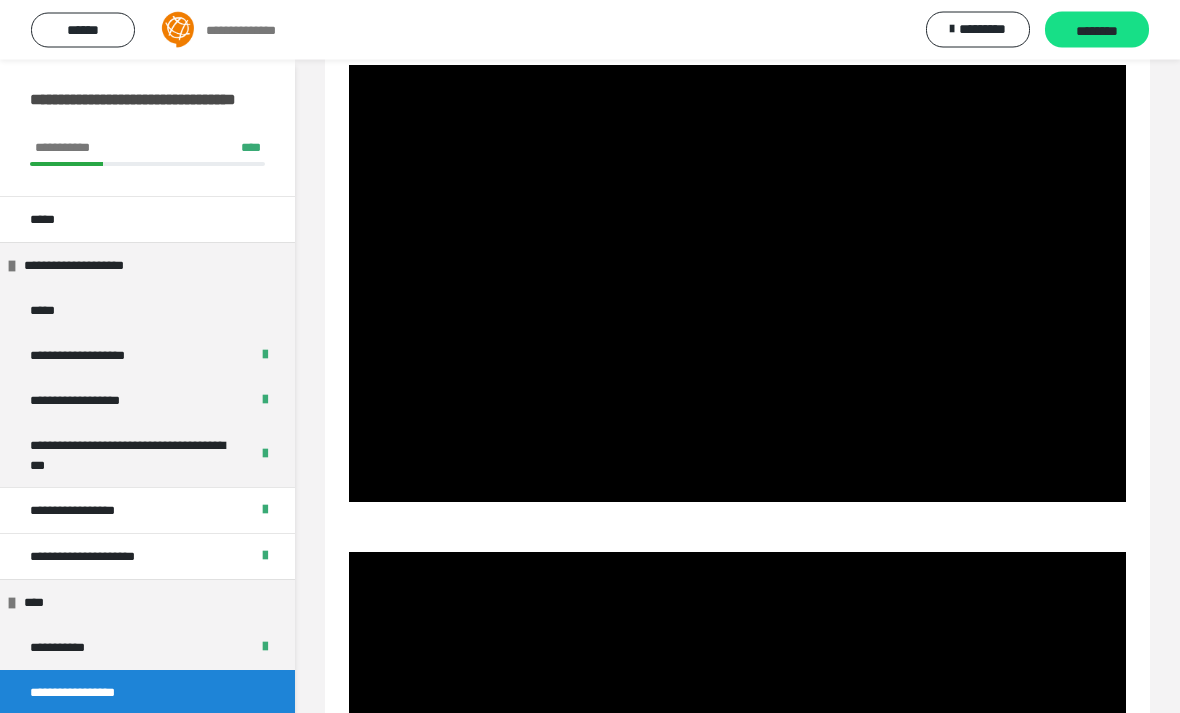scroll, scrollTop: 389, scrollLeft: 0, axis: vertical 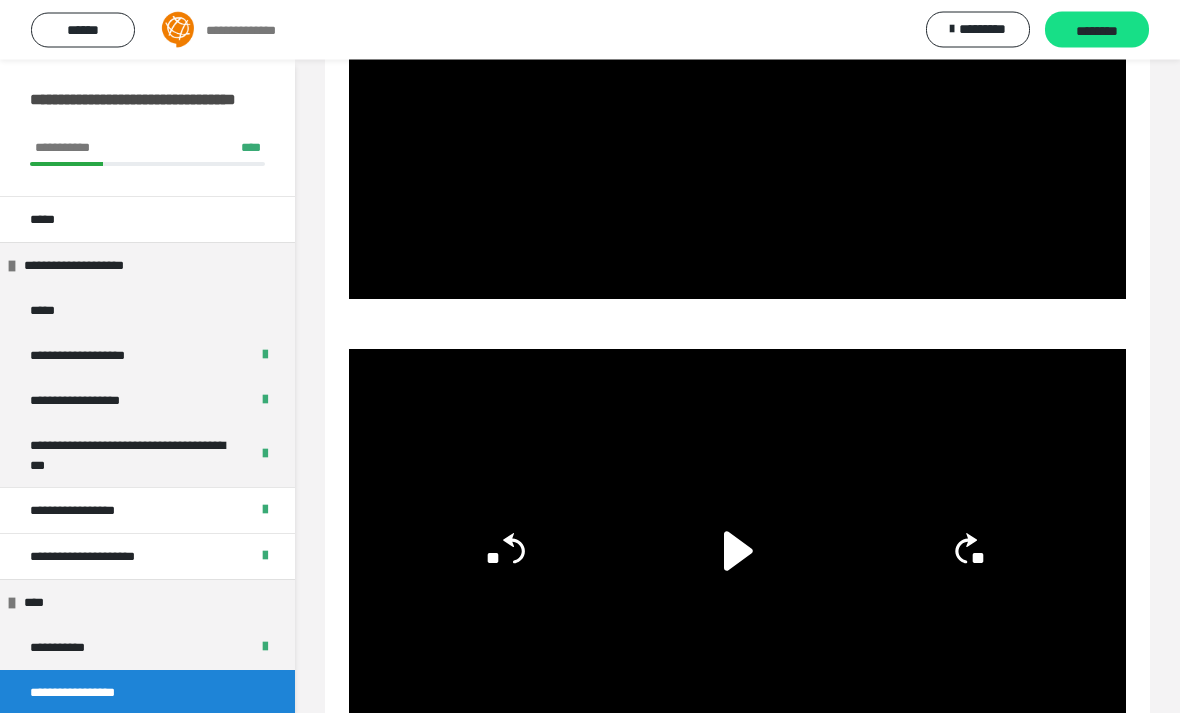 click 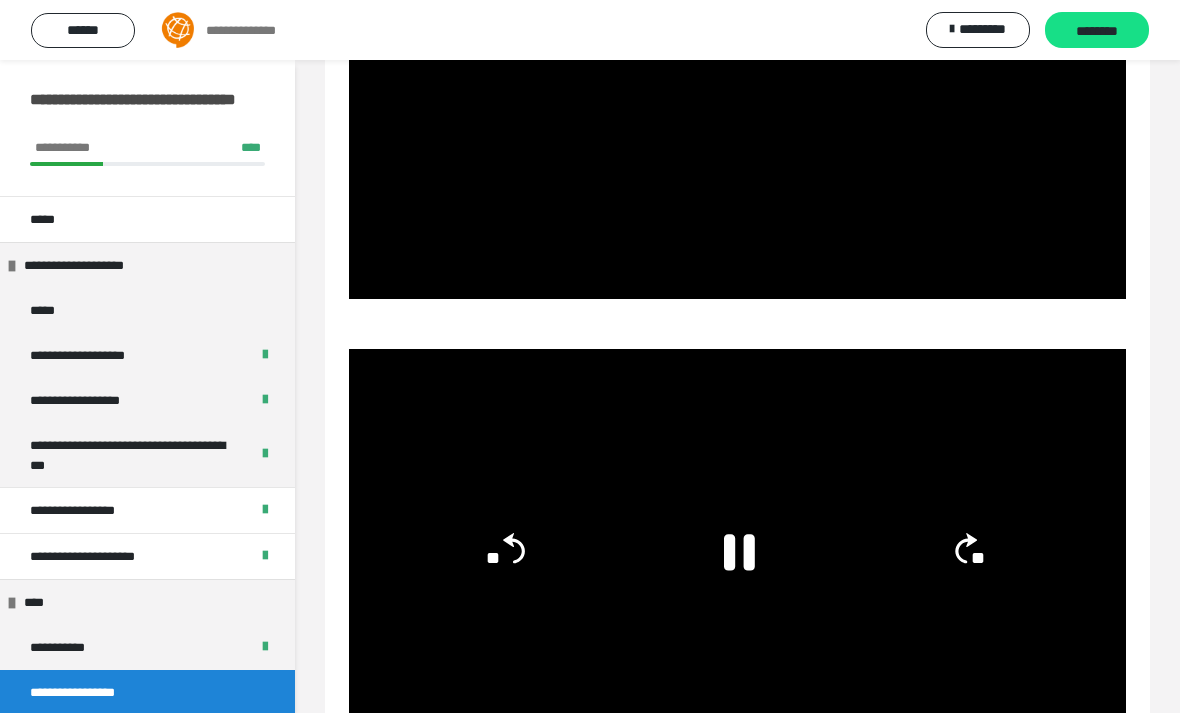 scroll, scrollTop: 653, scrollLeft: 0, axis: vertical 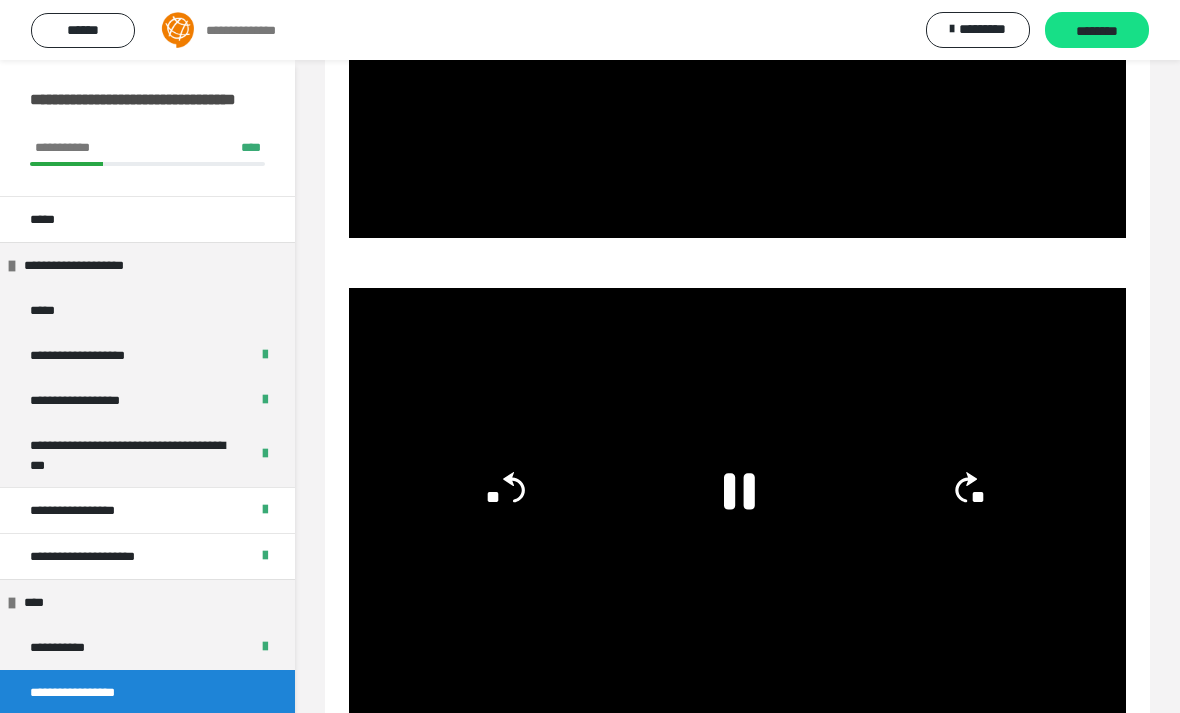 click at bounding box center [737, 506] 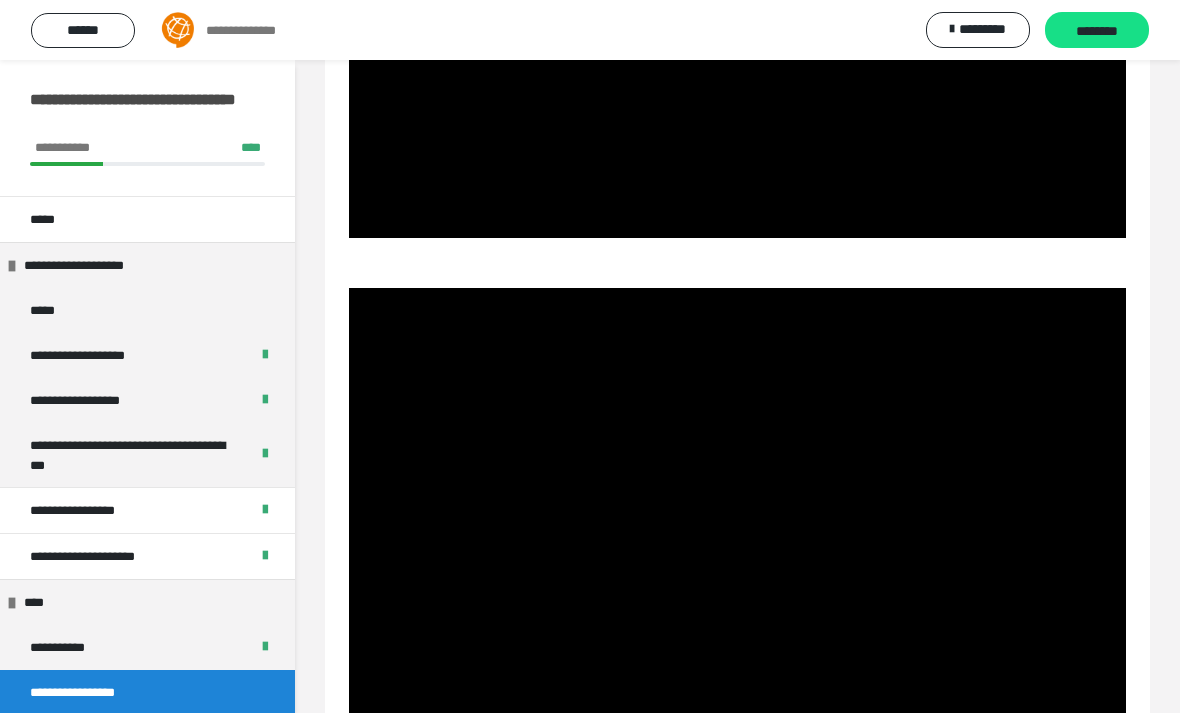 click on "********" at bounding box center [1097, 31] 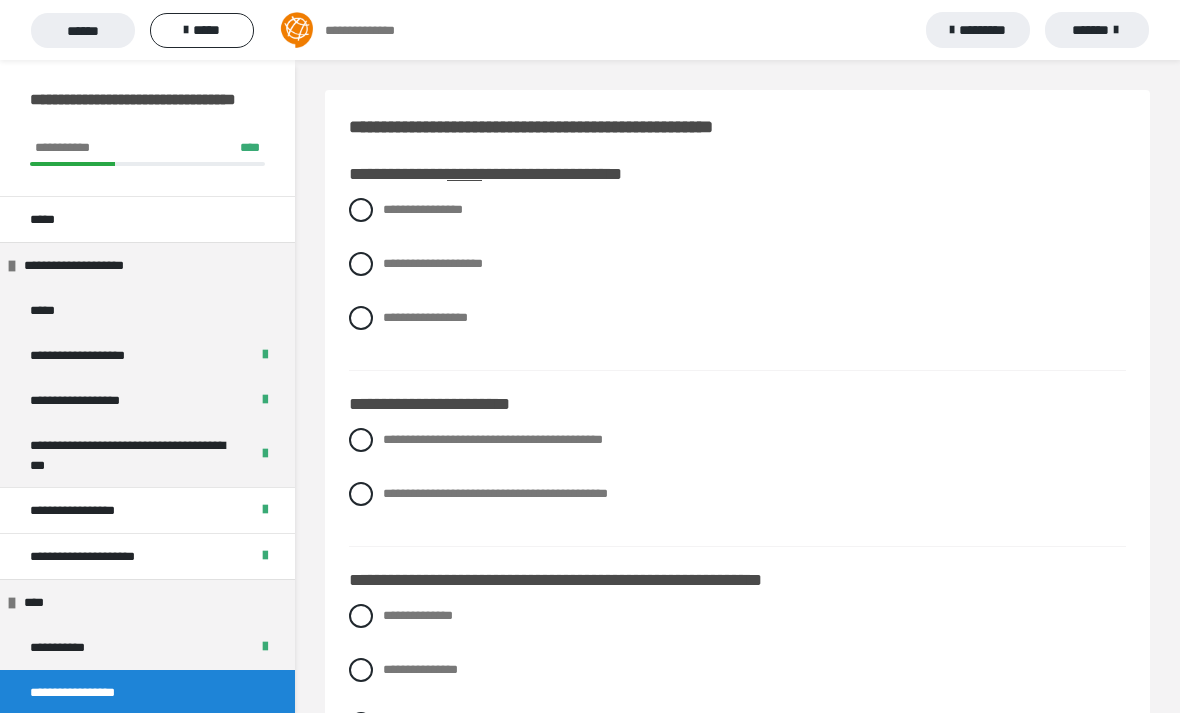 click at bounding box center (361, 318) 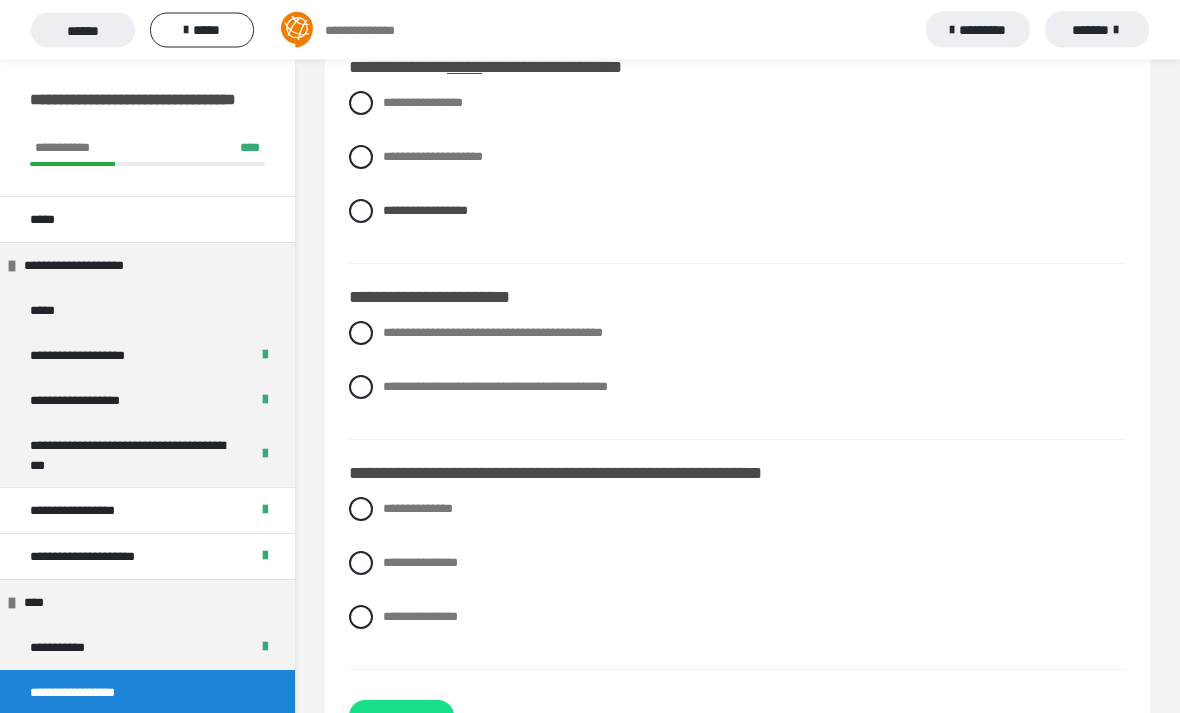 scroll, scrollTop: 116, scrollLeft: 0, axis: vertical 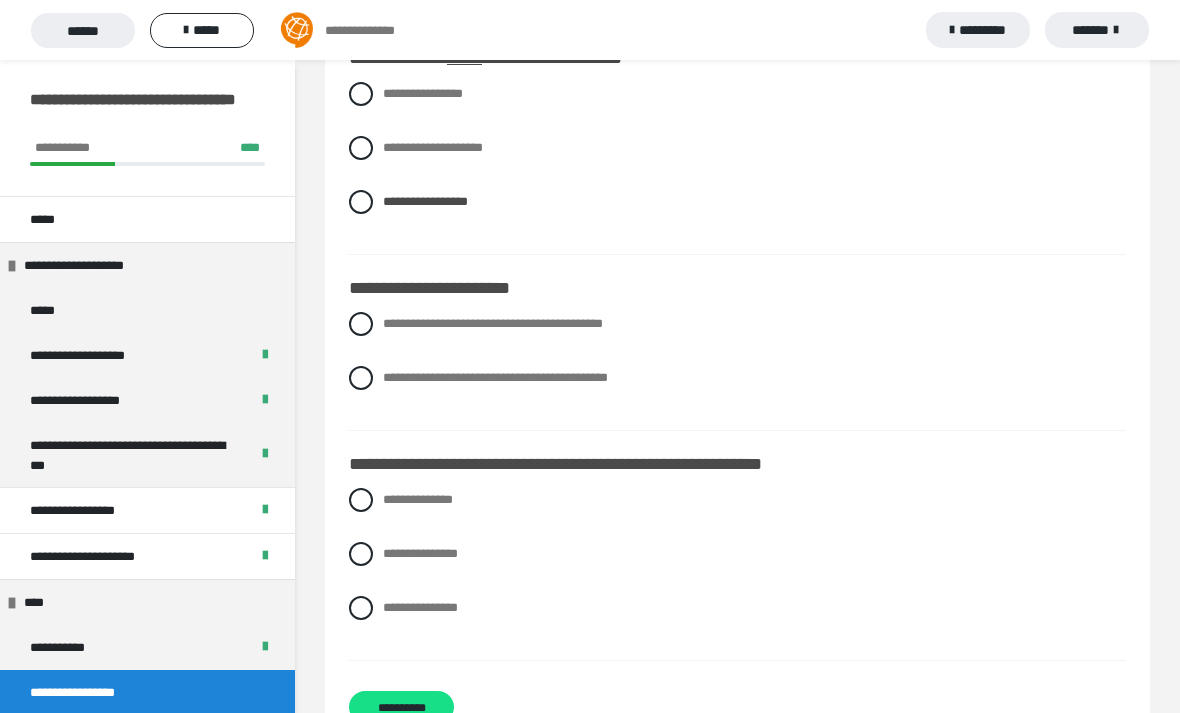 click on "**********" at bounding box center (389, 318) 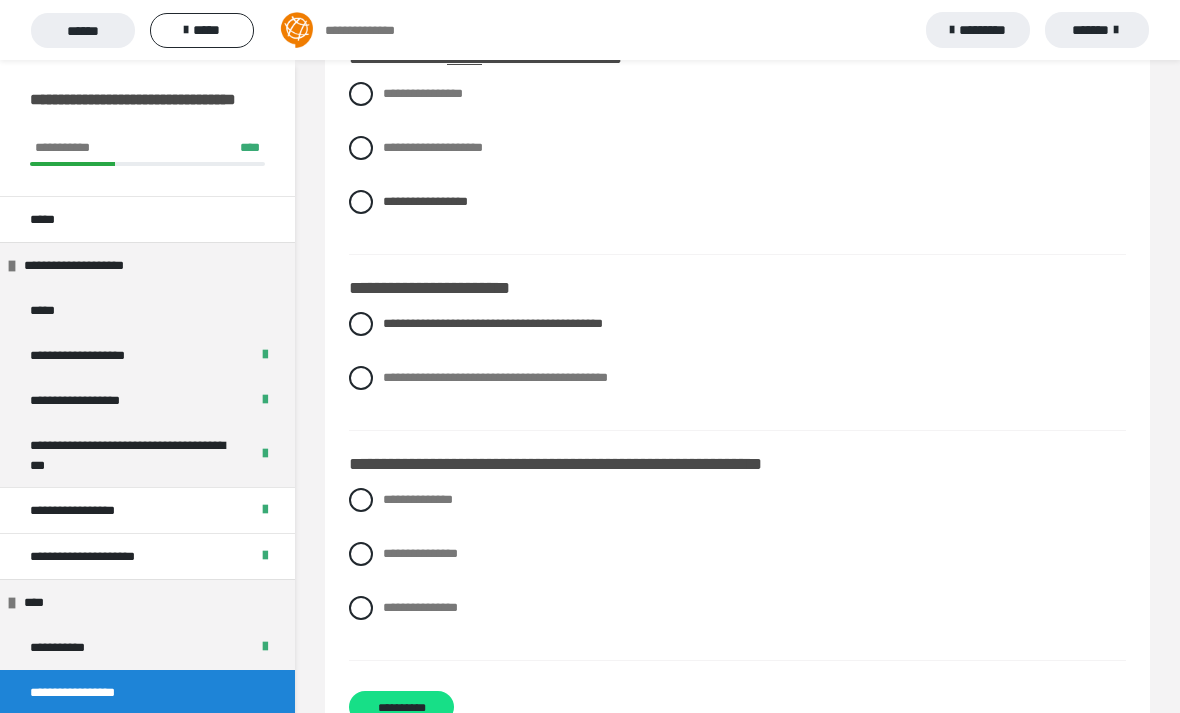 click on "**********" at bounding box center (389, 548) 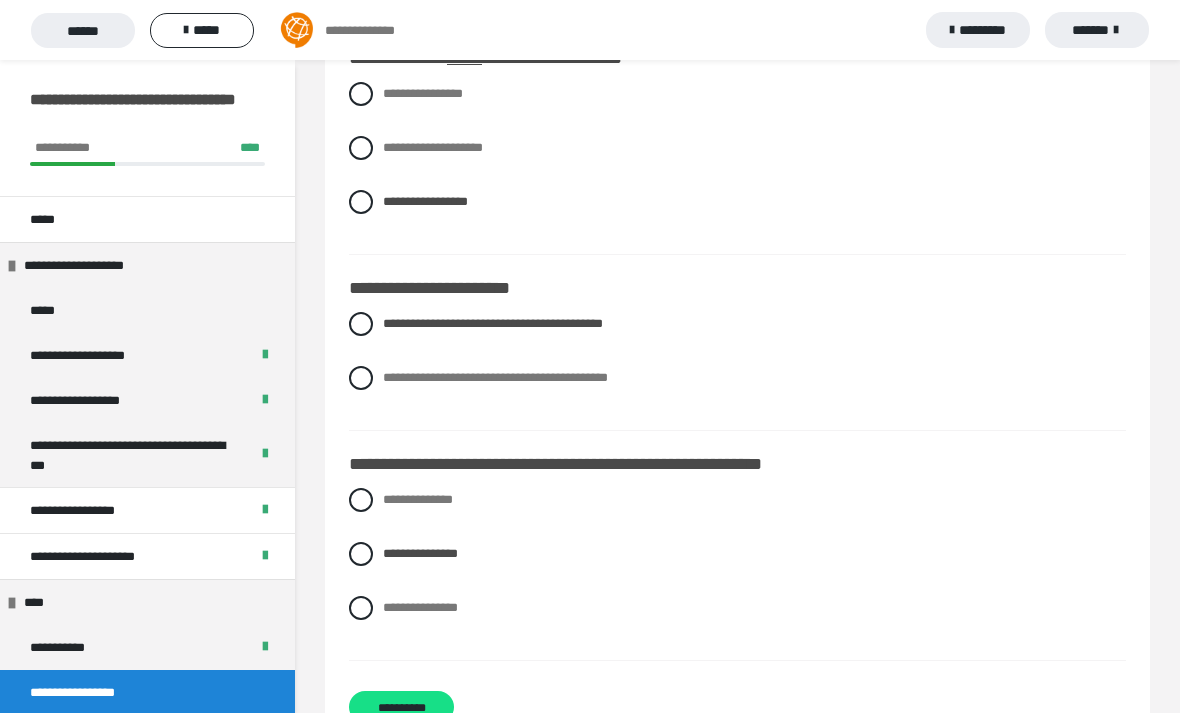 click on "**********" at bounding box center (401, 707) 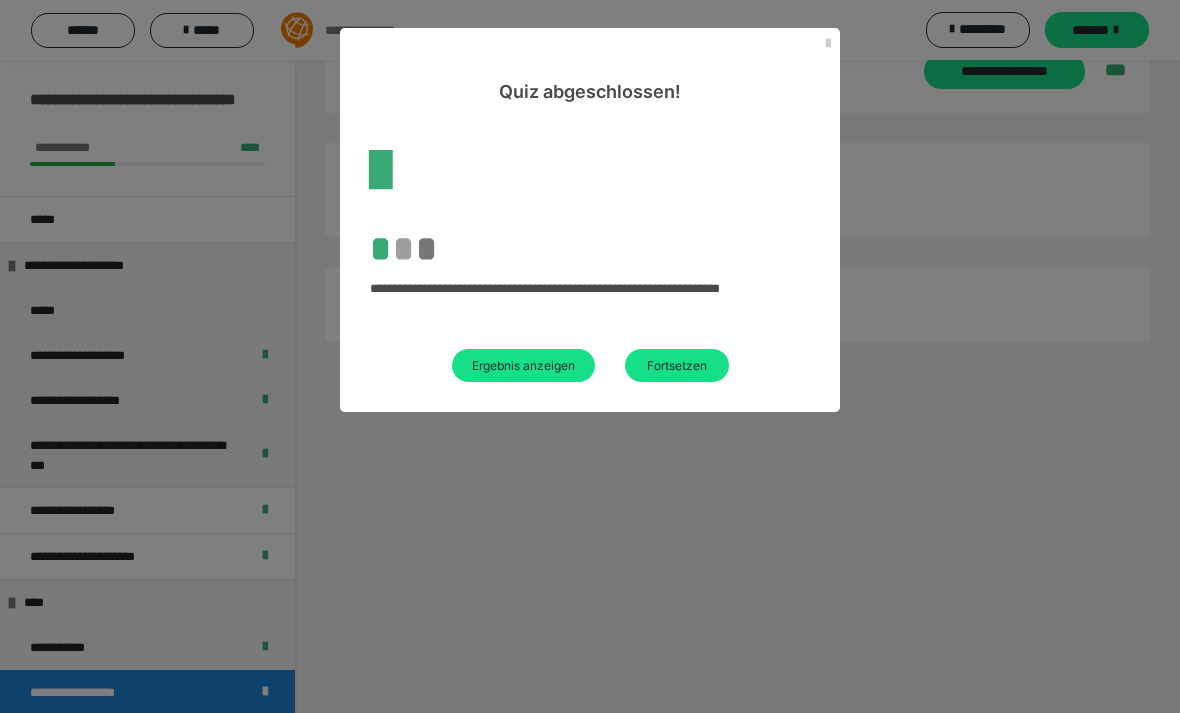 scroll, scrollTop: 60, scrollLeft: 0, axis: vertical 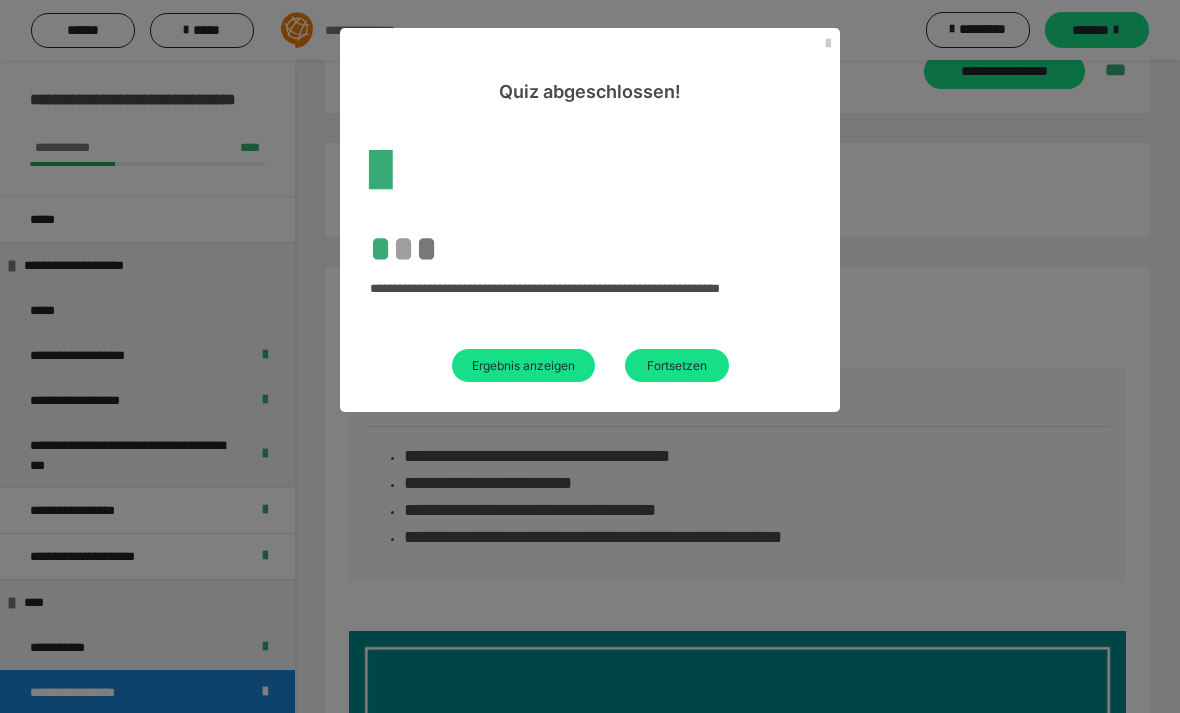 click on "Fortsetzen" at bounding box center (677, 365) 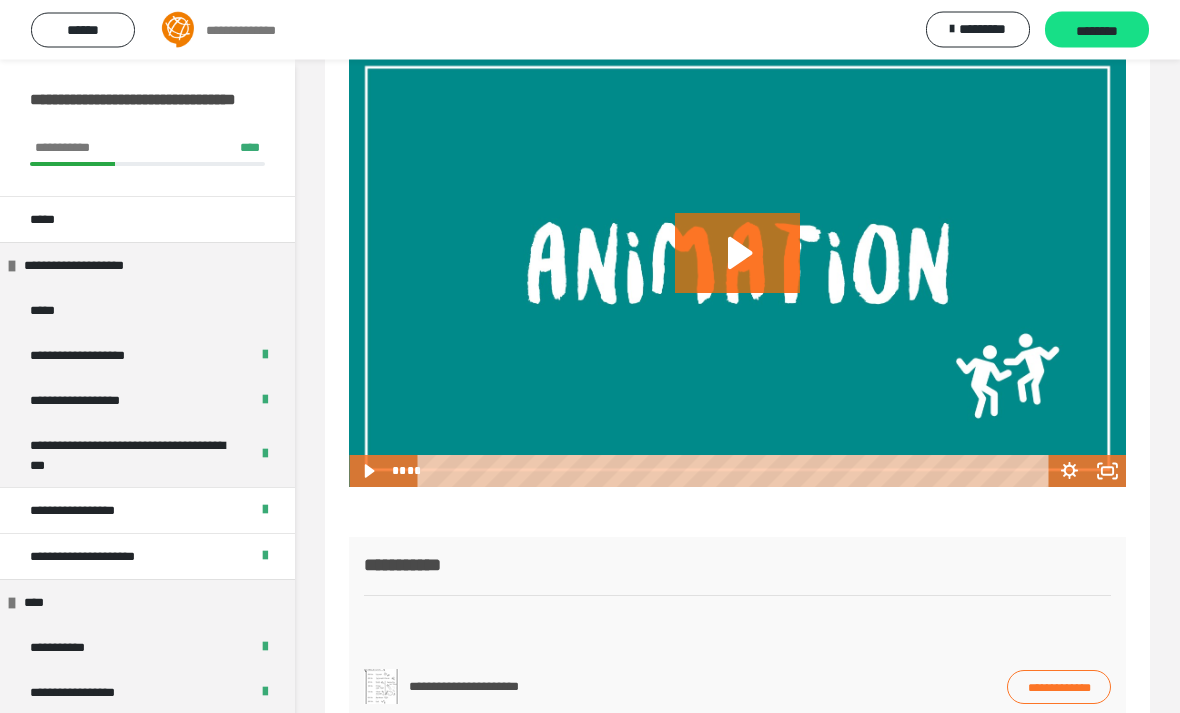 scroll, scrollTop: 379, scrollLeft: 0, axis: vertical 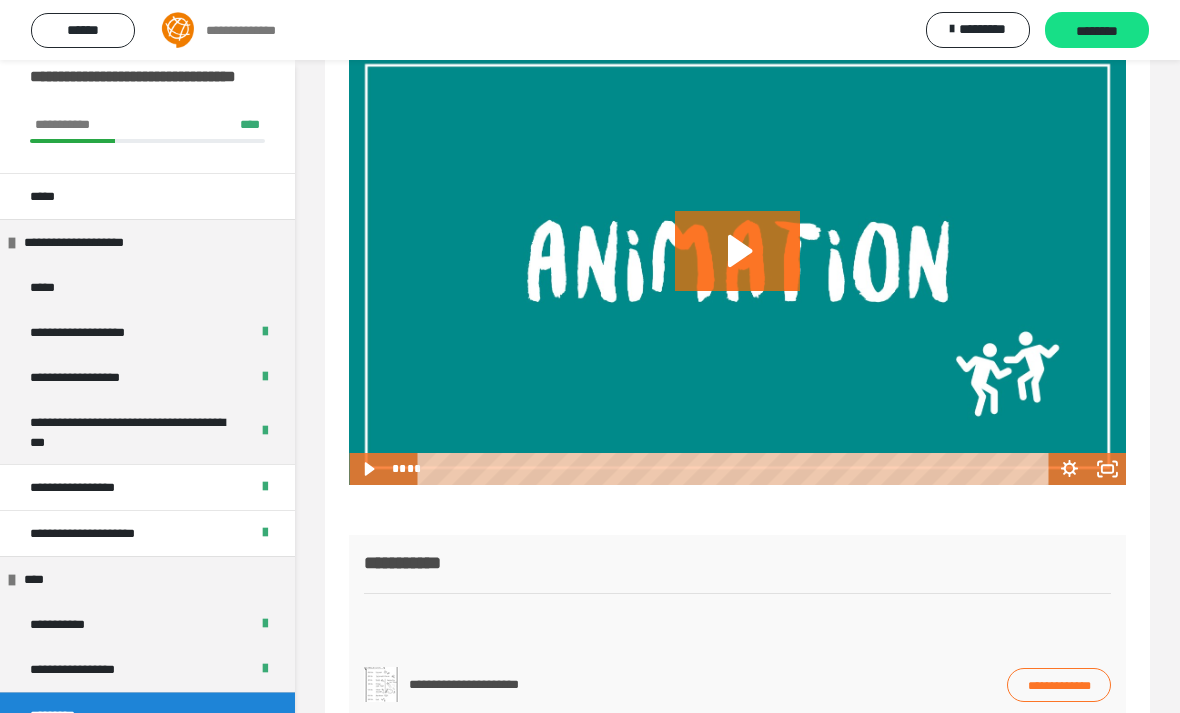 click 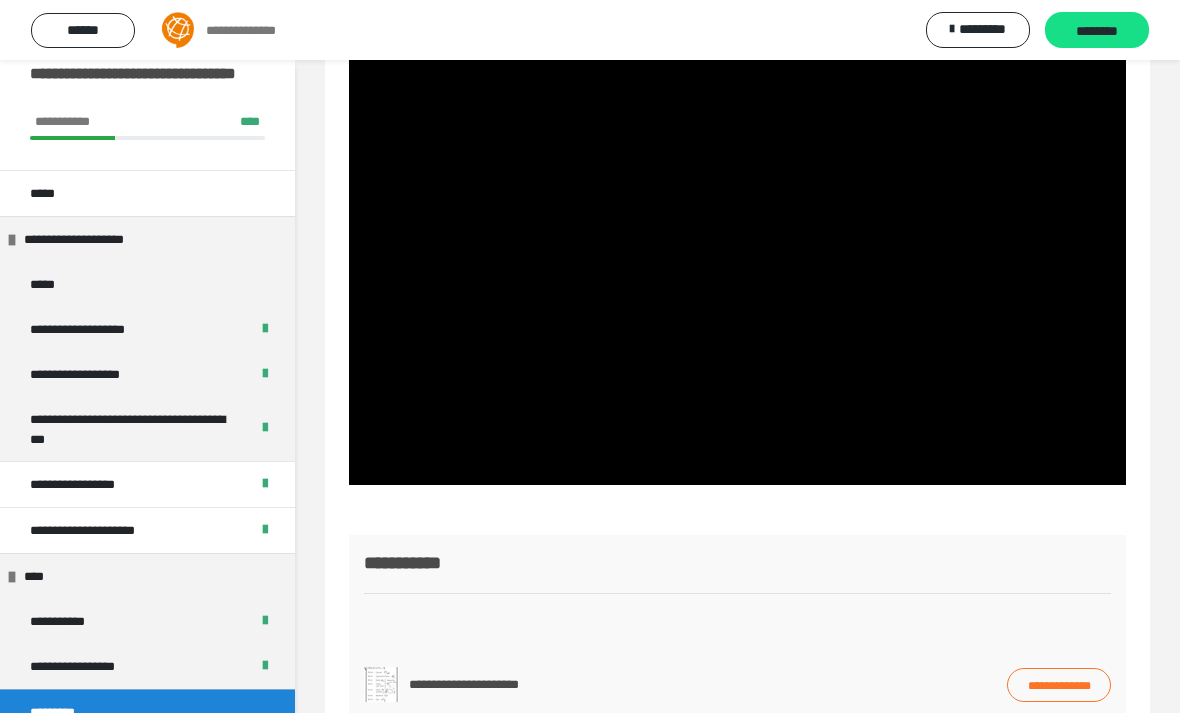 scroll, scrollTop: 28, scrollLeft: 0, axis: vertical 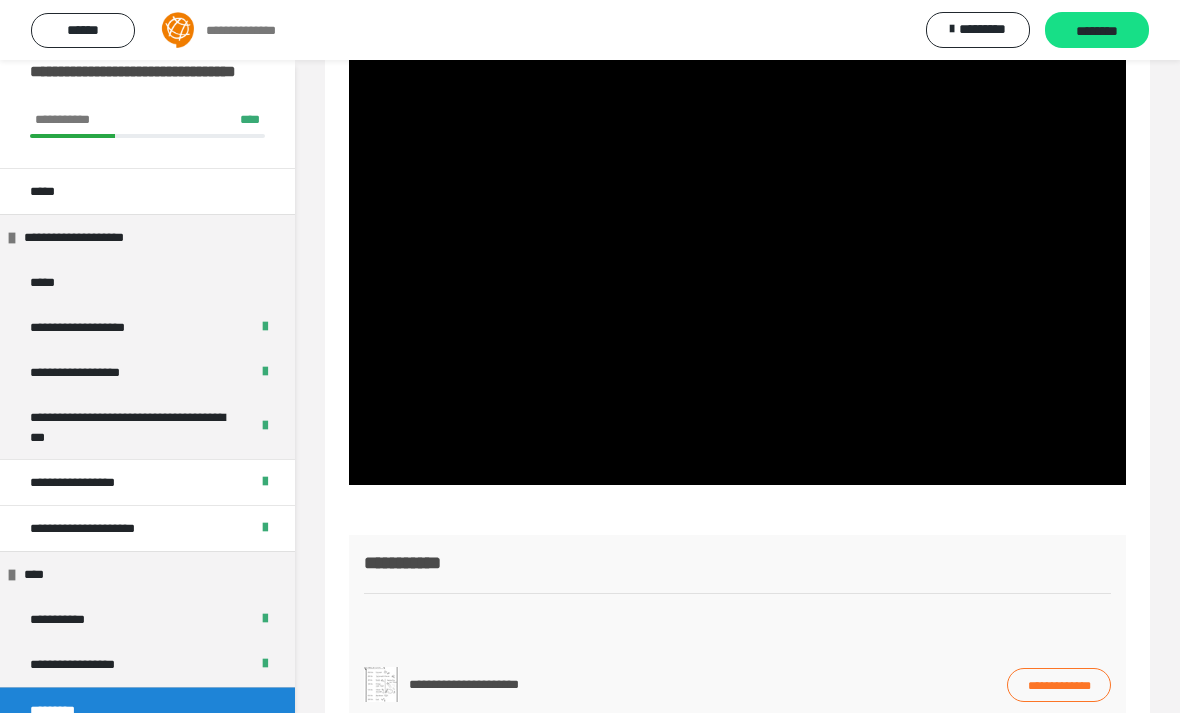 click on "**********" at bounding box center [1059, 685] 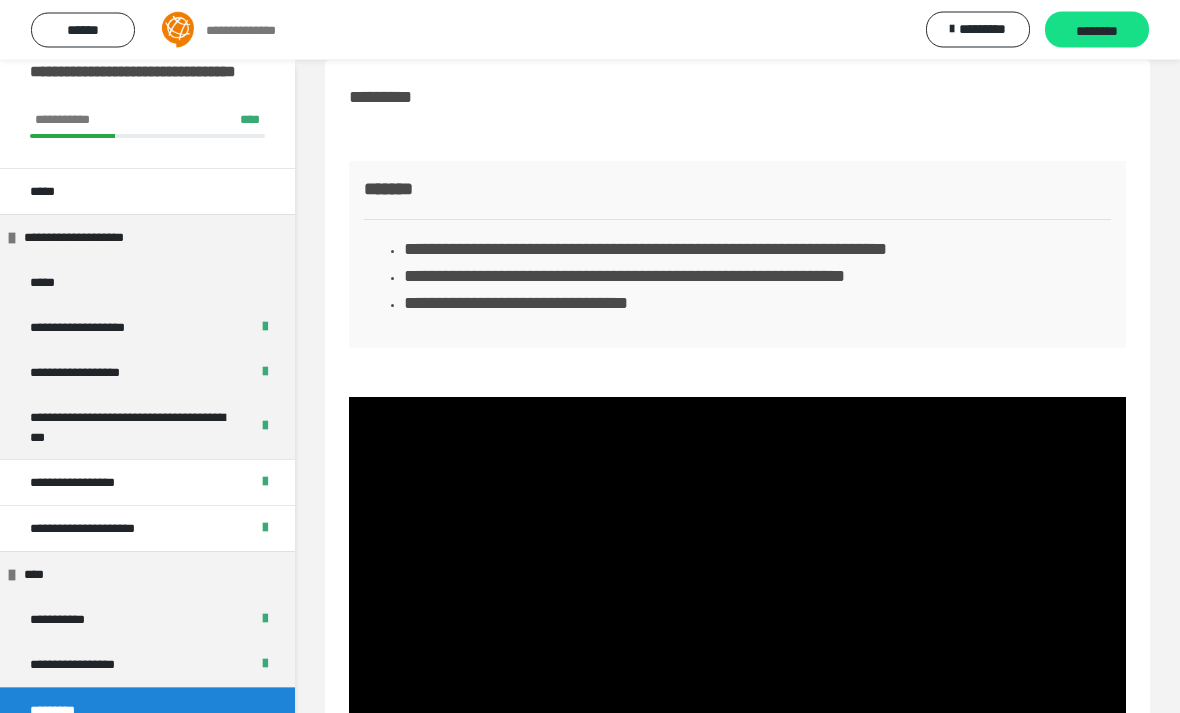 scroll, scrollTop: 0, scrollLeft: 0, axis: both 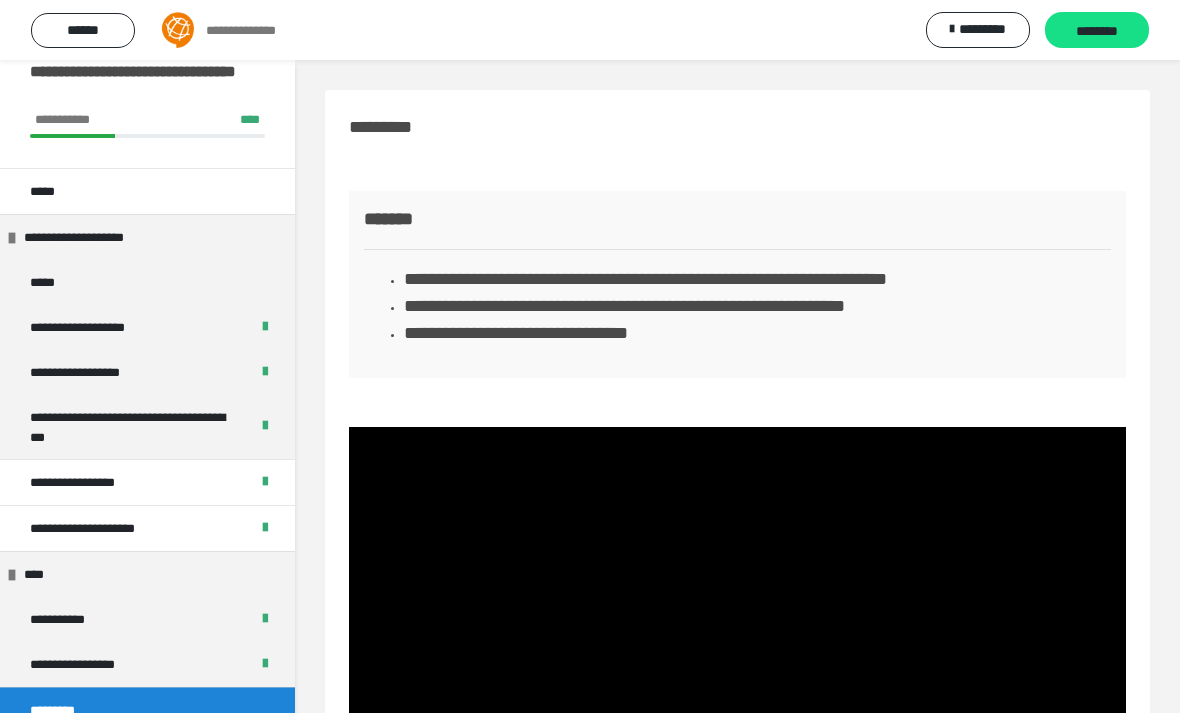 click on "********" at bounding box center (1097, 31) 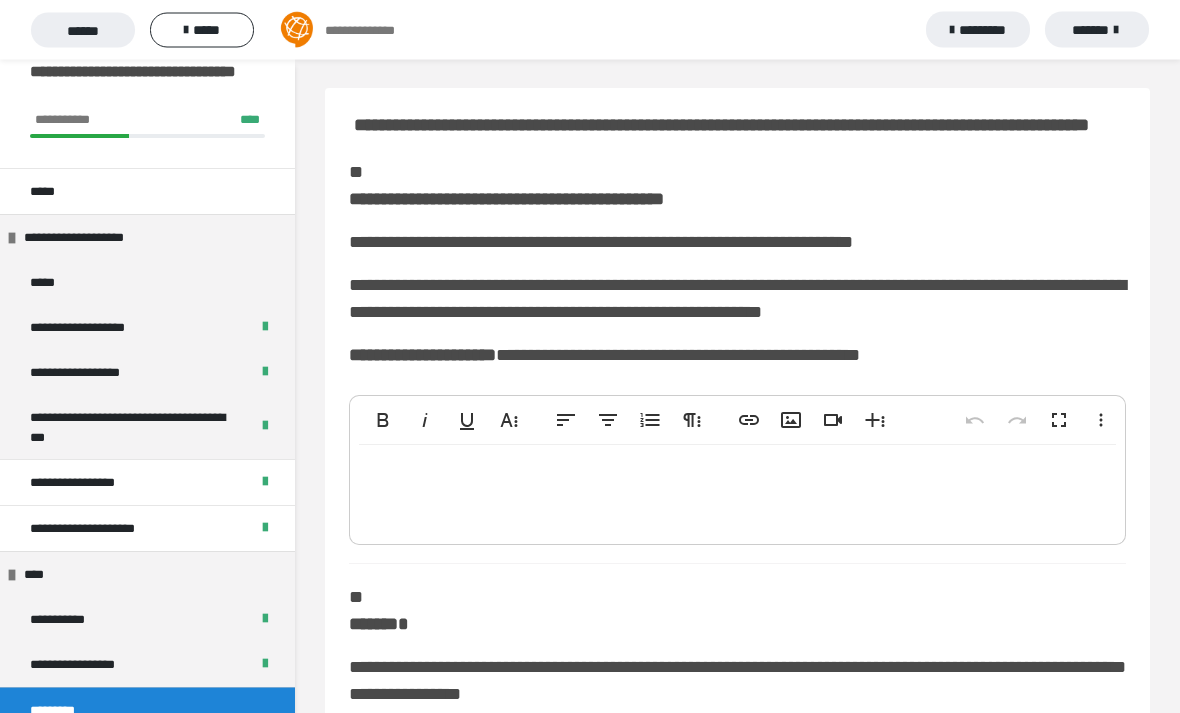scroll, scrollTop: 0, scrollLeft: 0, axis: both 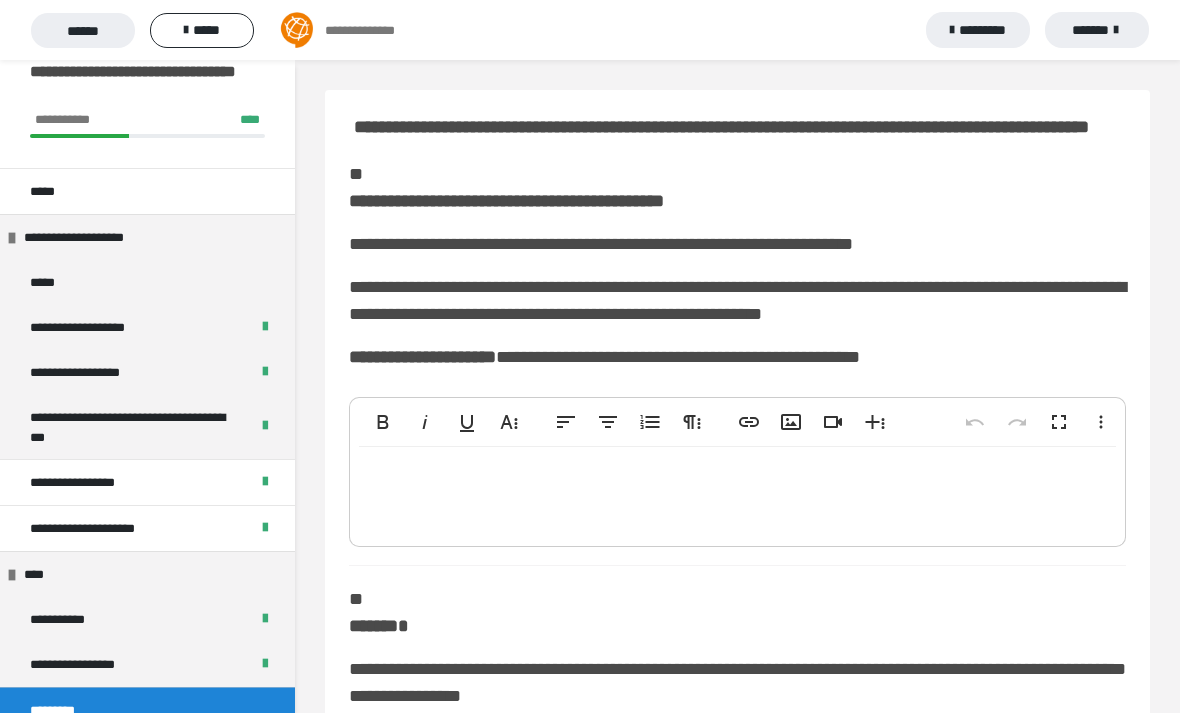 click at bounding box center [737, 492] 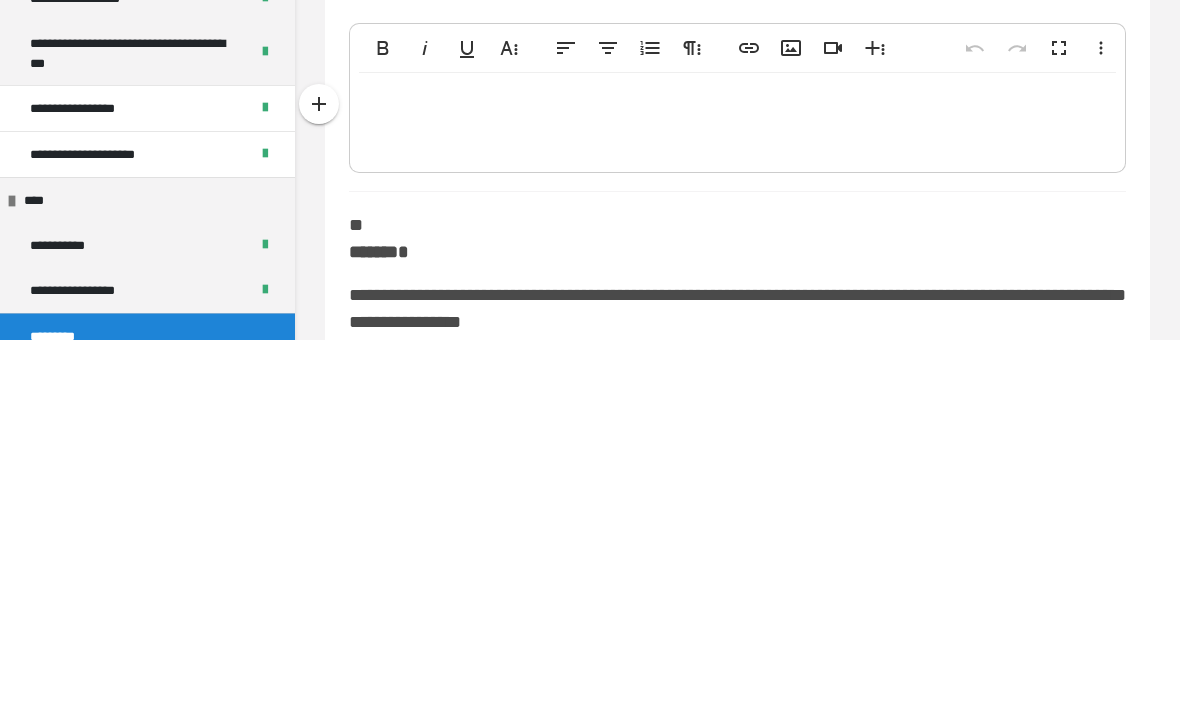 type 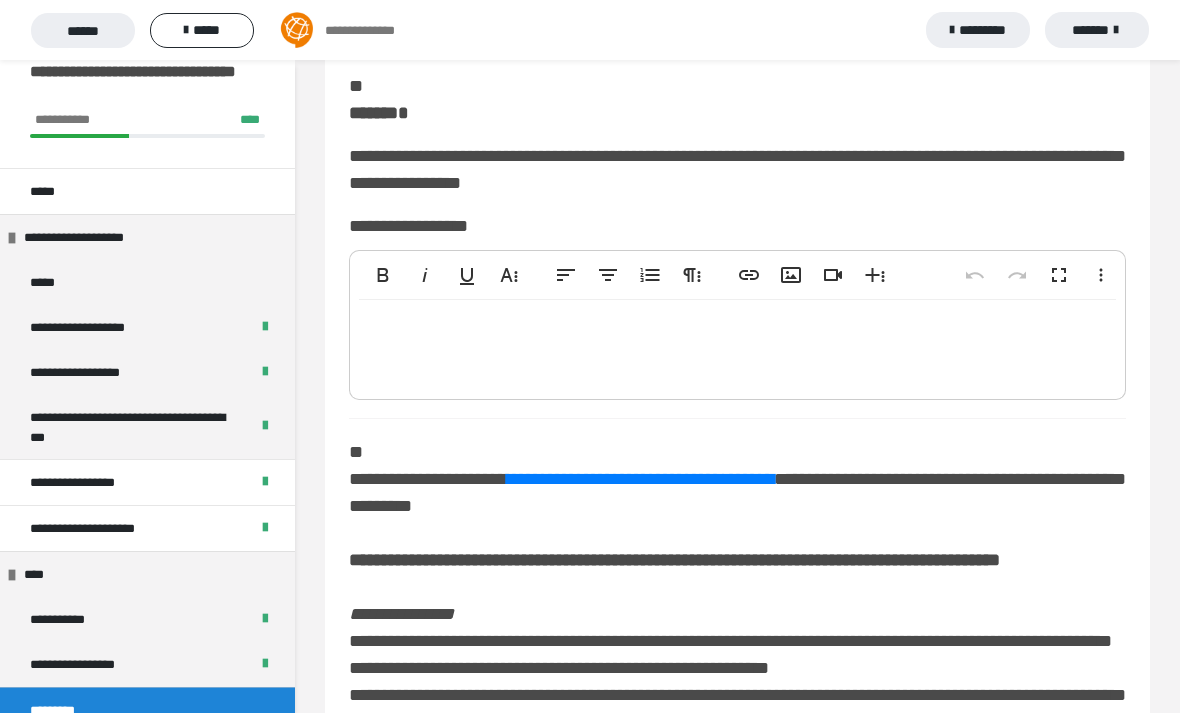 scroll, scrollTop: 552, scrollLeft: 0, axis: vertical 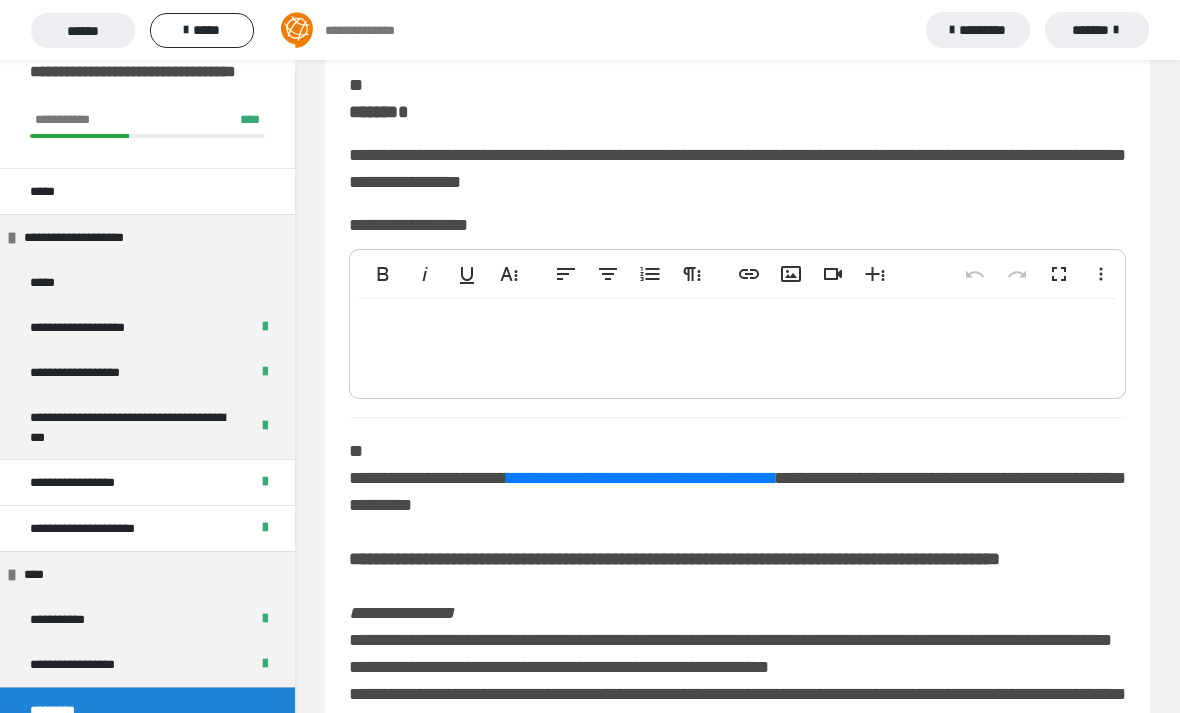 click at bounding box center (737, 344) 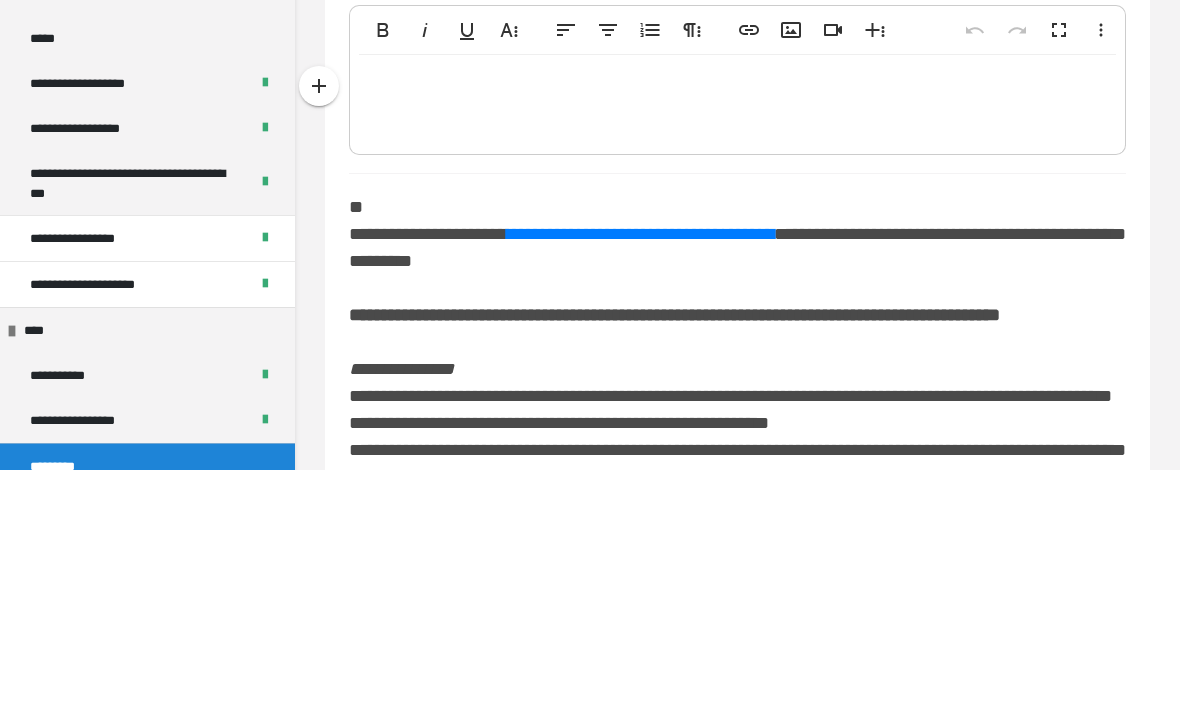 type 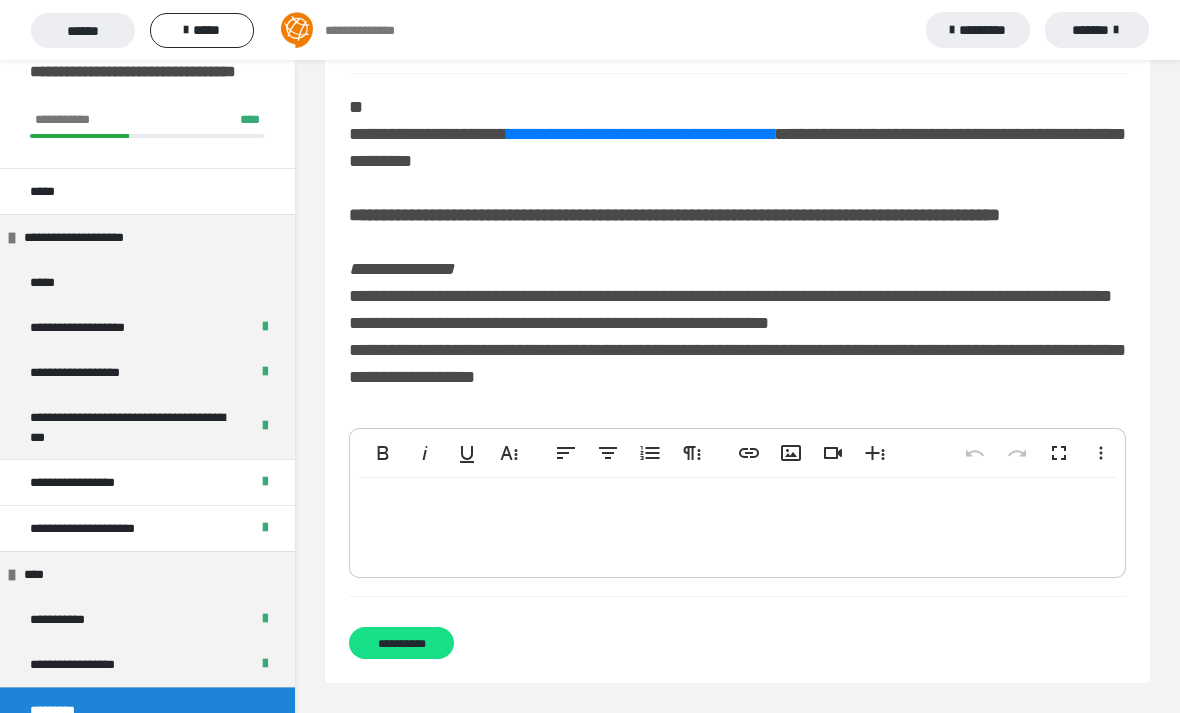 scroll, scrollTop: 1007, scrollLeft: 0, axis: vertical 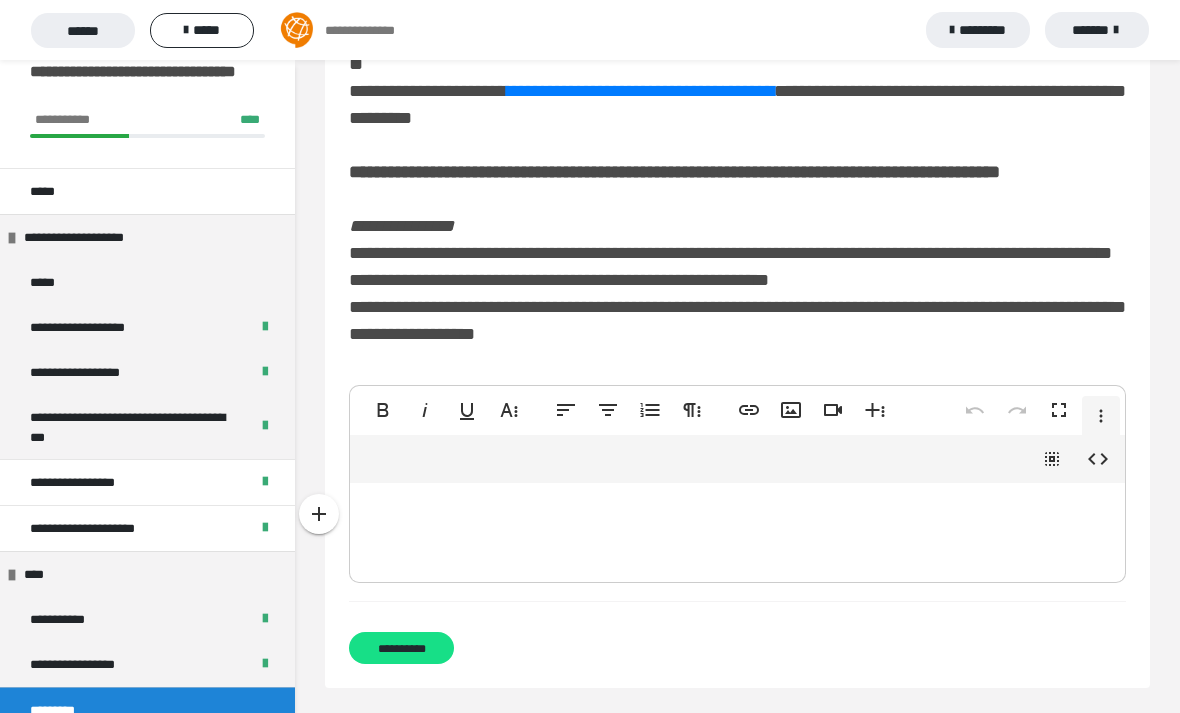 click on "**********" at bounding box center [674, 172] 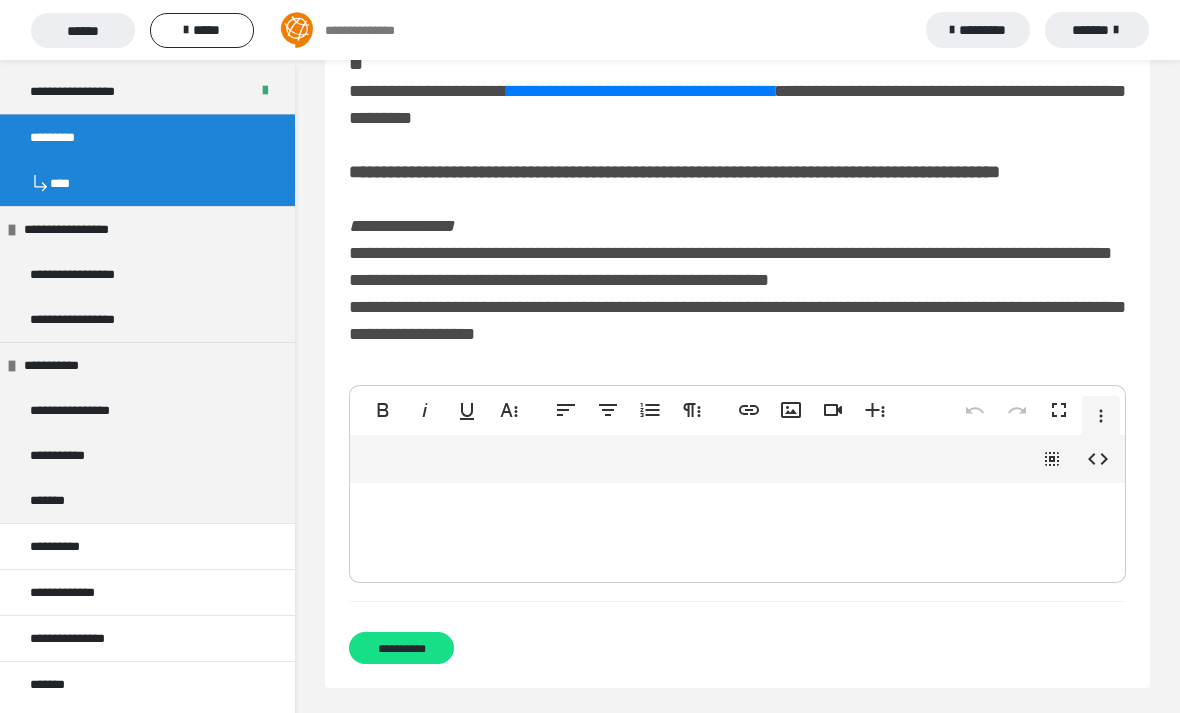 scroll, scrollTop: 600, scrollLeft: 0, axis: vertical 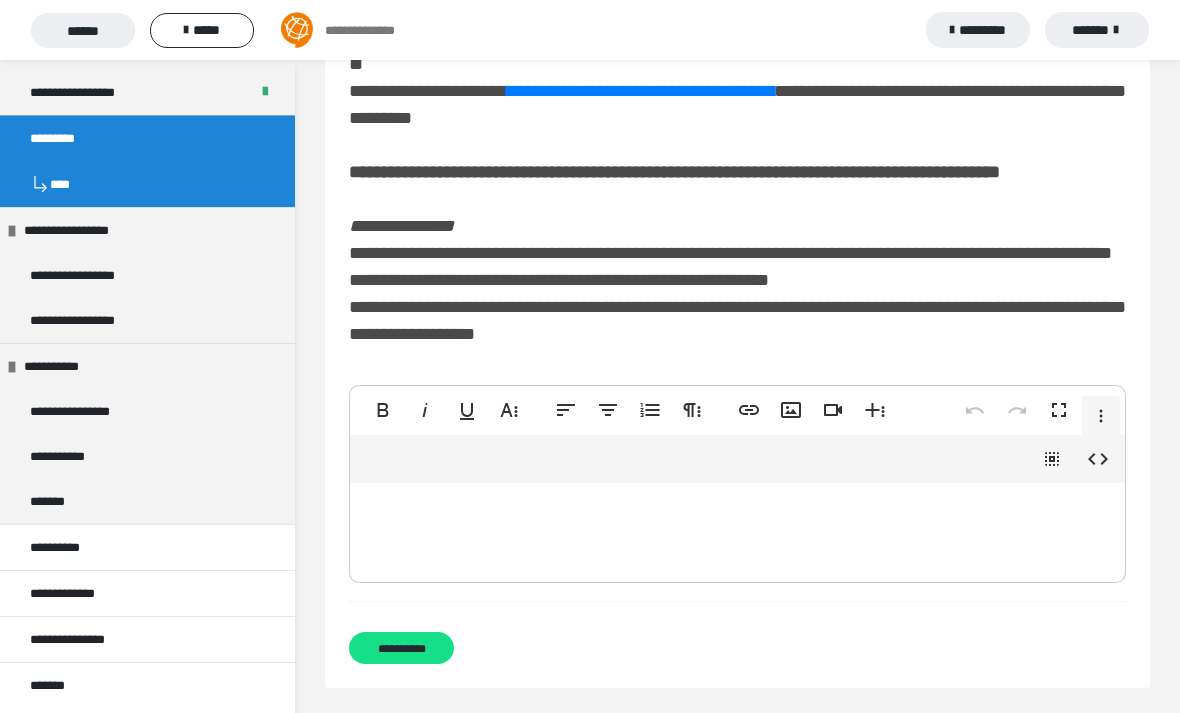 click at bounding box center [737, 528] 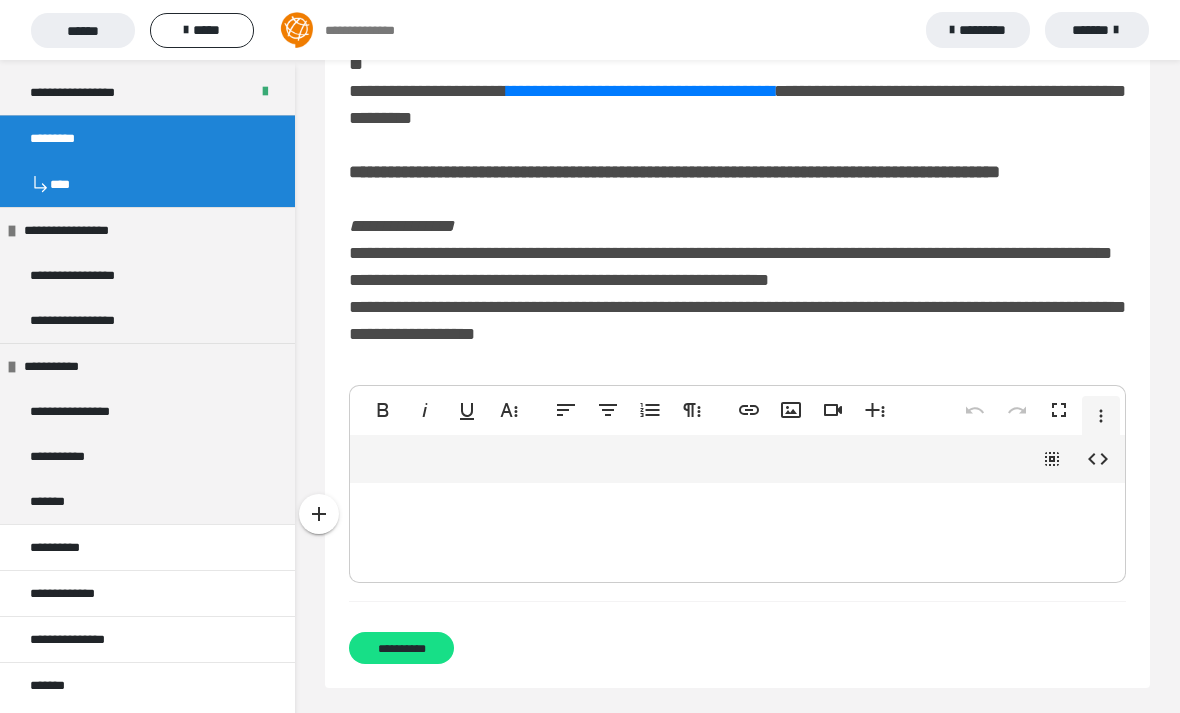 scroll, scrollTop: 1024, scrollLeft: 0, axis: vertical 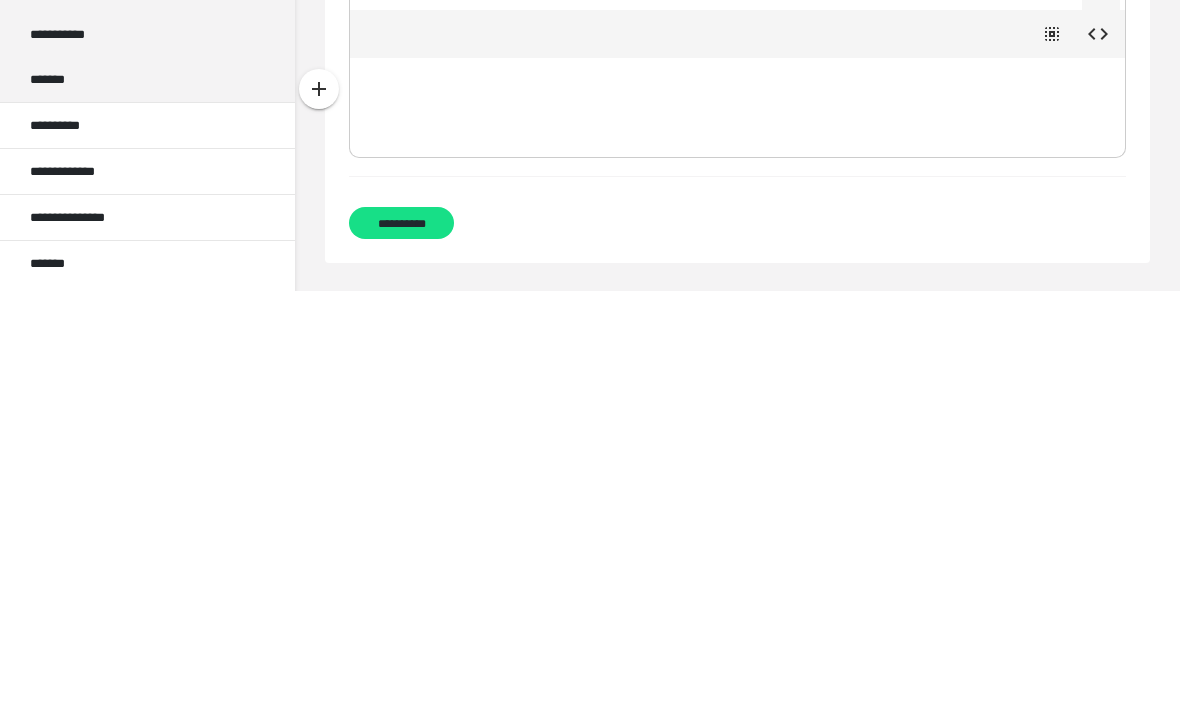 type 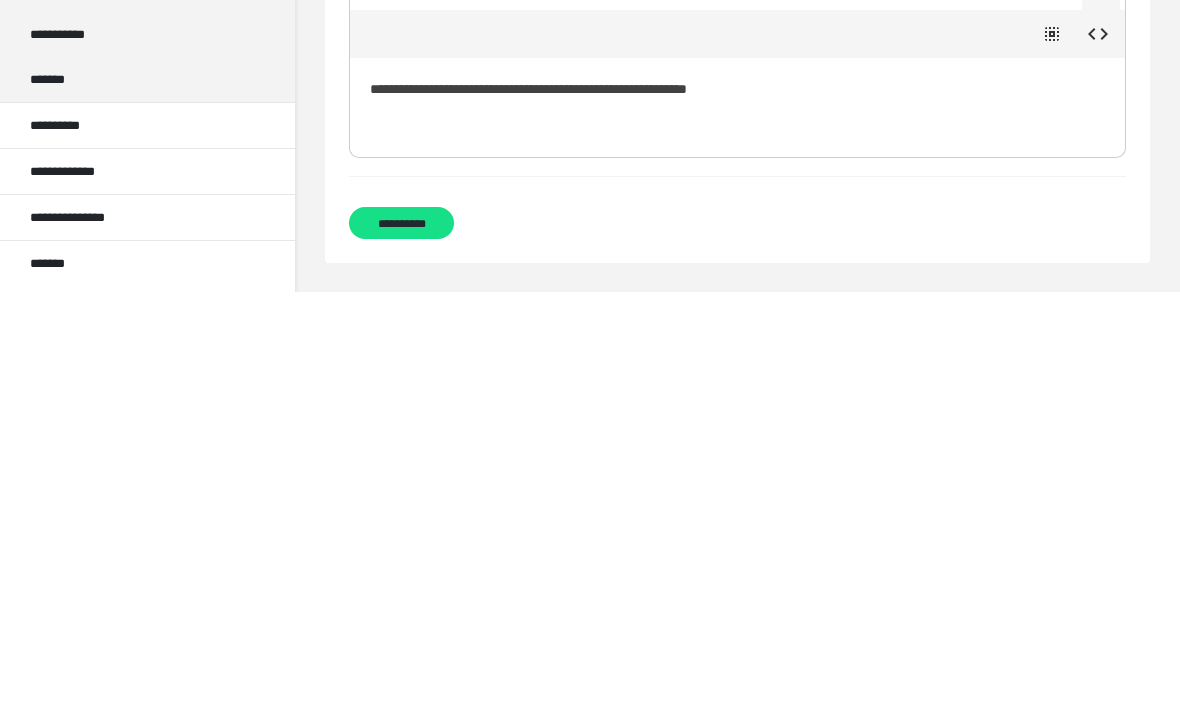 click on "**********" at bounding box center (737, 525) 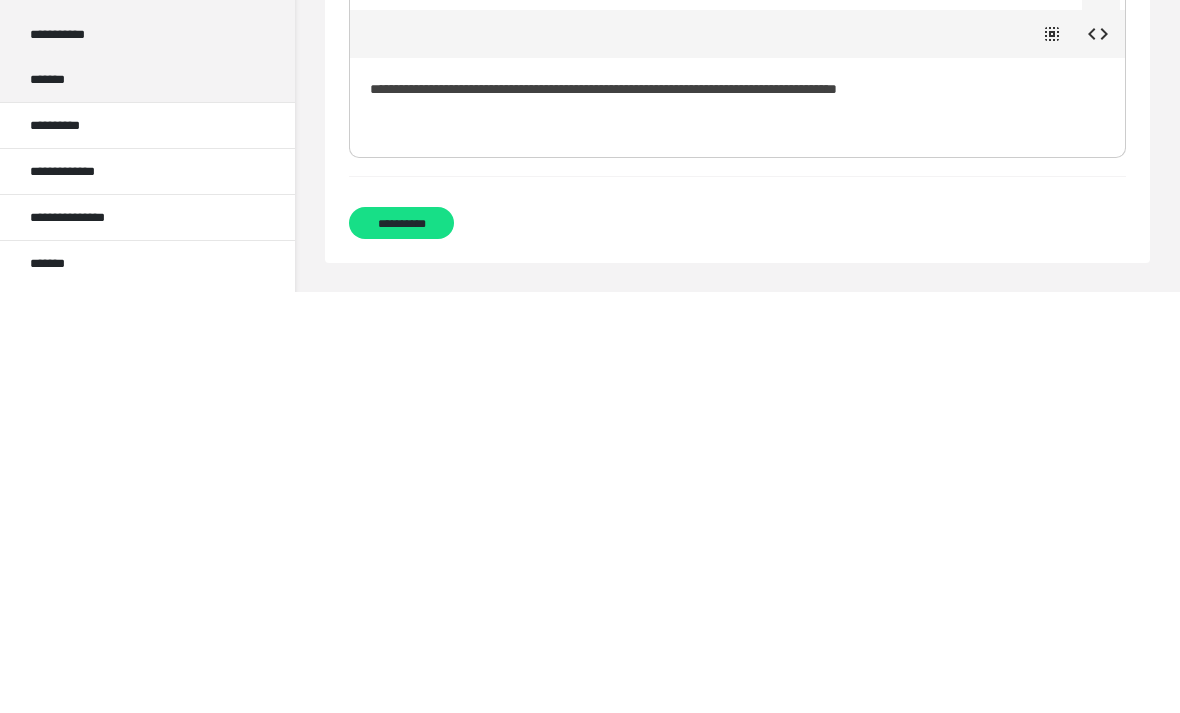 scroll, scrollTop: 1069, scrollLeft: 0, axis: vertical 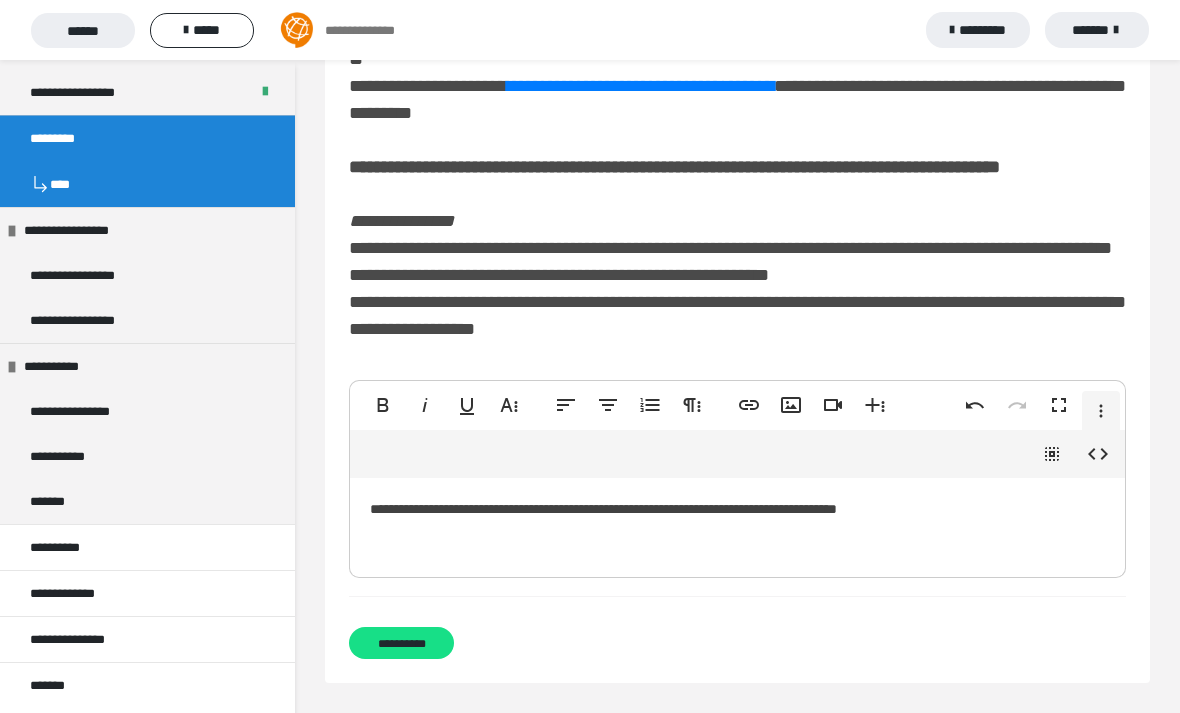 click on "**********" at bounding box center (401, 643) 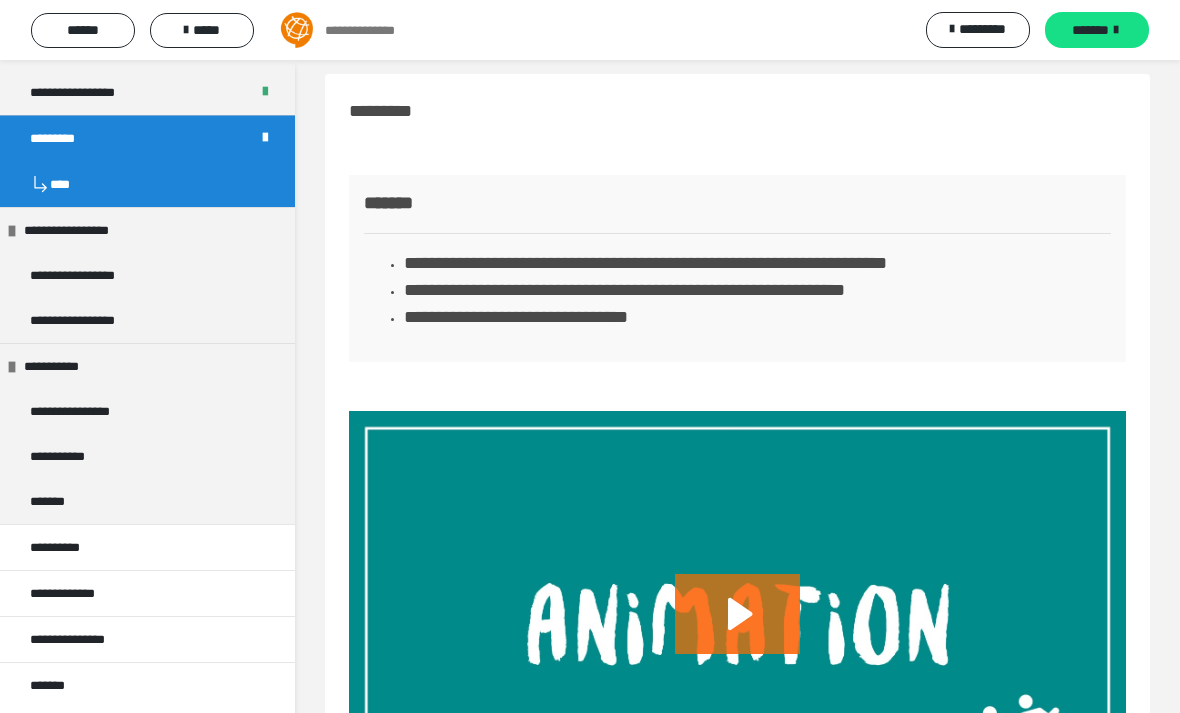 scroll, scrollTop: 200, scrollLeft: 0, axis: vertical 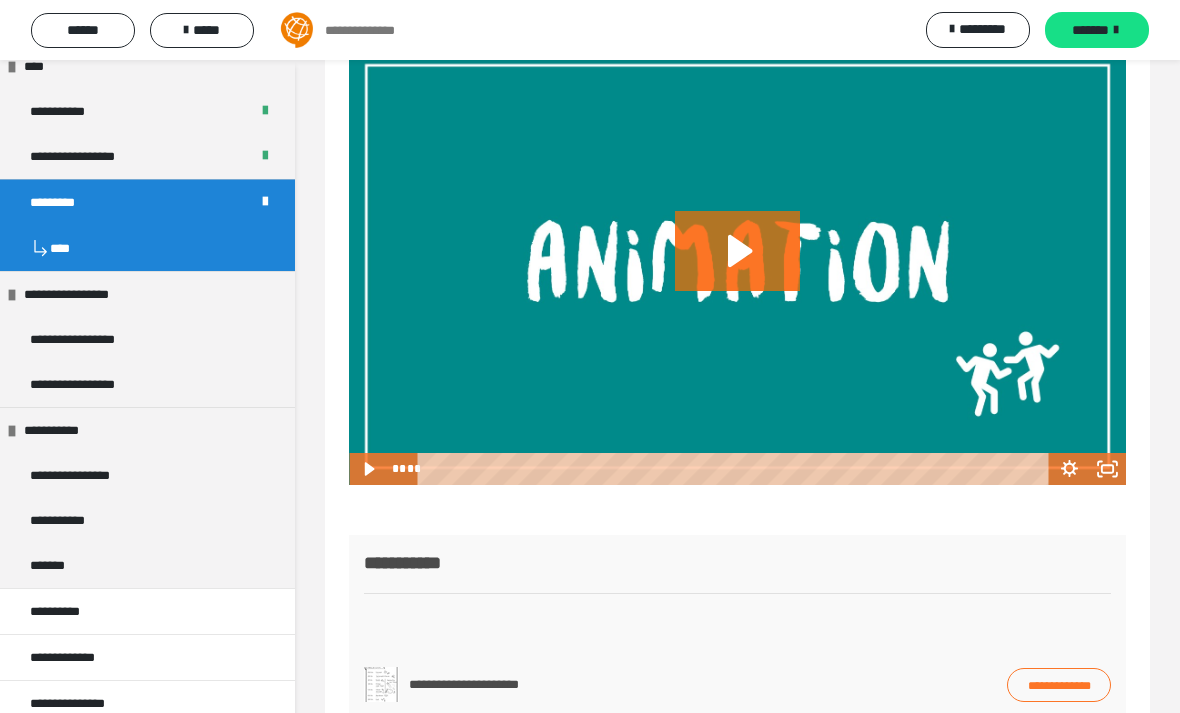click at bounding box center [1116, 30] 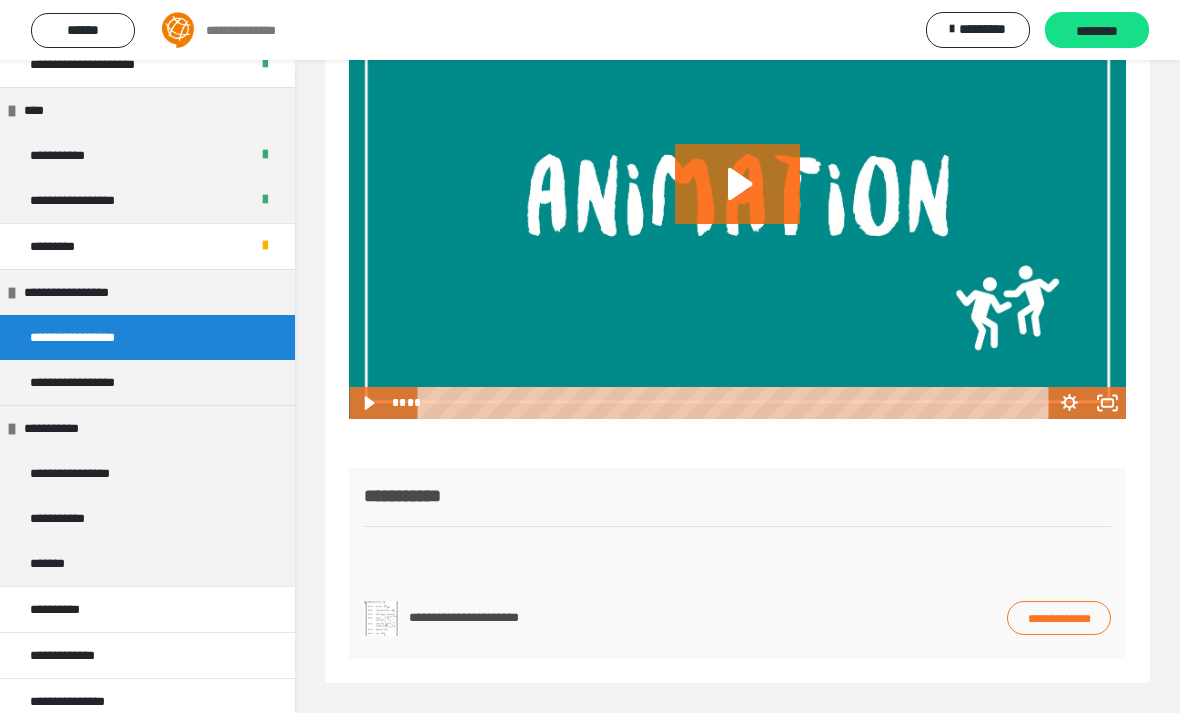 scroll, scrollTop: 379, scrollLeft: 0, axis: vertical 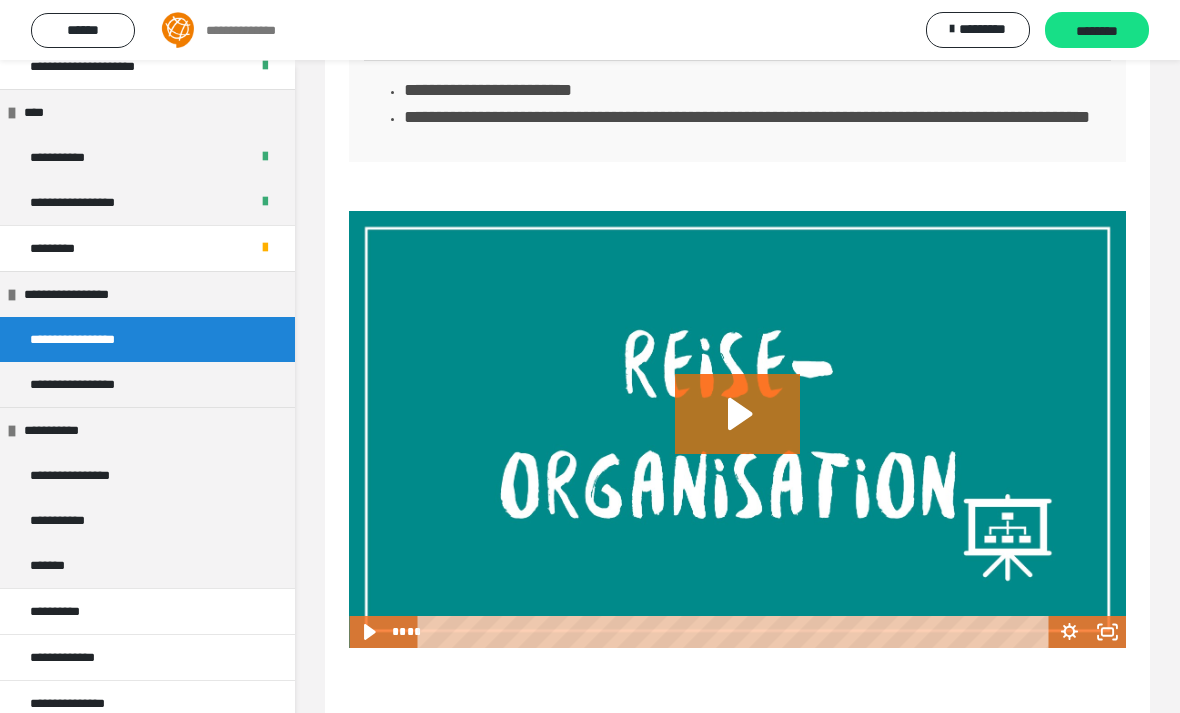 click 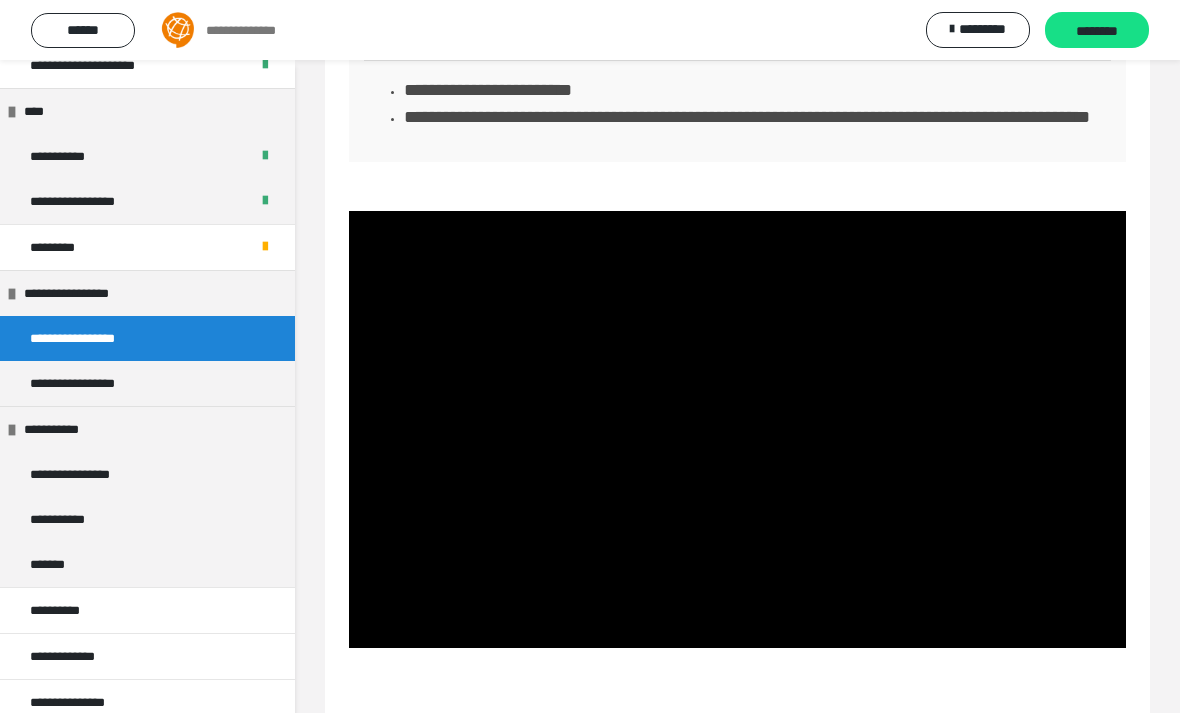 scroll, scrollTop: 490, scrollLeft: 0, axis: vertical 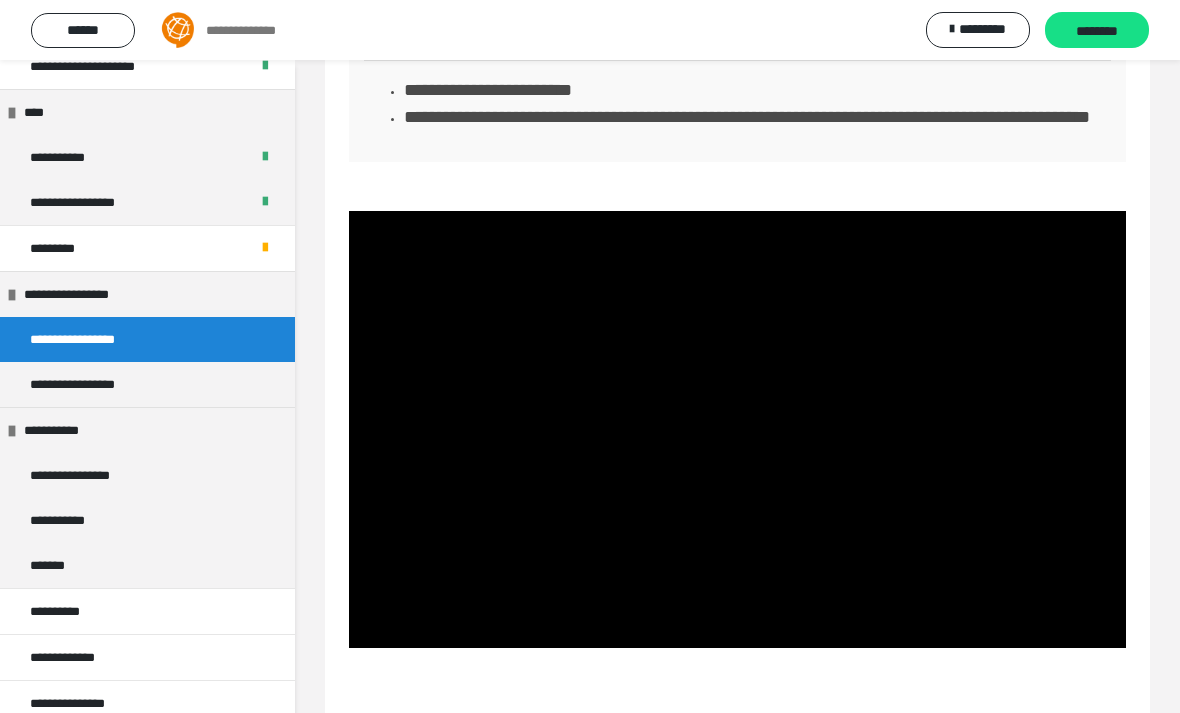 click on "********" at bounding box center (1097, 31) 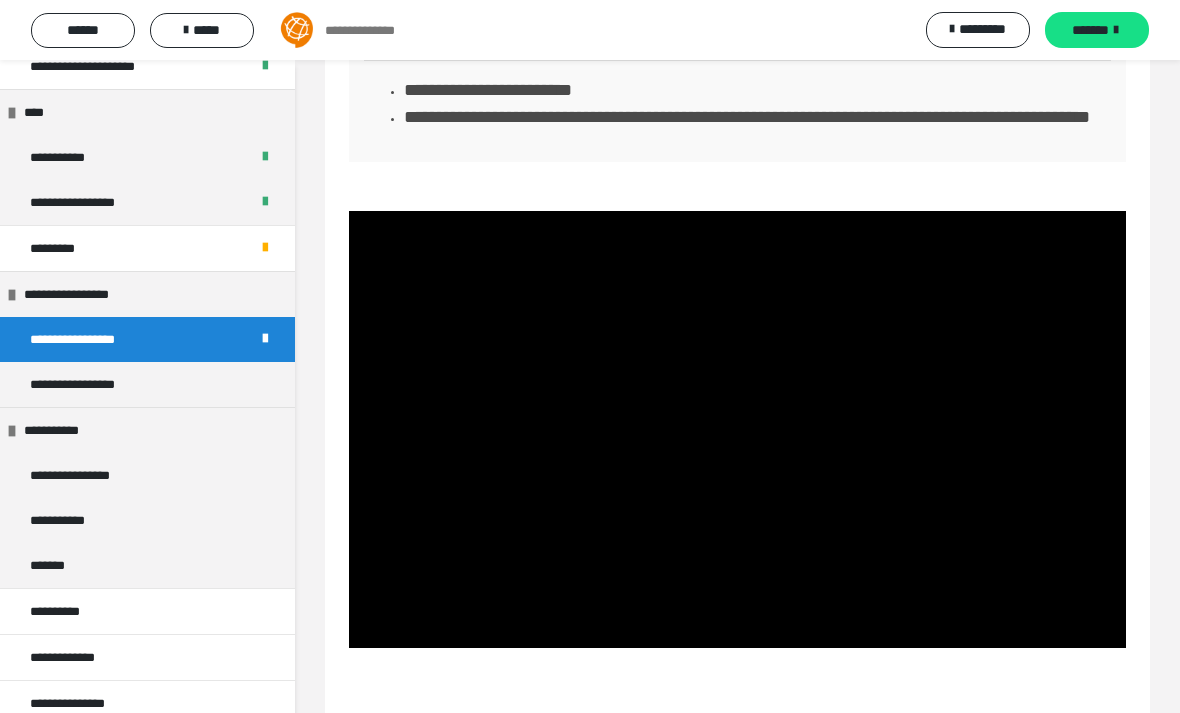 click on "*******" at bounding box center [1090, 30] 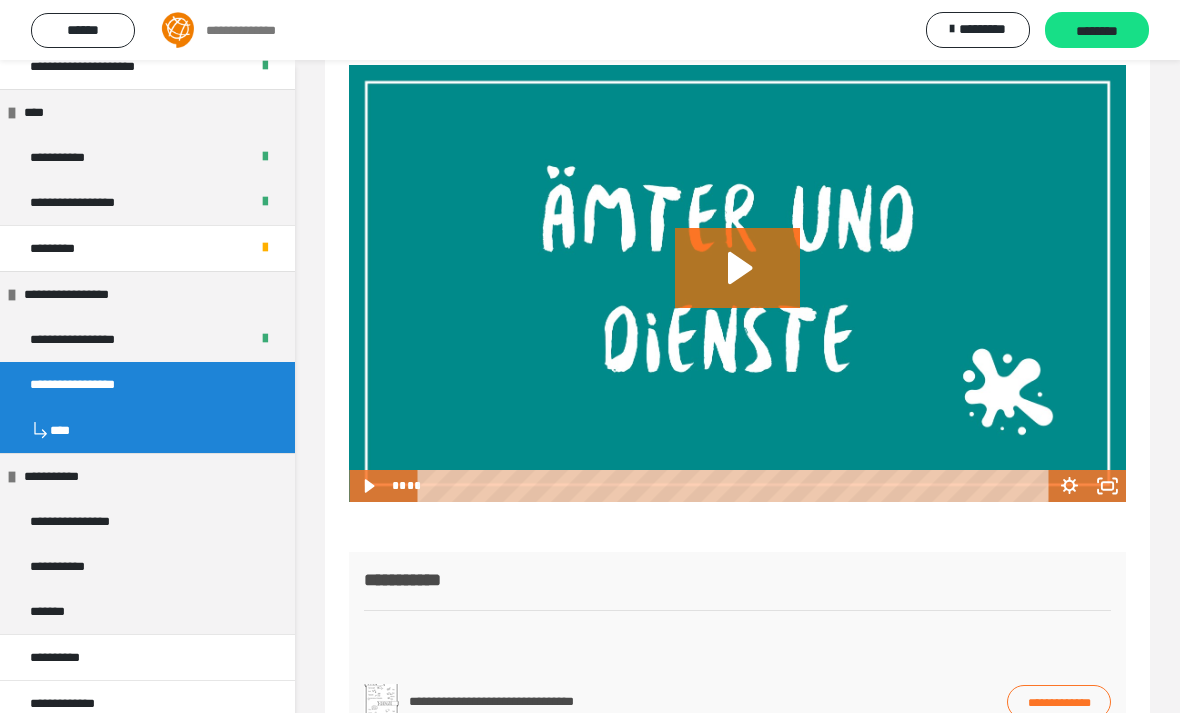 scroll, scrollTop: 352, scrollLeft: 0, axis: vertical 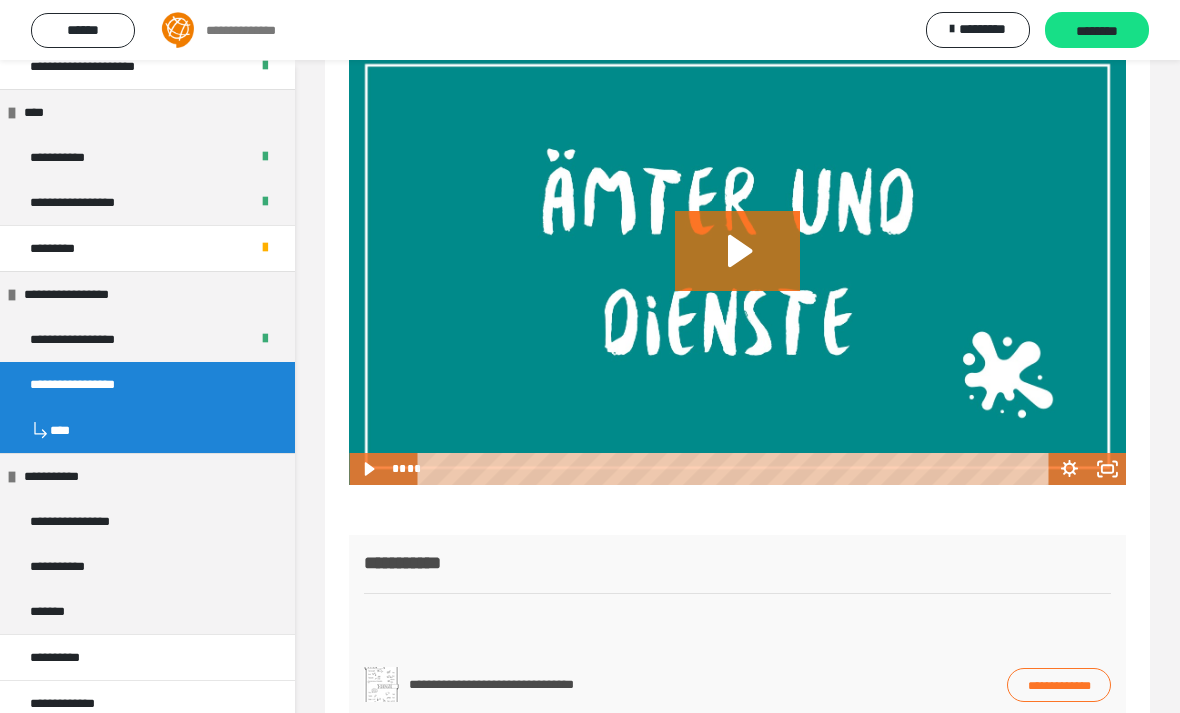 click 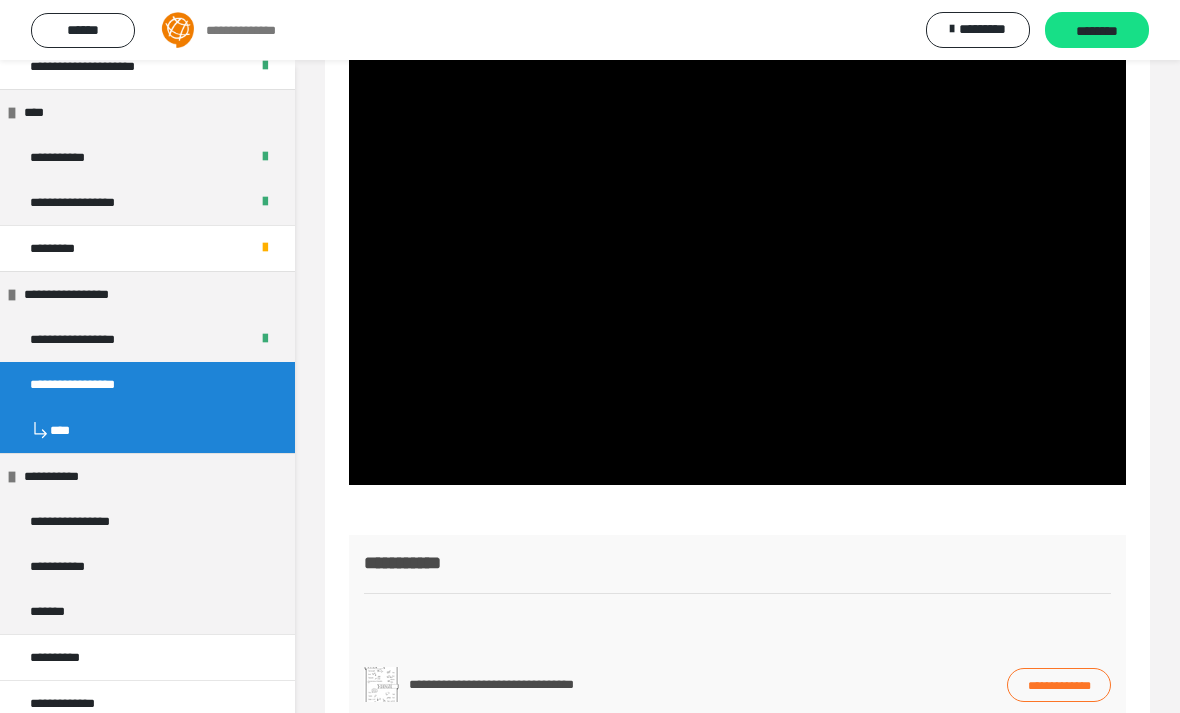 click on "**********" at bounding box center (1059, 685) 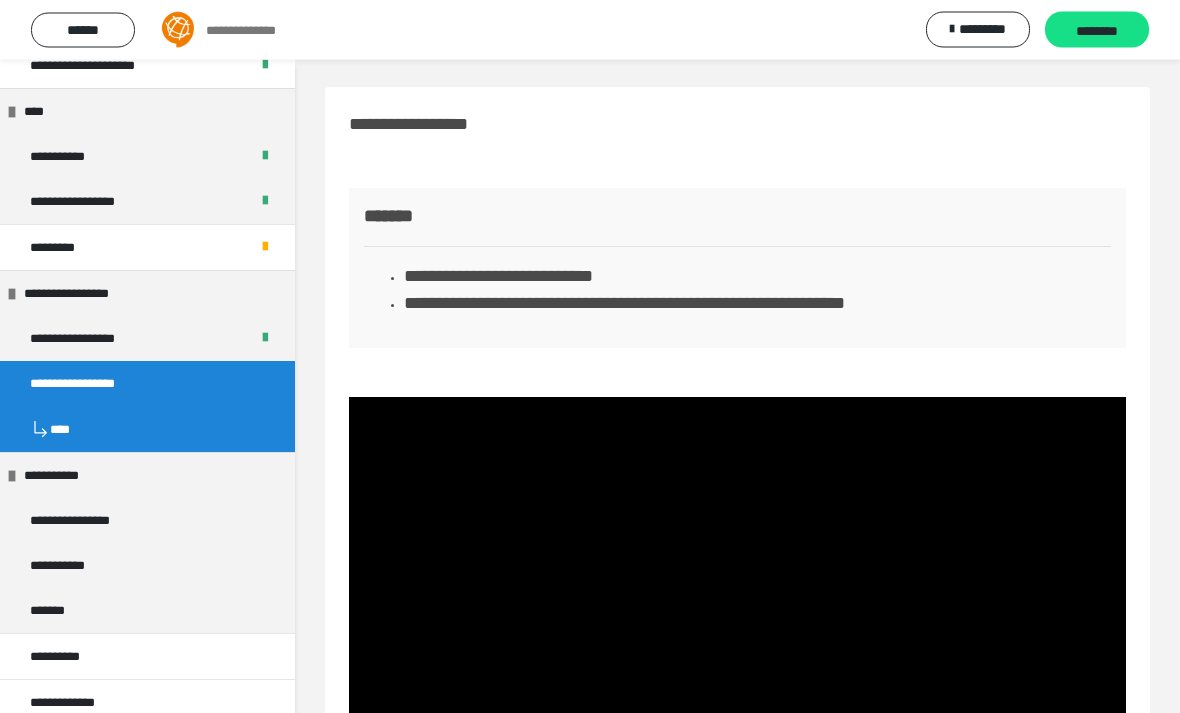 scroll, scrollTop: 0, scrollLeft: 0, axis: both 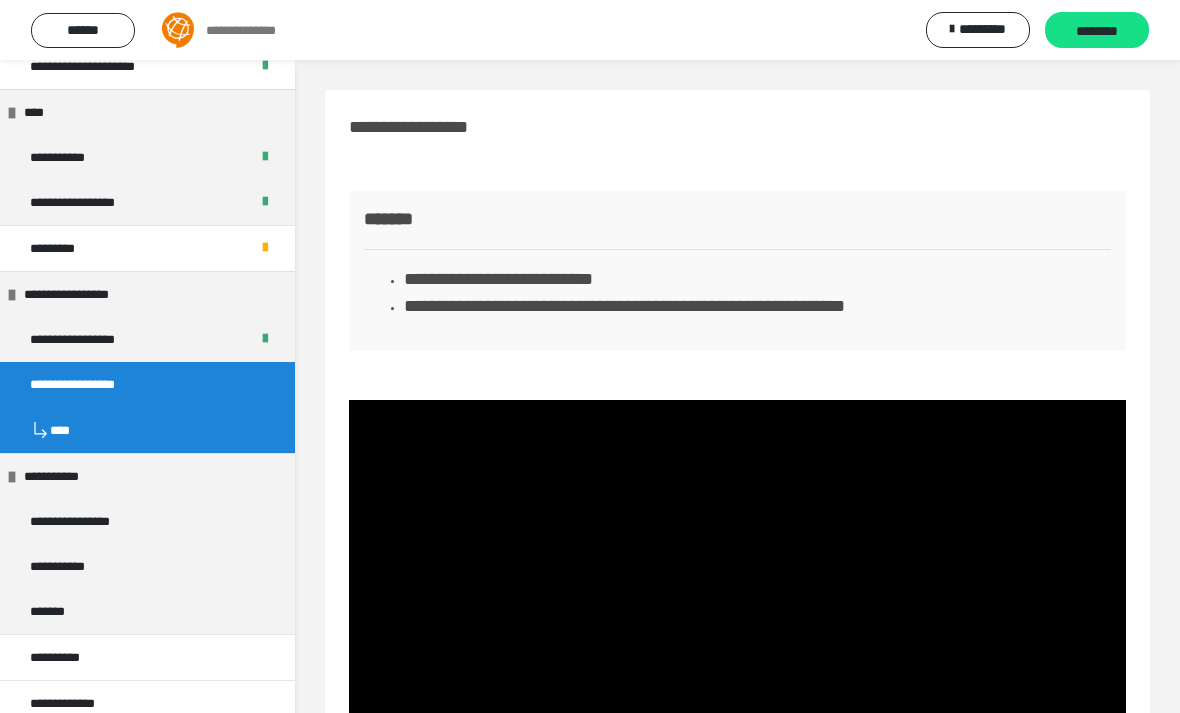 click on "********" at bounding box center [1097, 31] 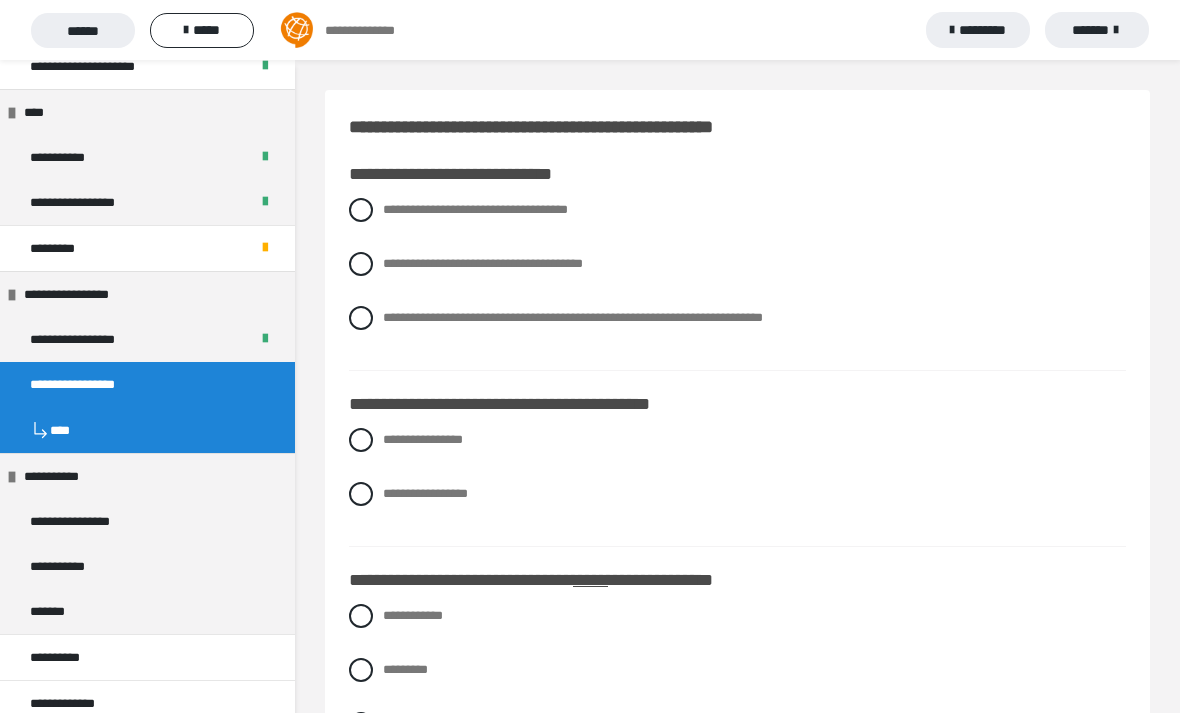 click at bounding box center (361, 264) 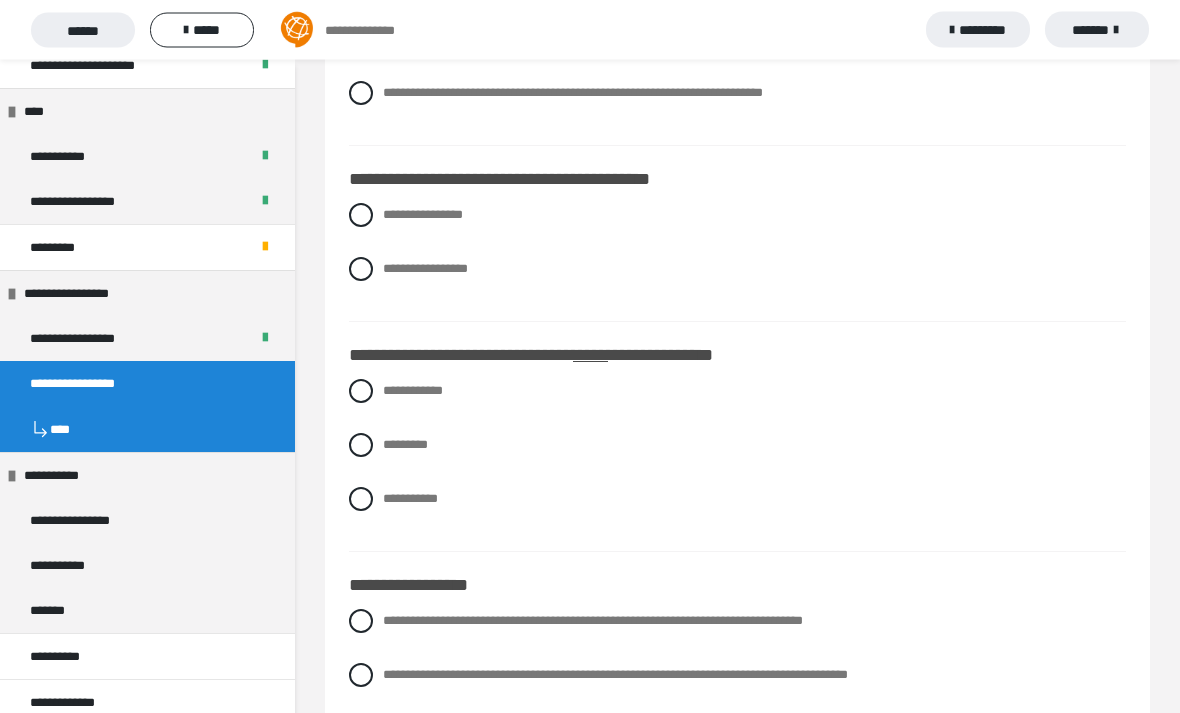 scroll, scrollTop: 225, scrollLeft: 0, axis: vertical 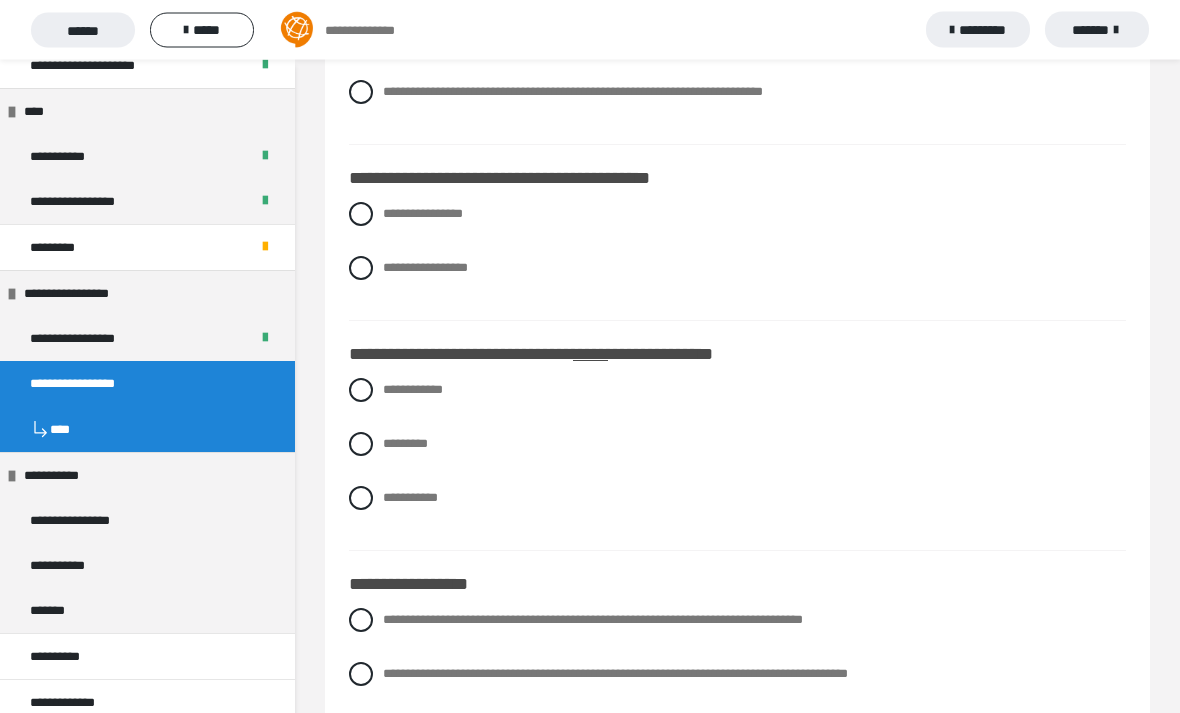 click at bounding box center (361, 391) 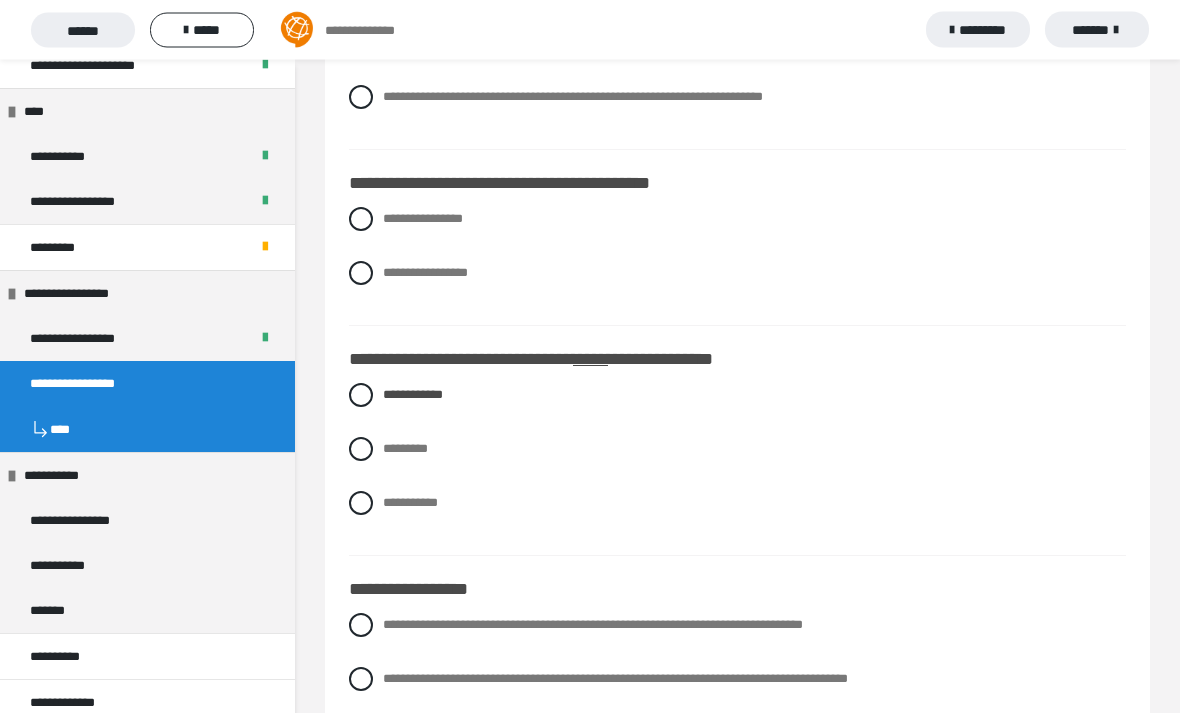 scroll, scrollTop: 222, scrollLeft: 0, axis: vertical 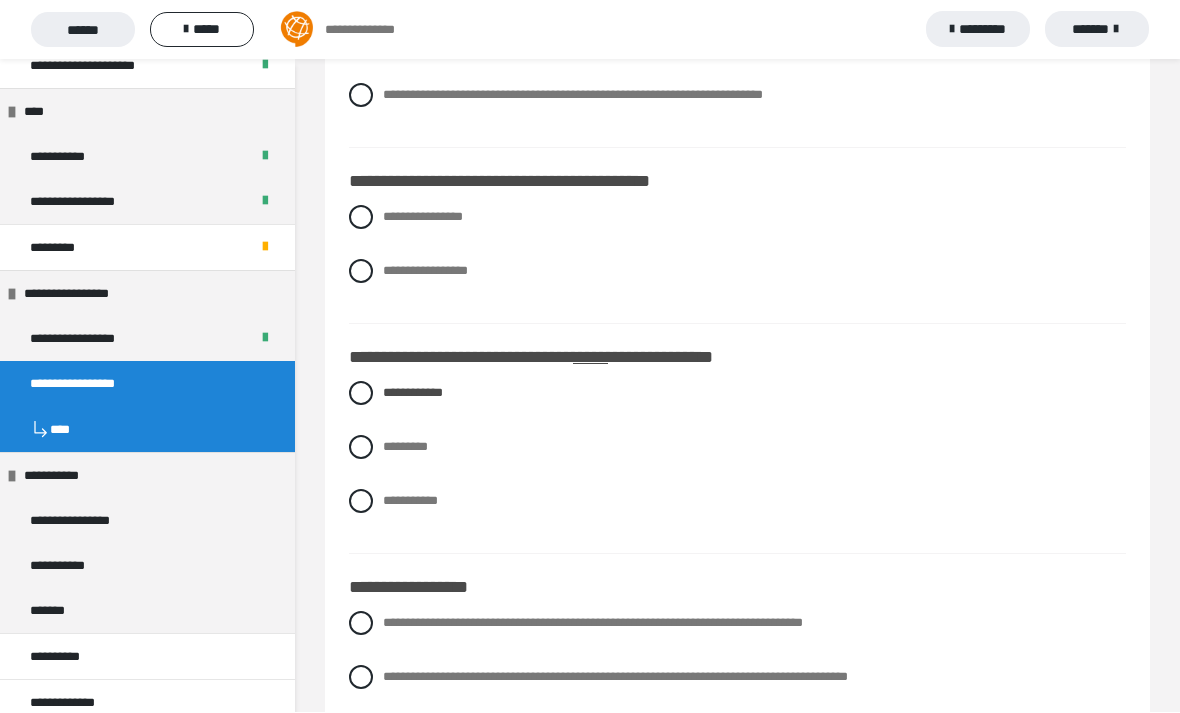 click on "**********" at bounding box center (737, 272) 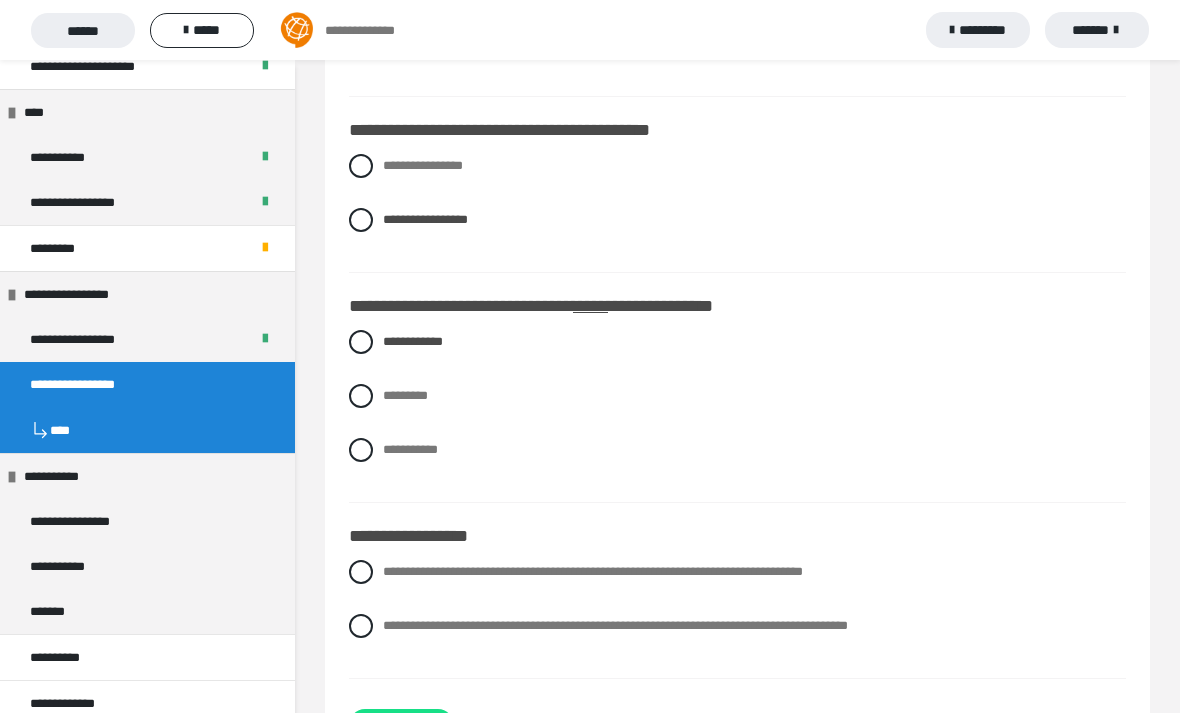 scroll, scrollTop: 283, scrollLeft: 0, axis: vertical 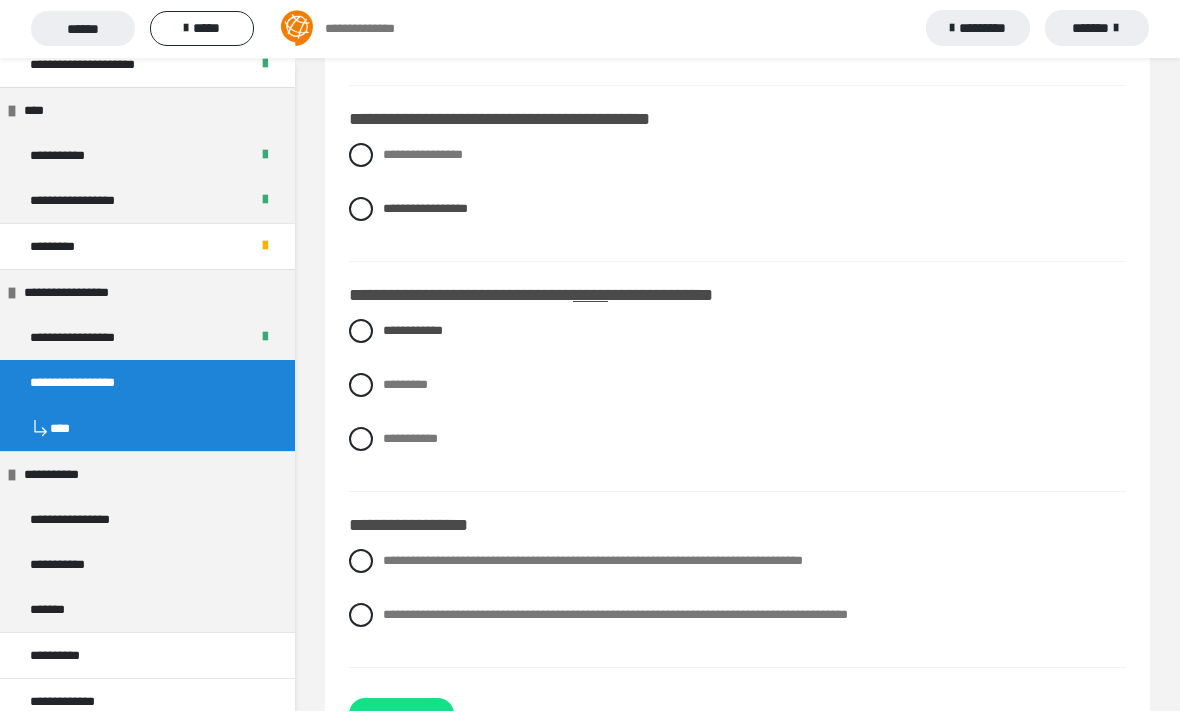 click on "**********" at bounding box center [737, 617] 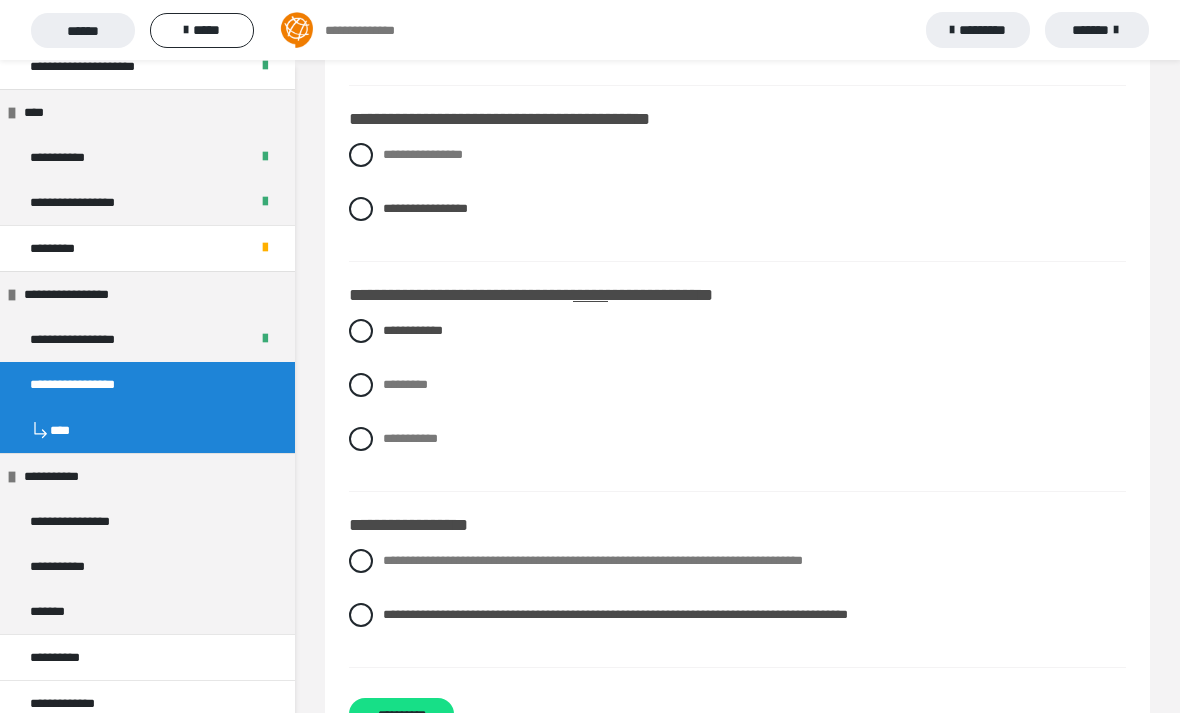 click on "**********" at bounding box center (401, 714) 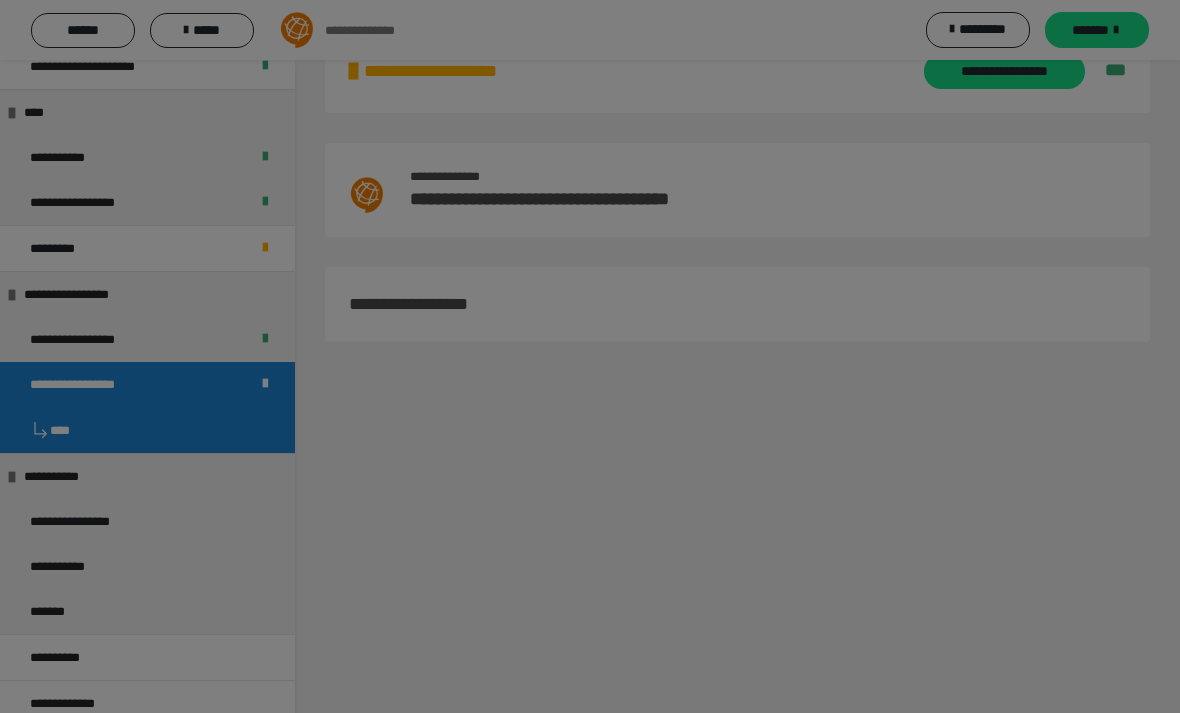 scroll, scrollTop: 60, scrollLeft: 0, axis: vertical 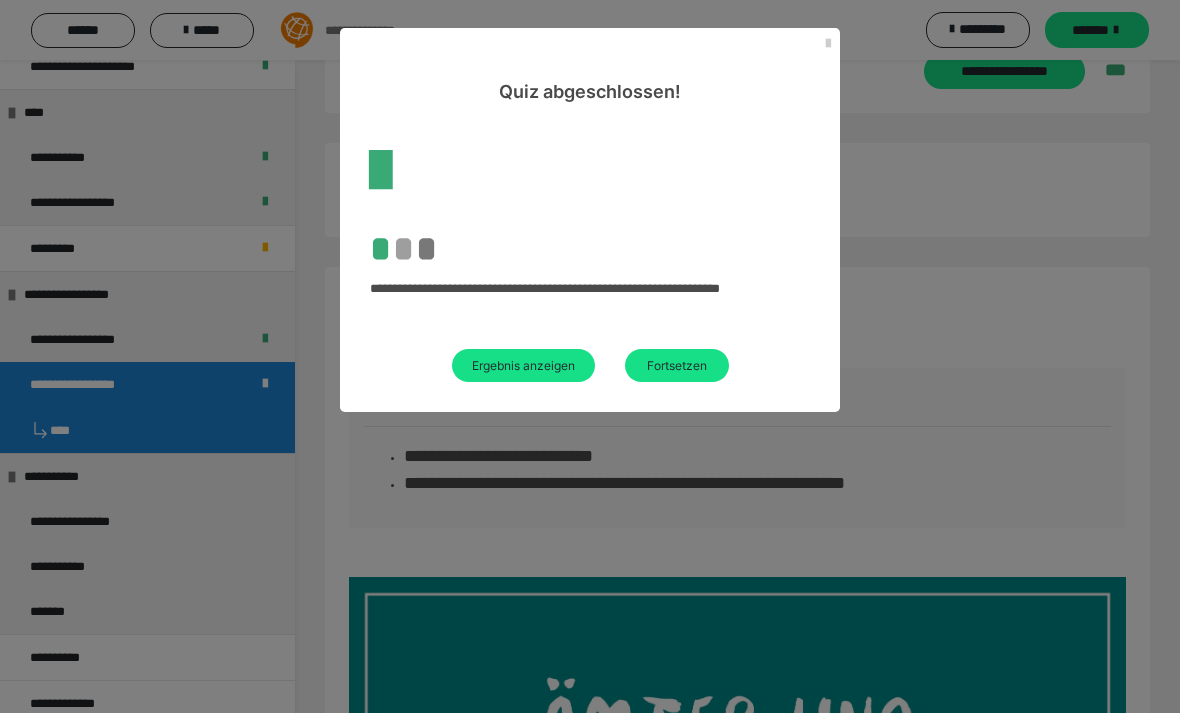 click on "Fortsetzen" at bounding box center [677, 365] 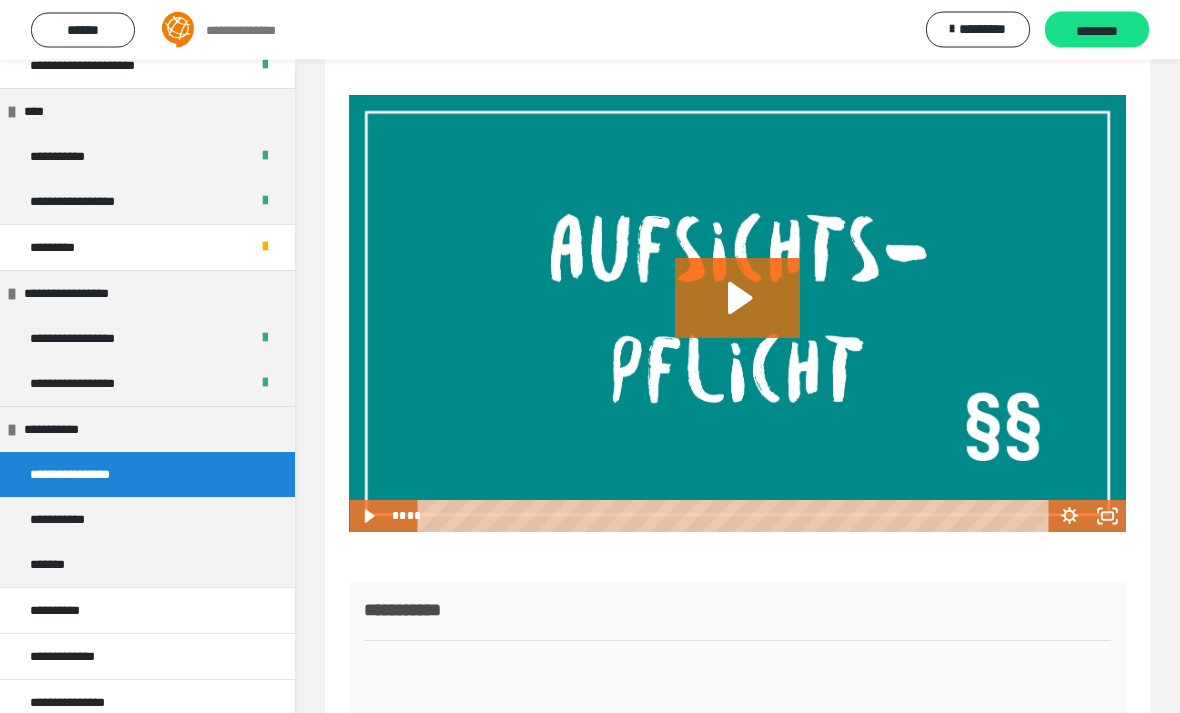 scroll, scrollTop: 408, scrollLeft: 0, axis: vertical 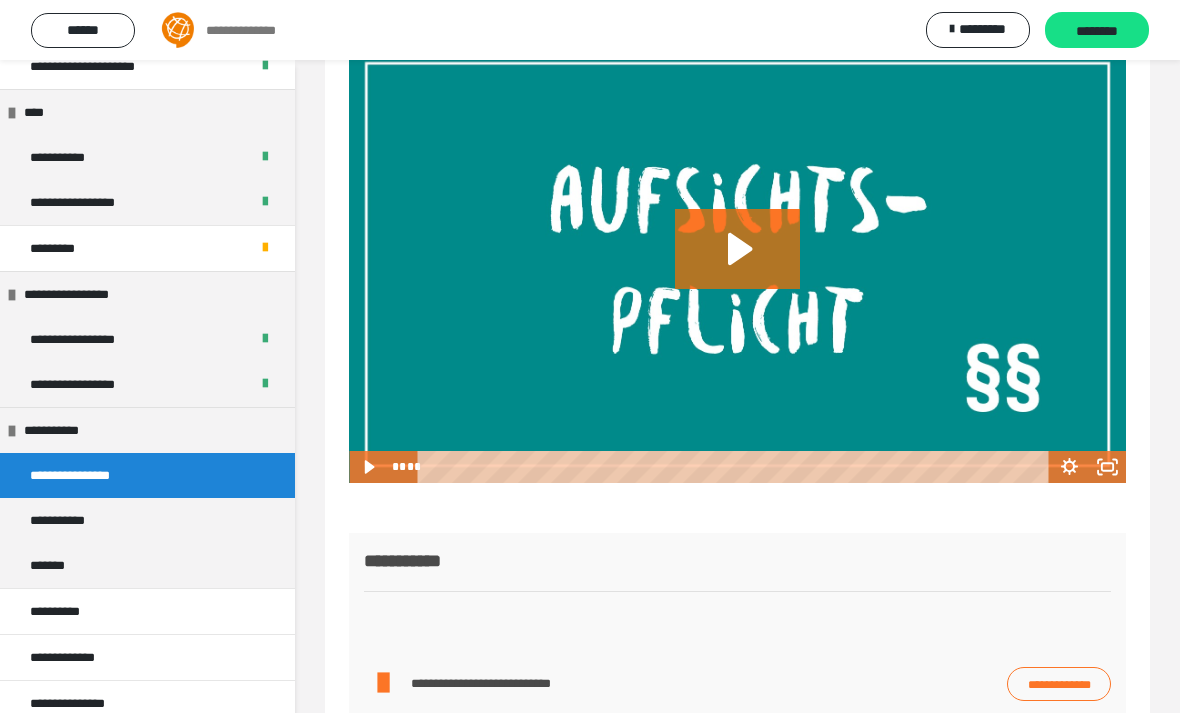 click 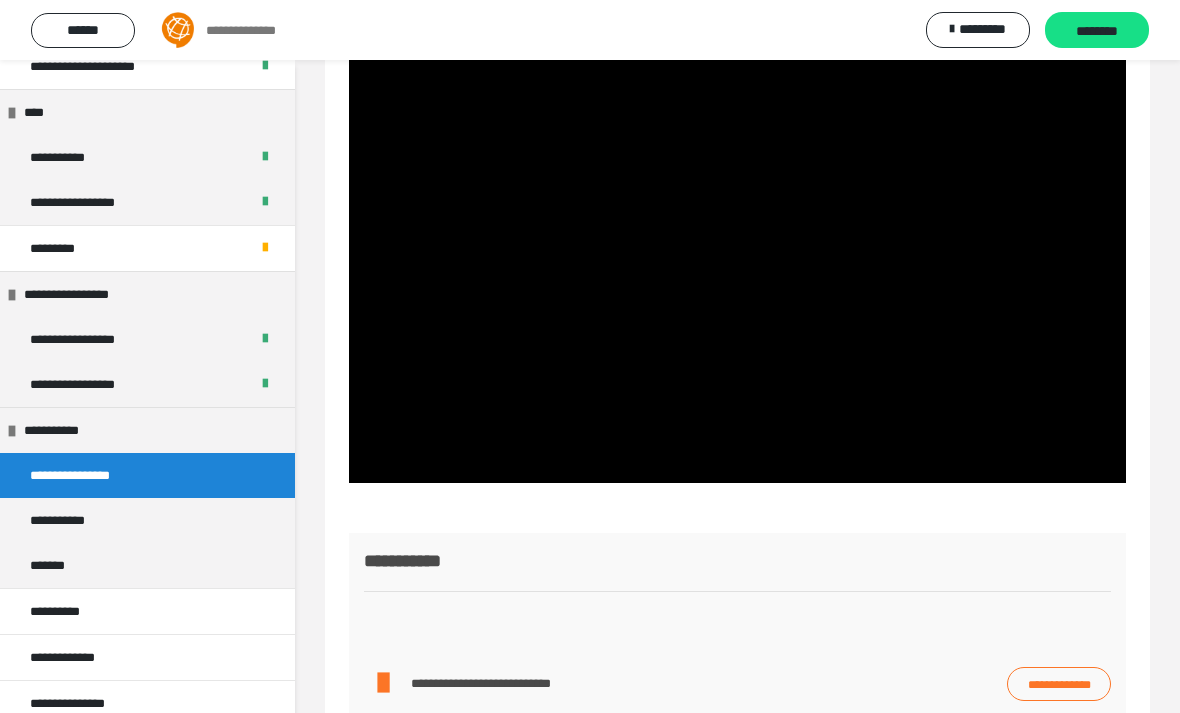 click on "**********" at bounding box center [737, 215] 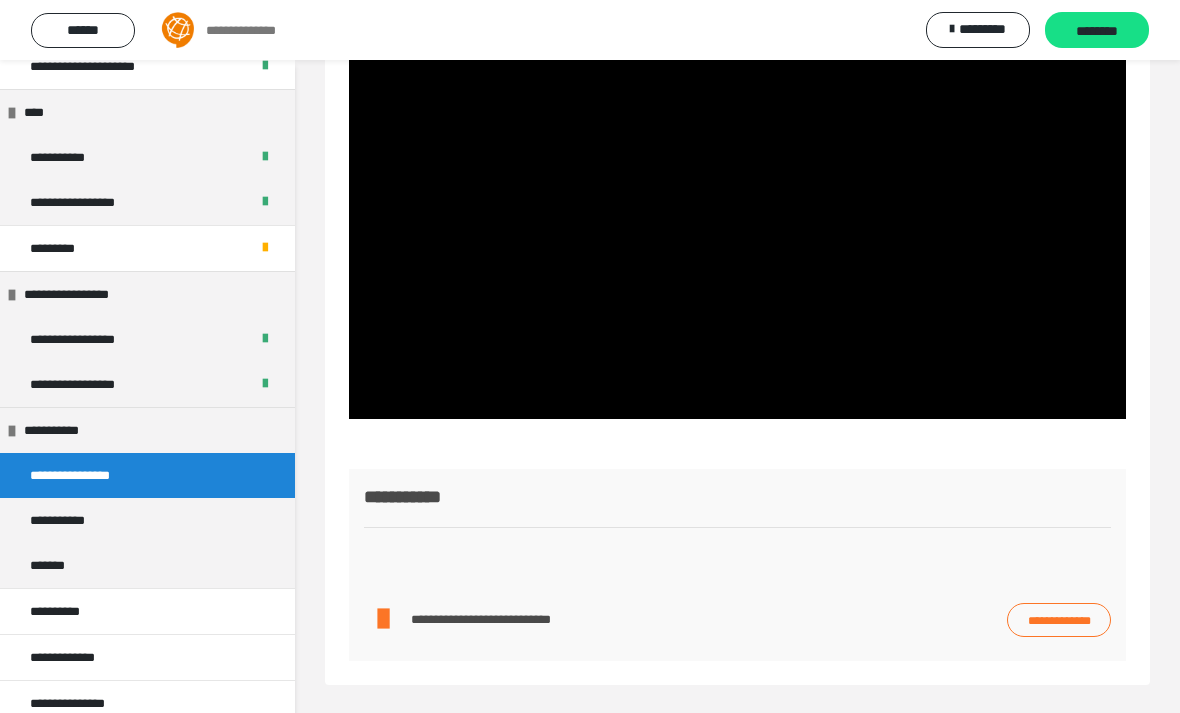 click on "********" at bounding box center [1097, 30] 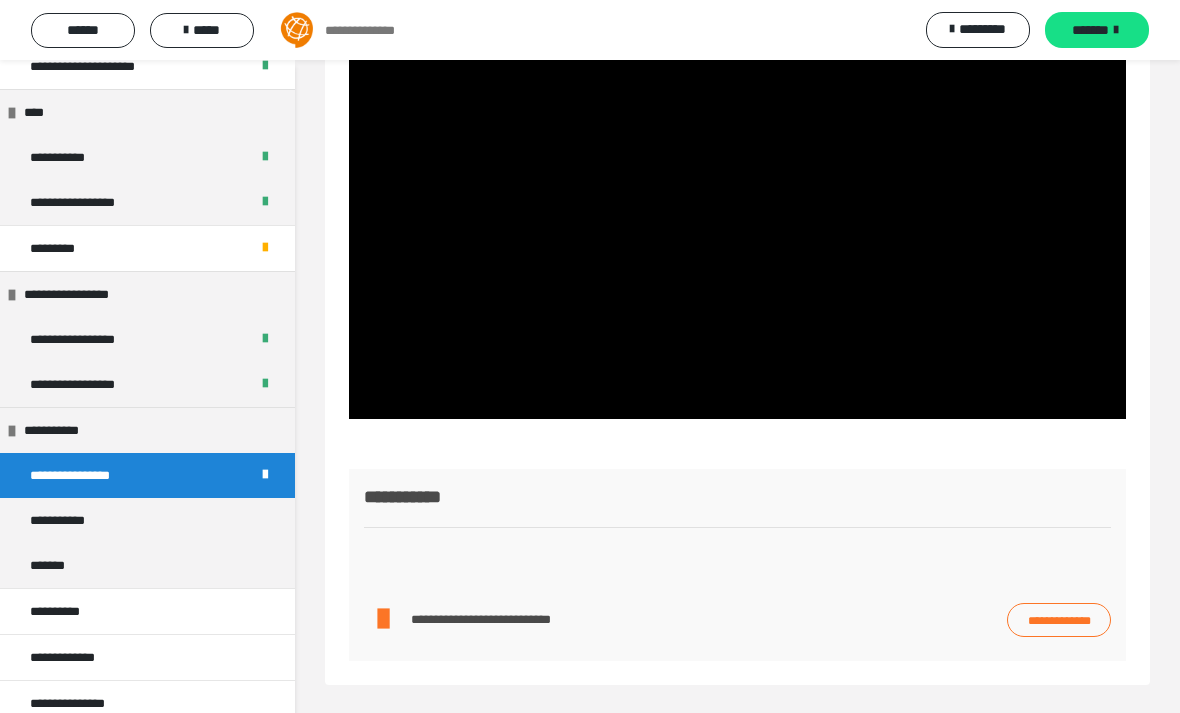 click on "*******" at bounding box center (1097, 30) 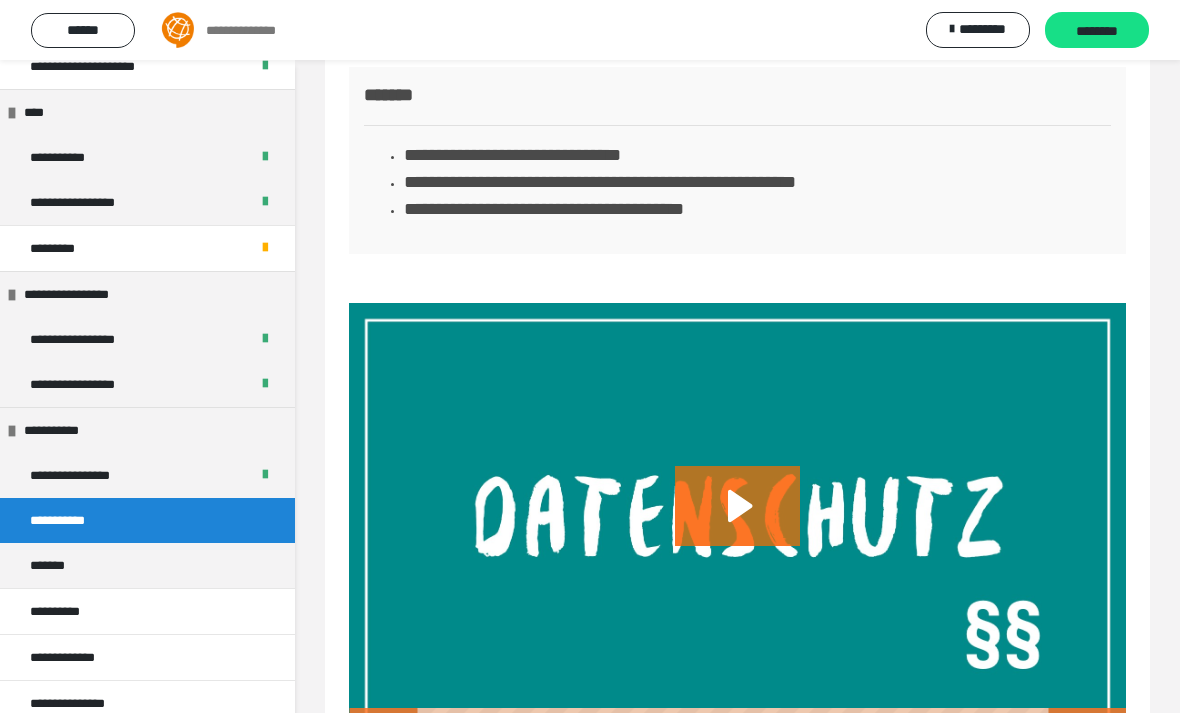 scroll, scrollTop: 0, scrollLeft: 0, axis: both 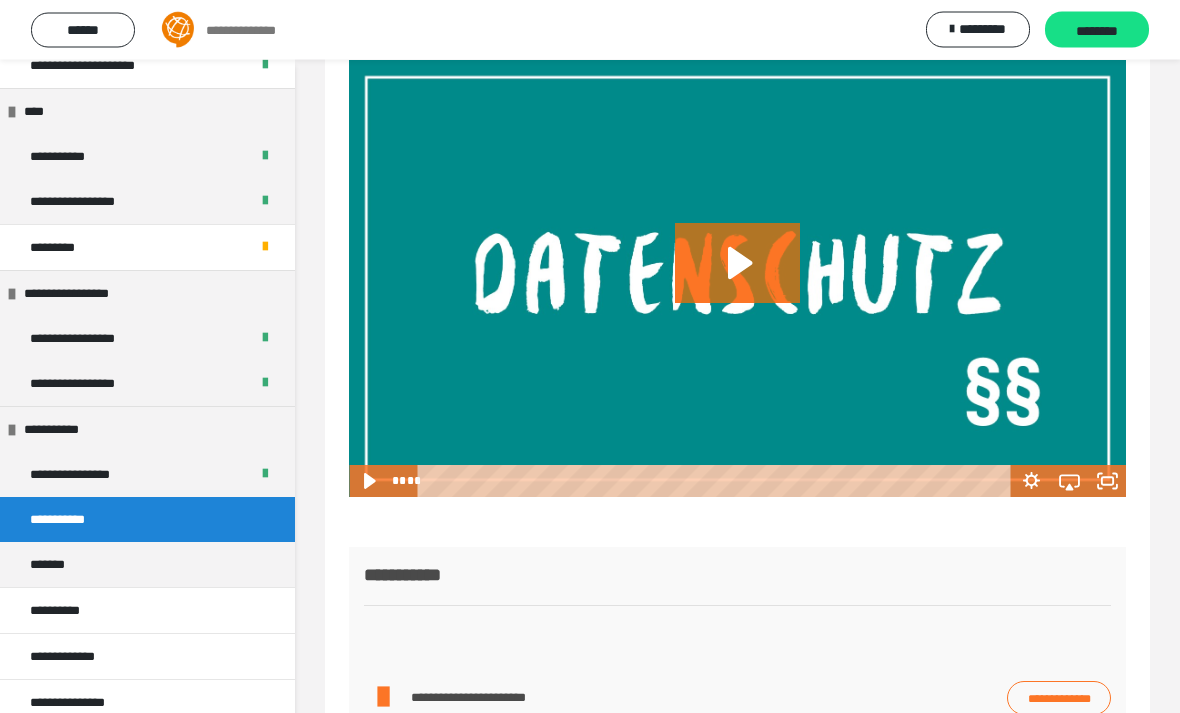 click 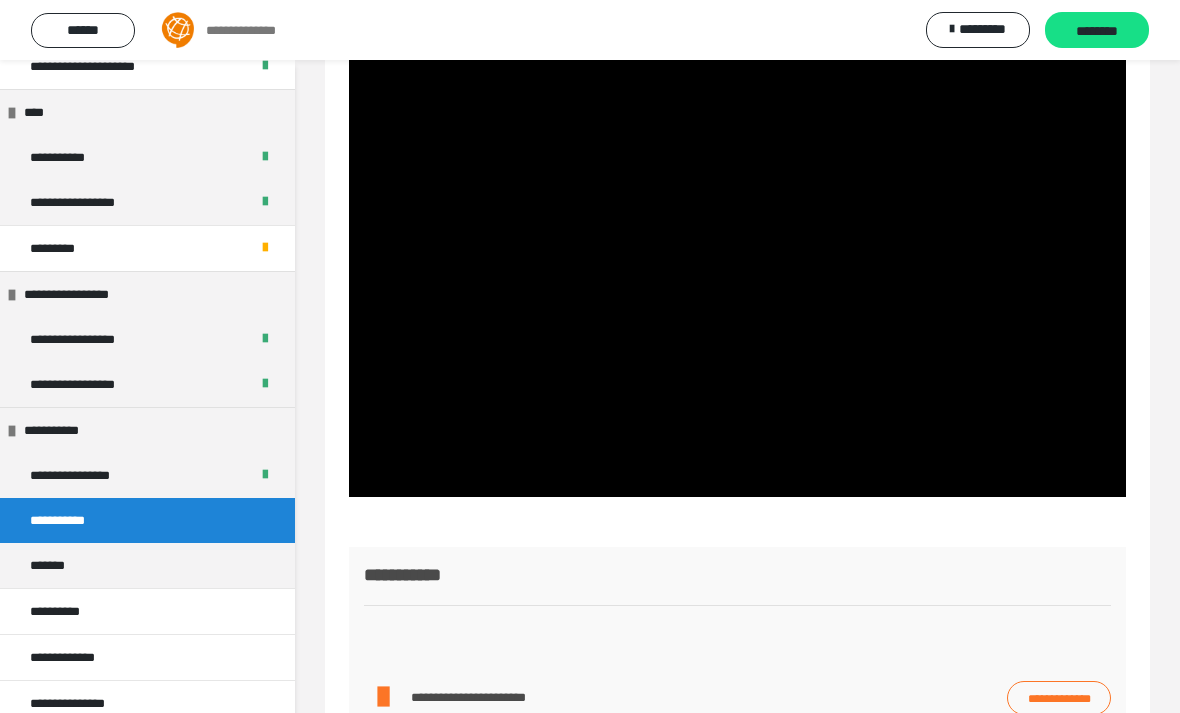 click on "**********" at bounding box center (1059, 698) 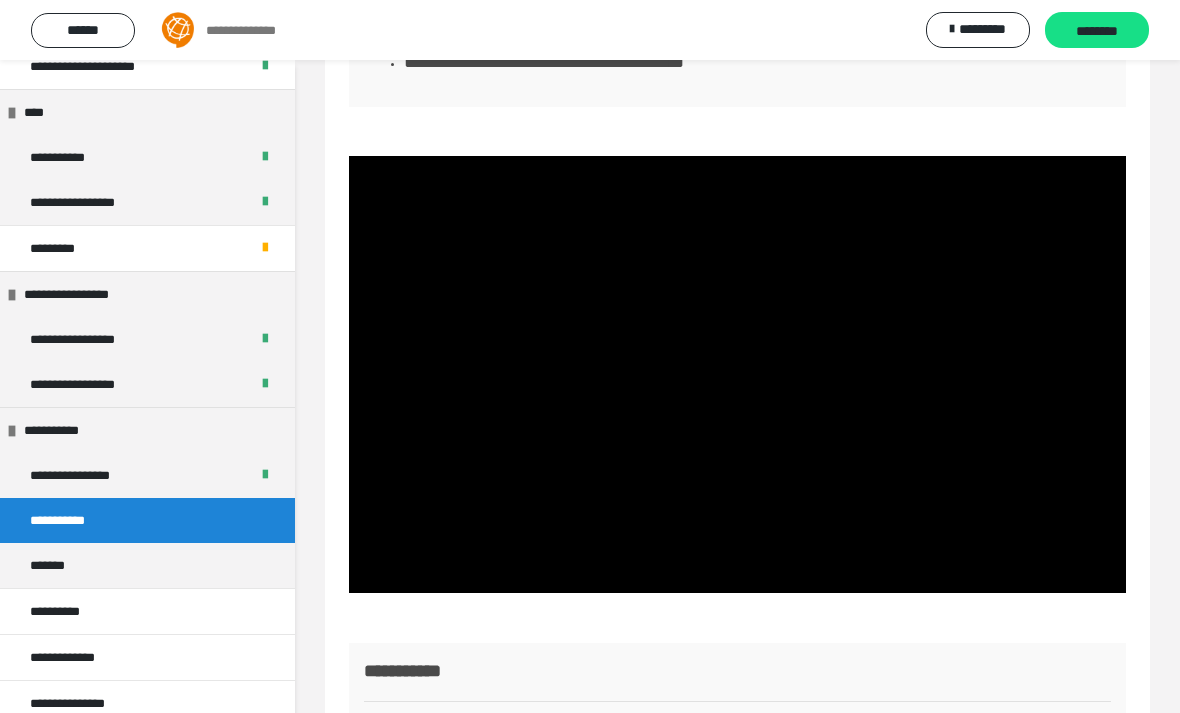 scroll, scrollTop: 0, scrollLeft: 0, axis: both 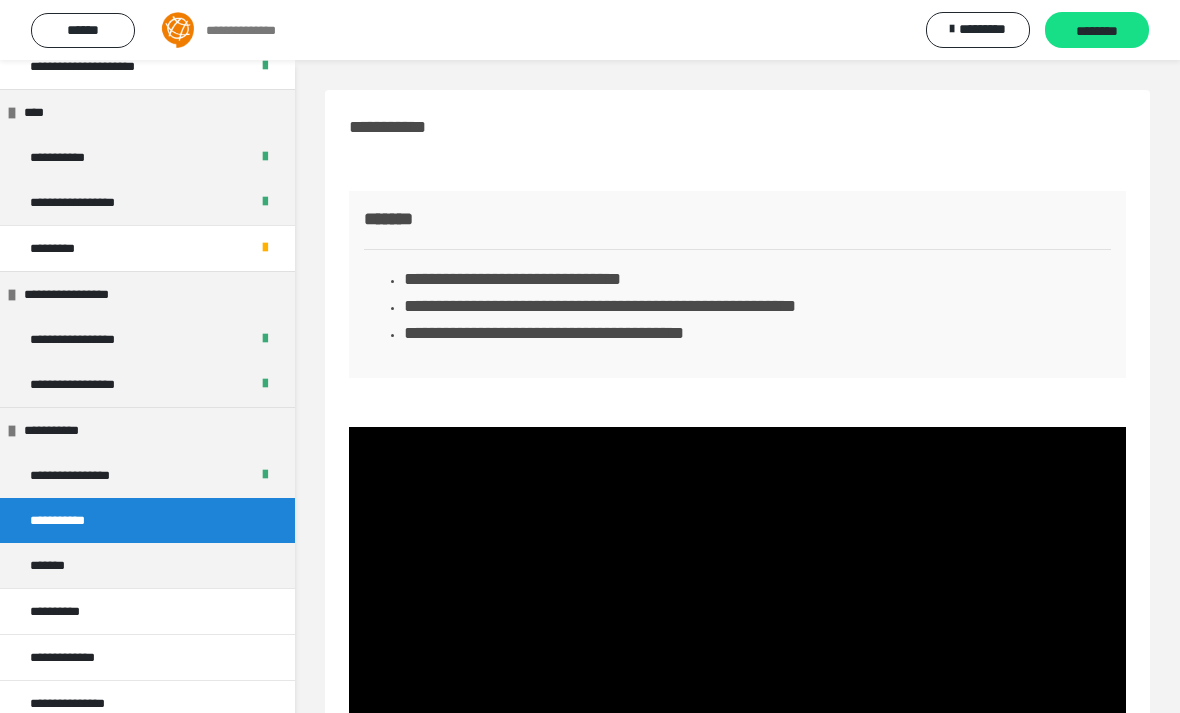 click on "********" at bounding box center (1097, 31) 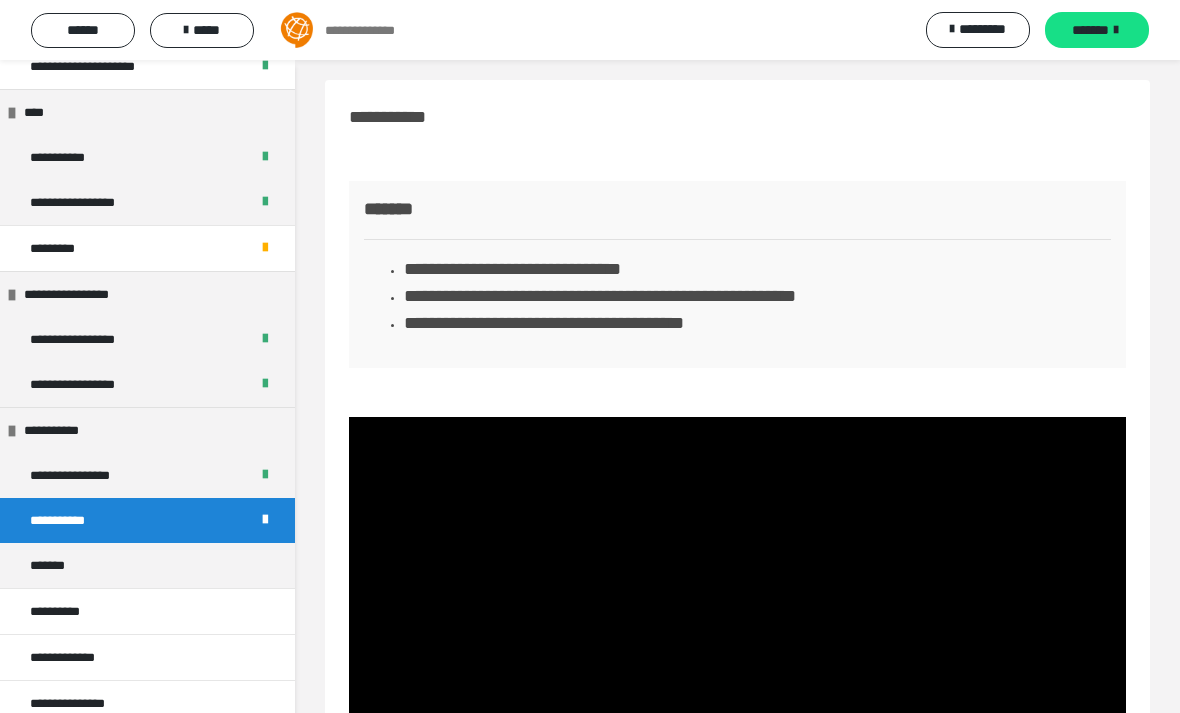 scroll, scrollTop: 0, scrollLeft: 0, axis: both 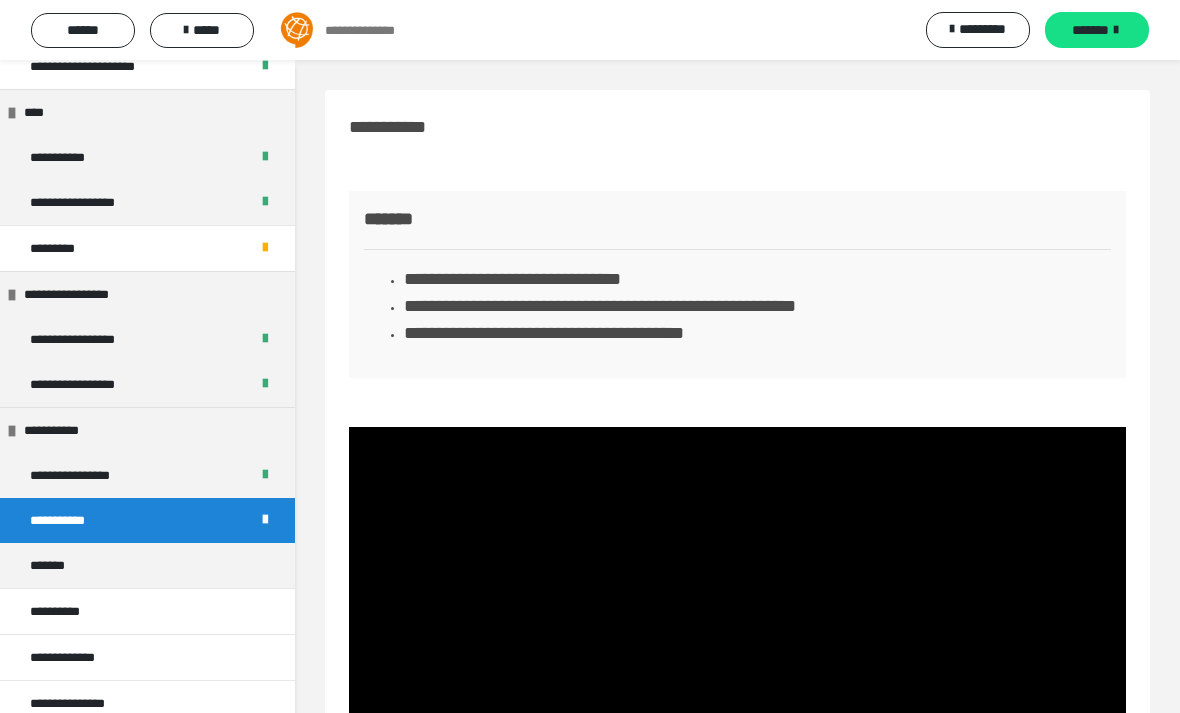 click on "*******" at bounding box center (1090, 30) 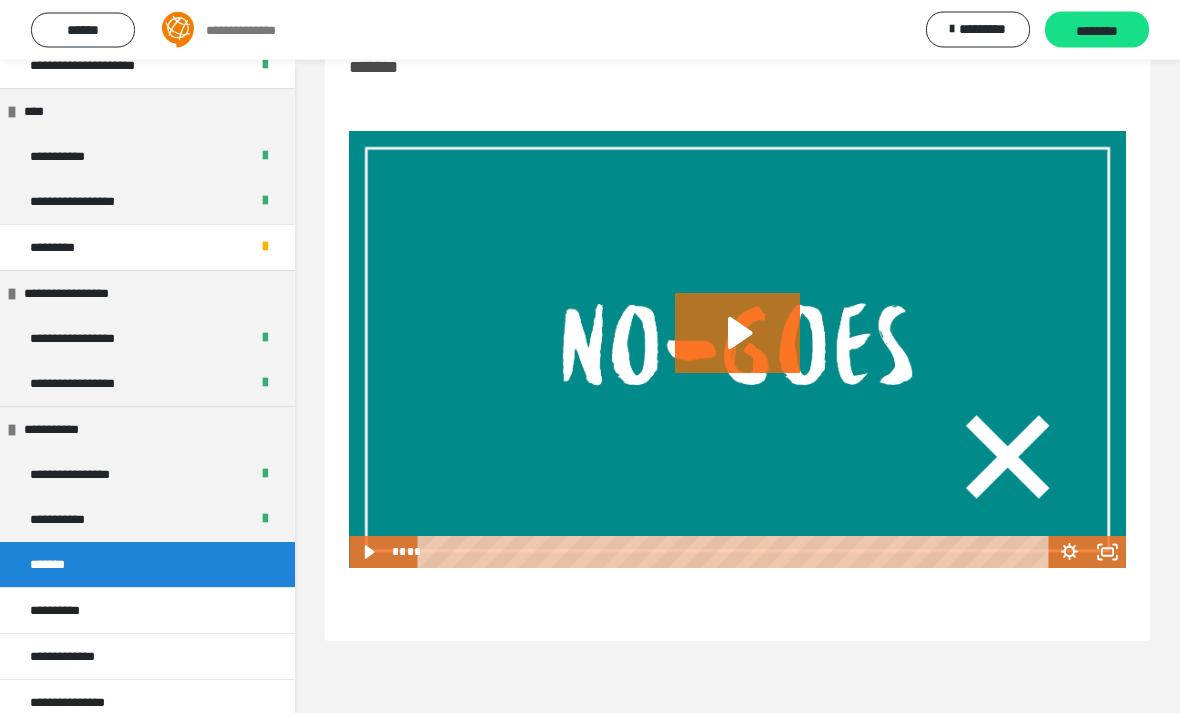 scroll, scrollTop: 60, scrollLeft: 0, axis: vertical 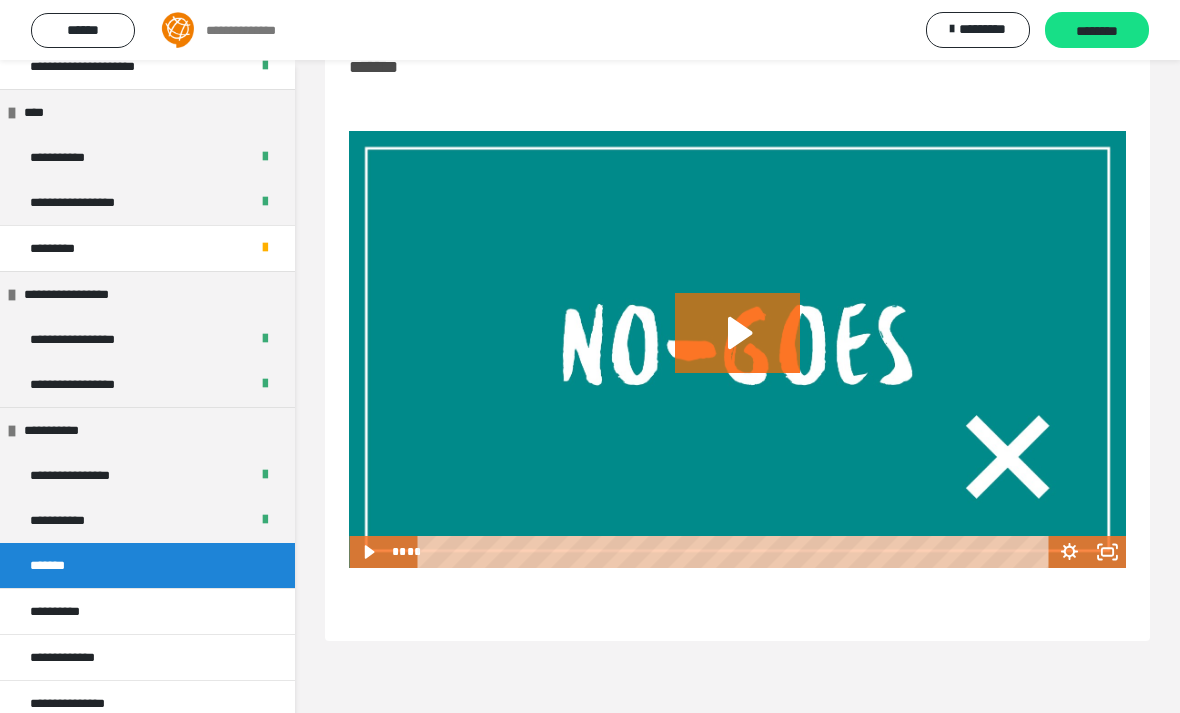 click 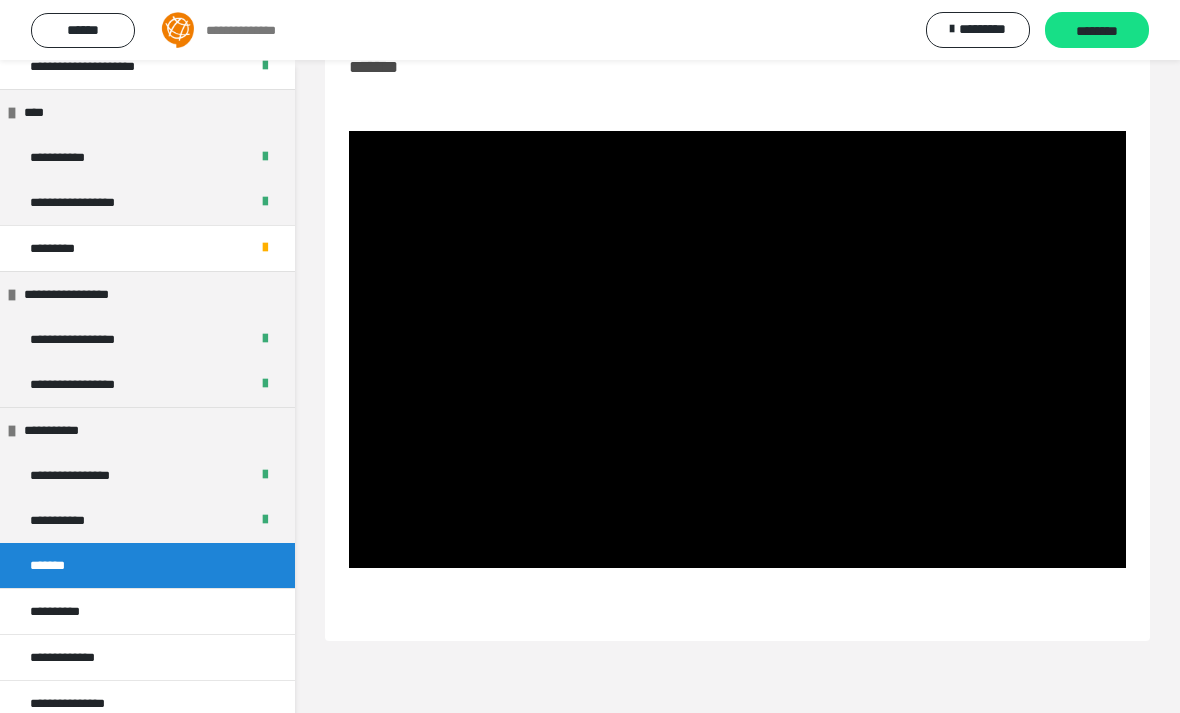 scroll, scrollTop: 490, scrollLeft: 0, axis: vertical 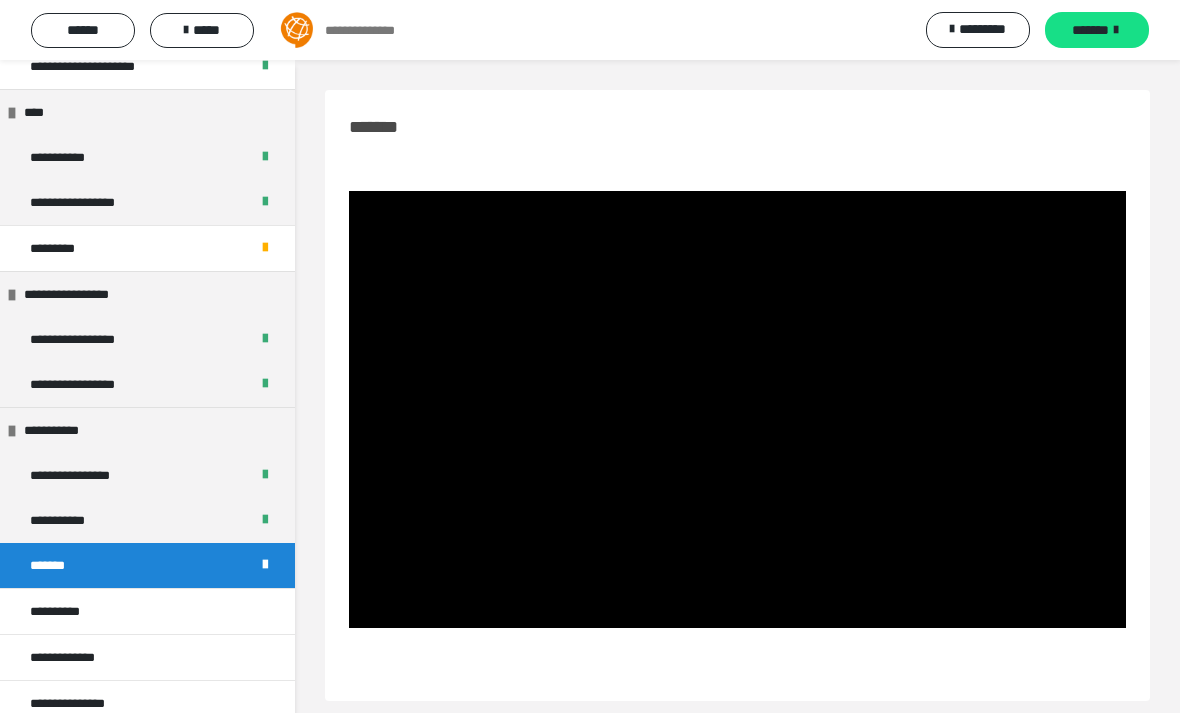 click at bounding box center [1116, 30] 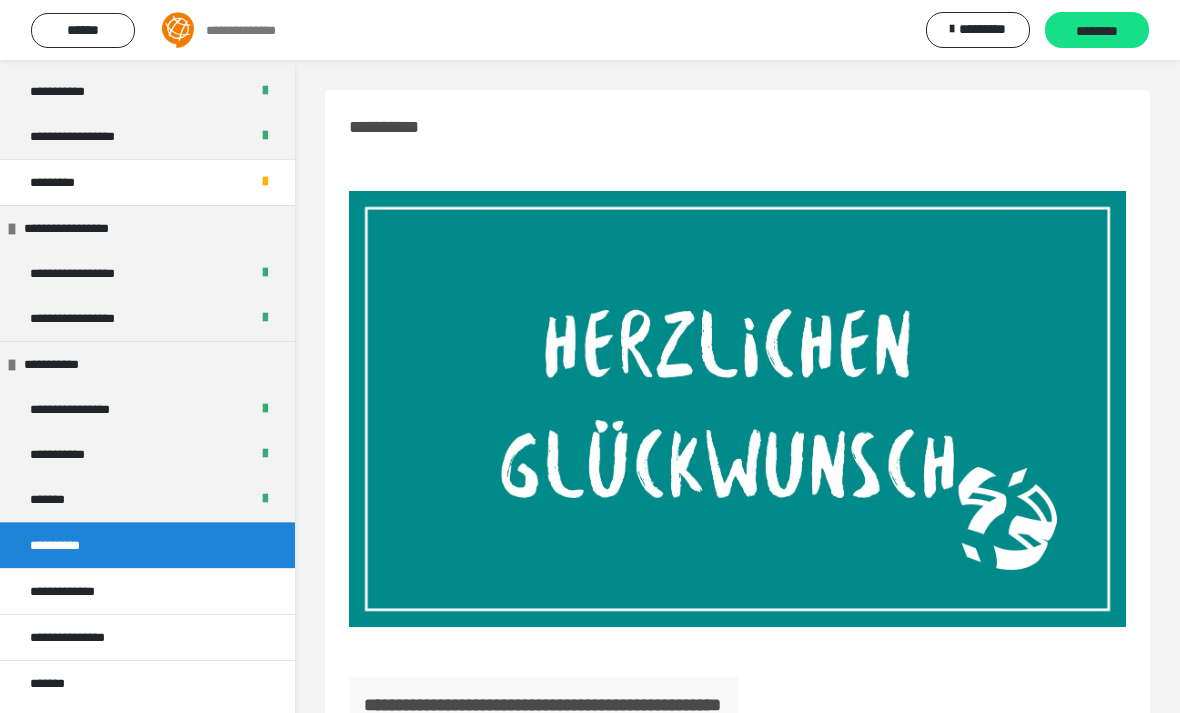 scroll, scrollTop: 535, scrollLeft: 0, axis: vertical 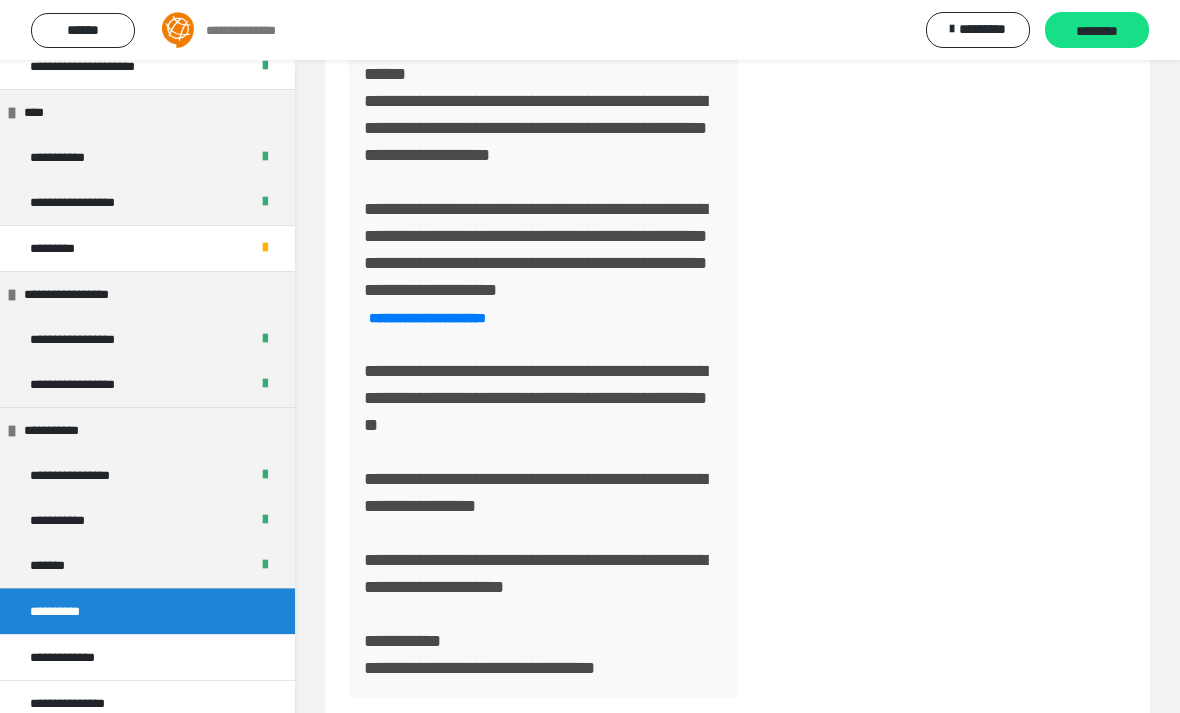 click on "********" at bounding box center (1097, 31) 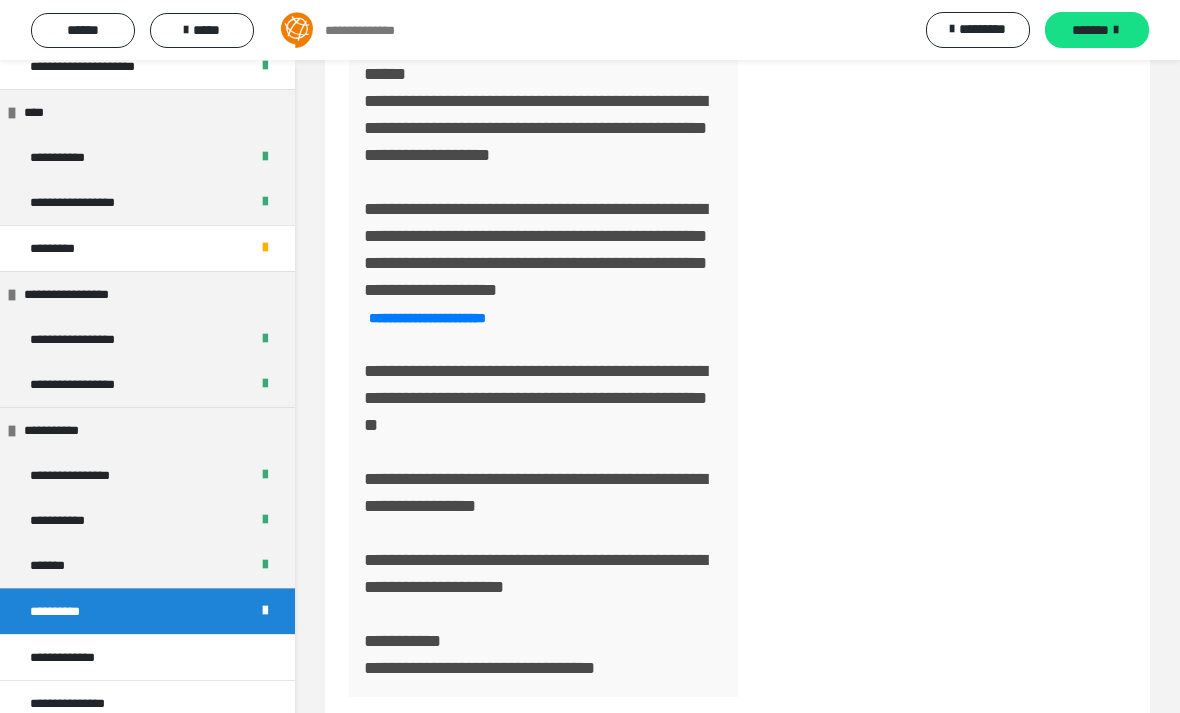 click on "*******" at bounding box center (1097, 30) 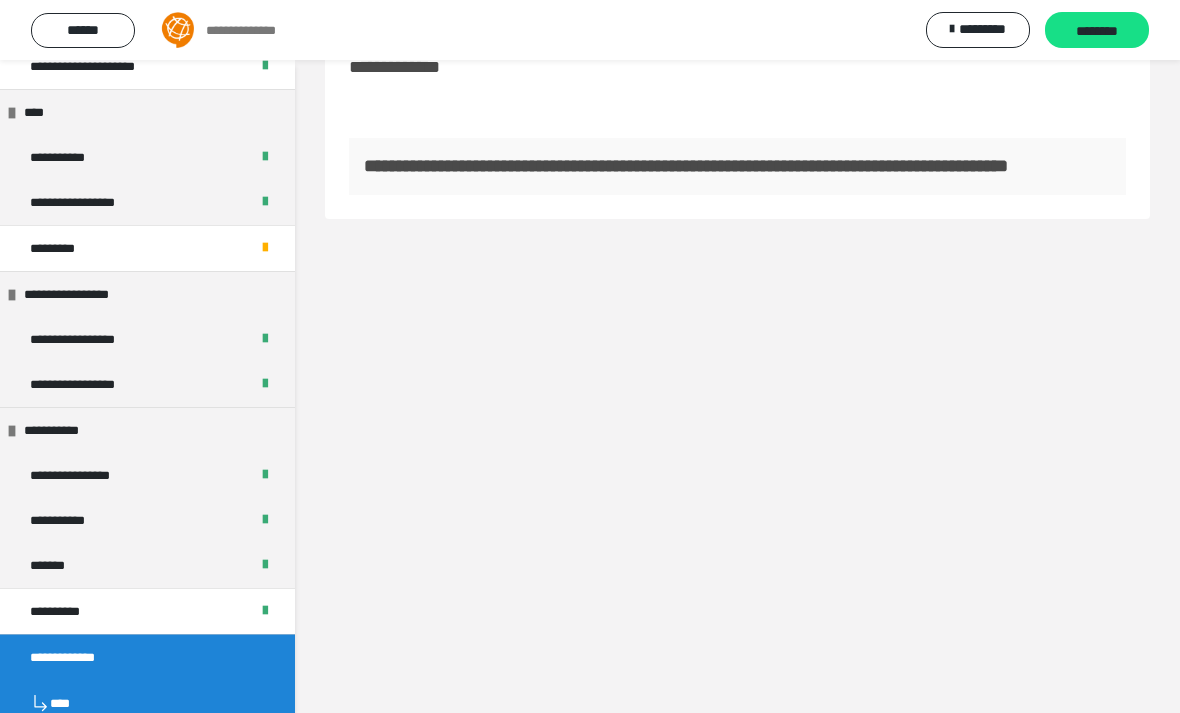 scroll, scrollTop: 0, scrollLeft: 0, axis: both 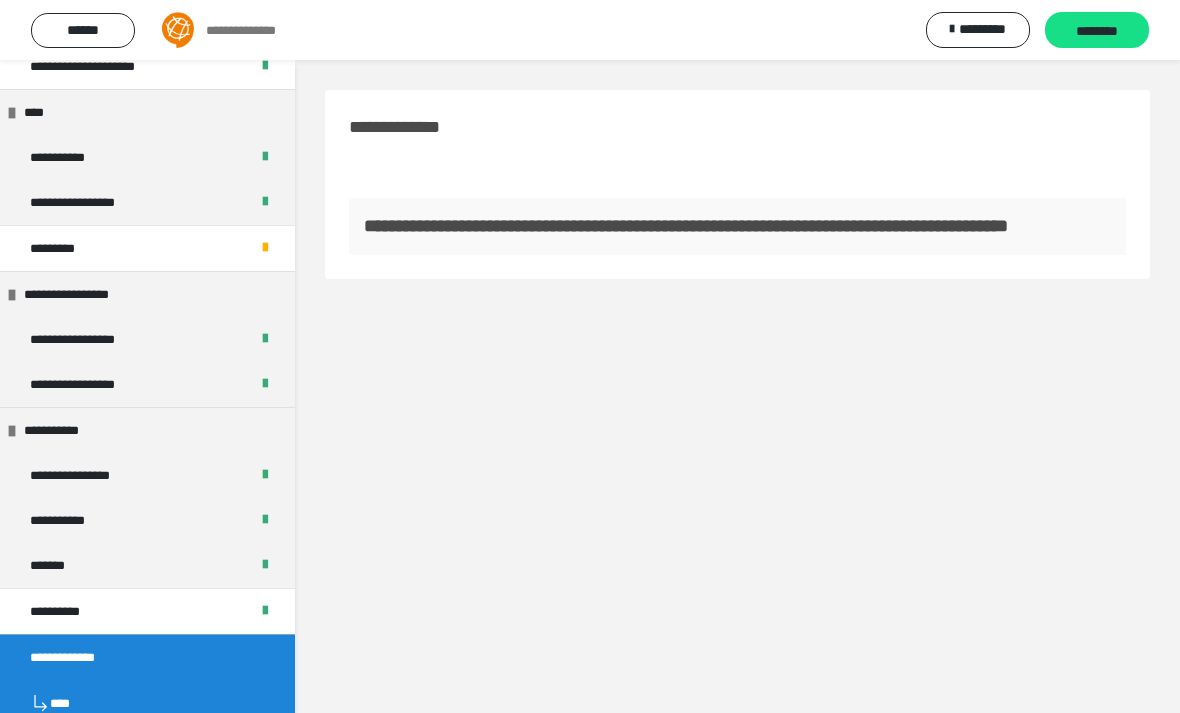 click on "**********" at bounding box center [737, 169] 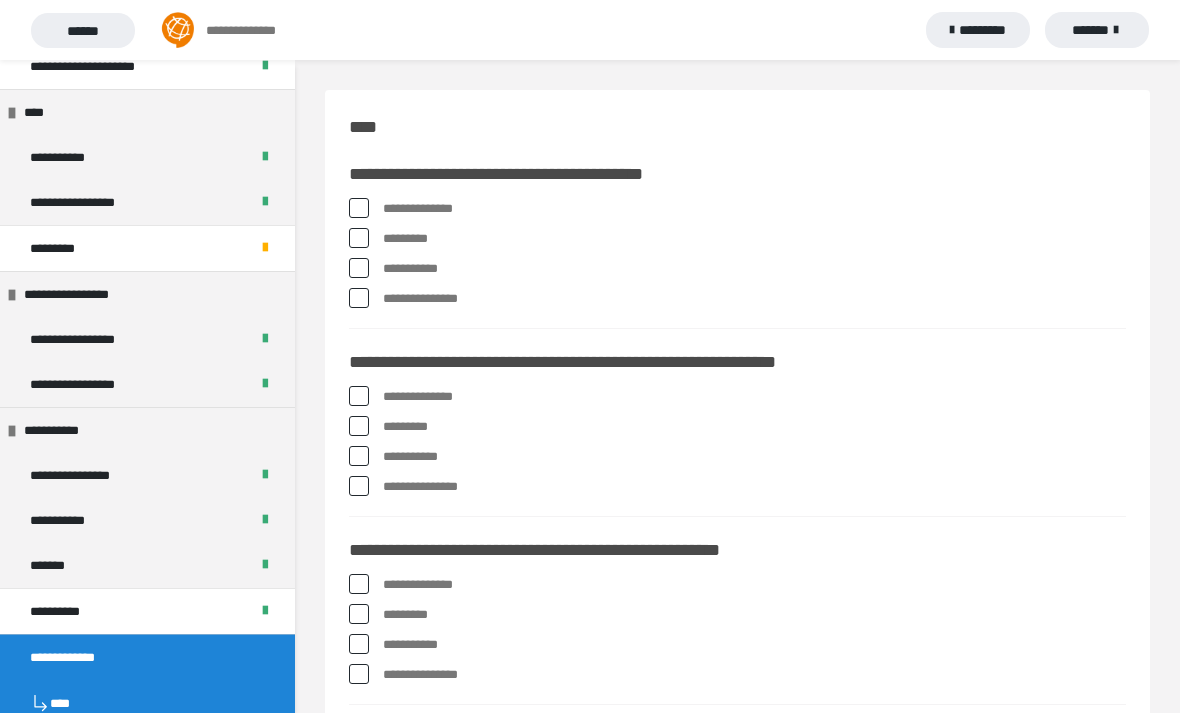 click at bounding box center [359, 208] 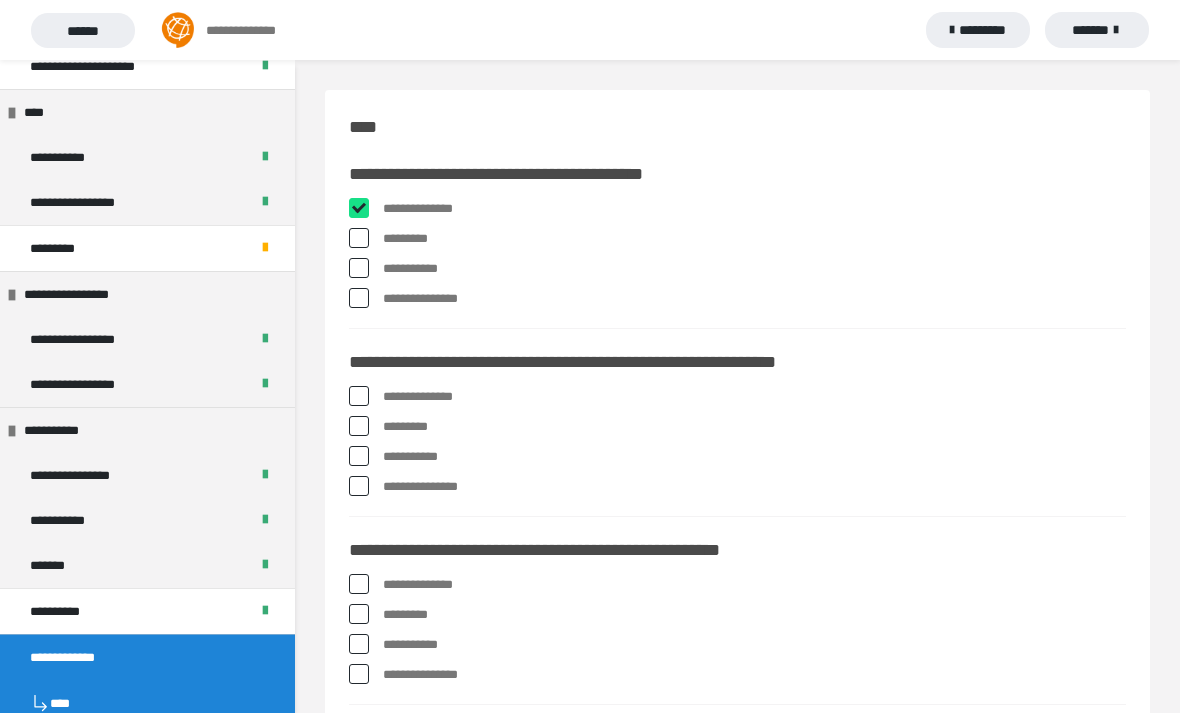 checkbox on "****" 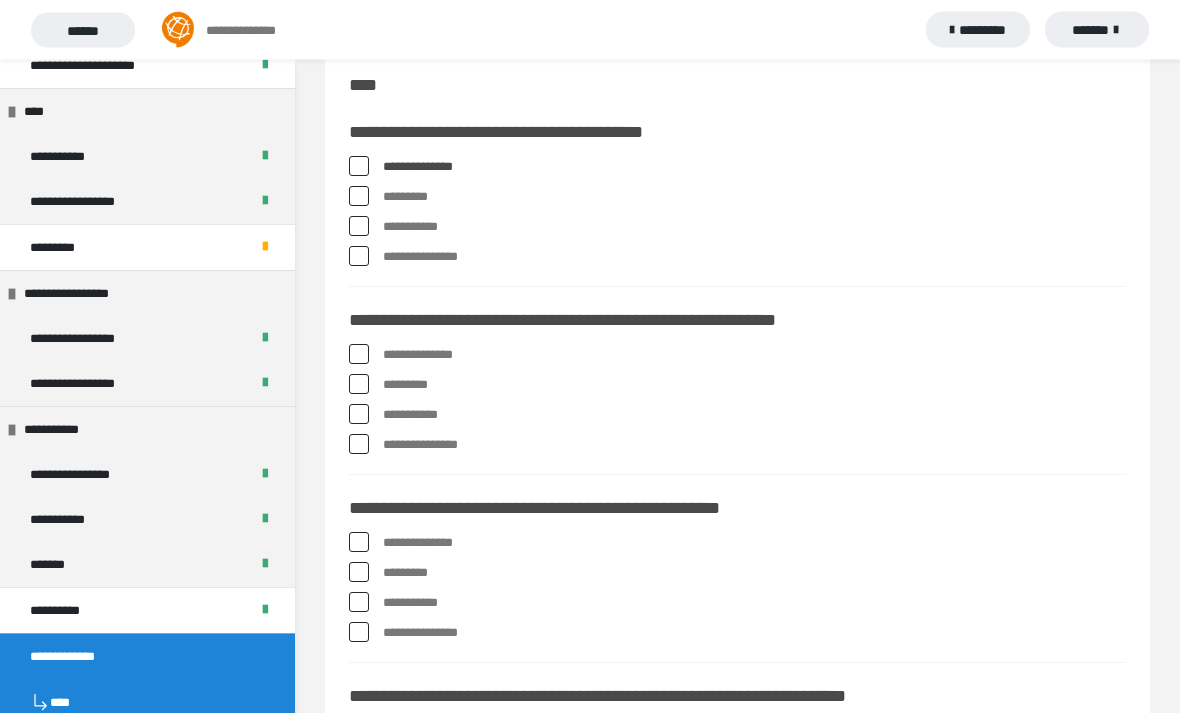 scroll, scrollTop: 42, scrollLeft: 0, axis: vertical 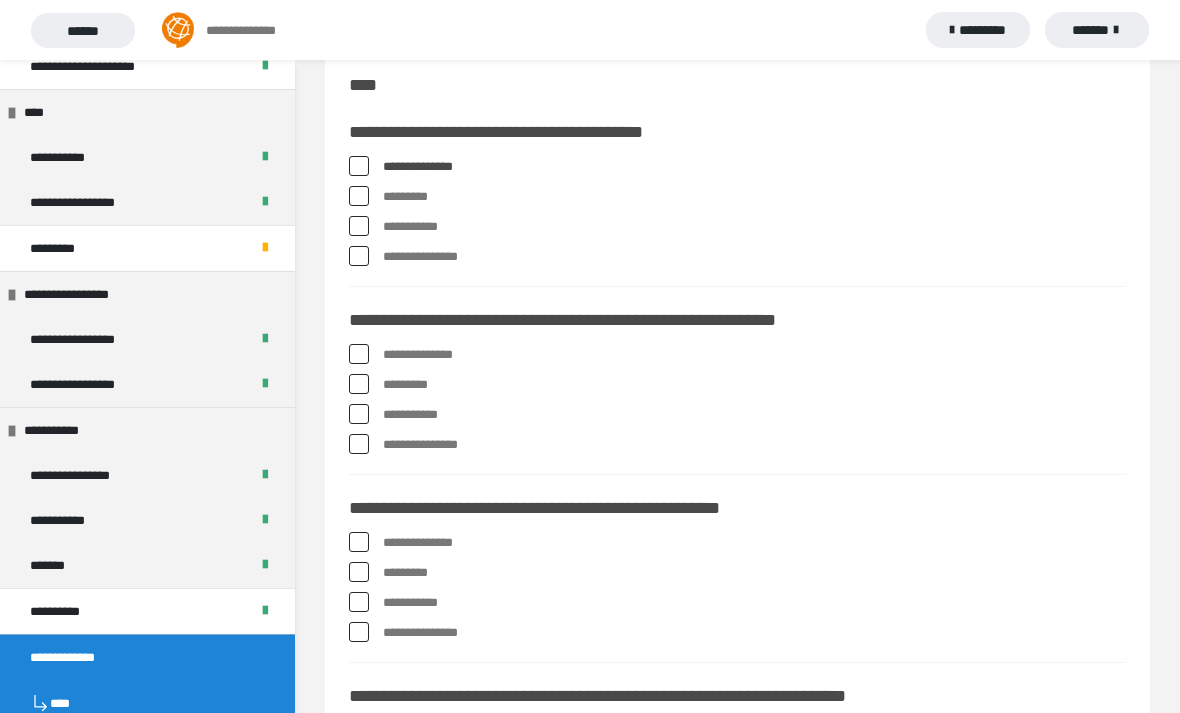 click at bounding box center [359, 354] 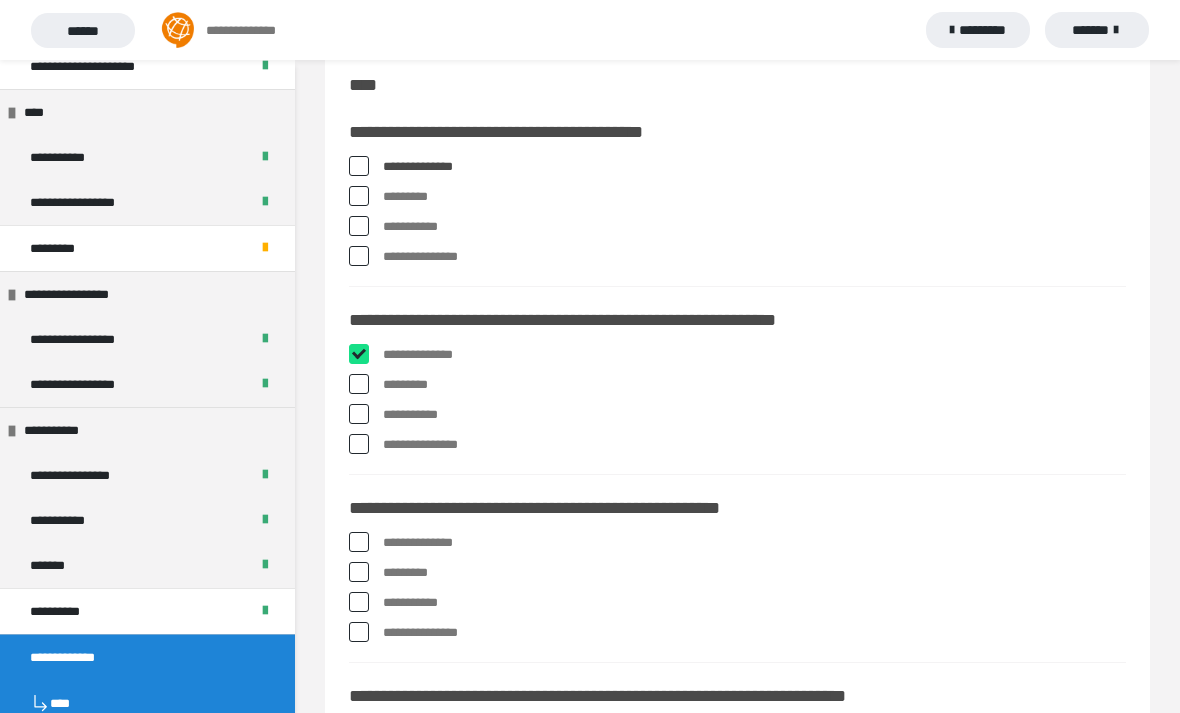checkbox on "****" 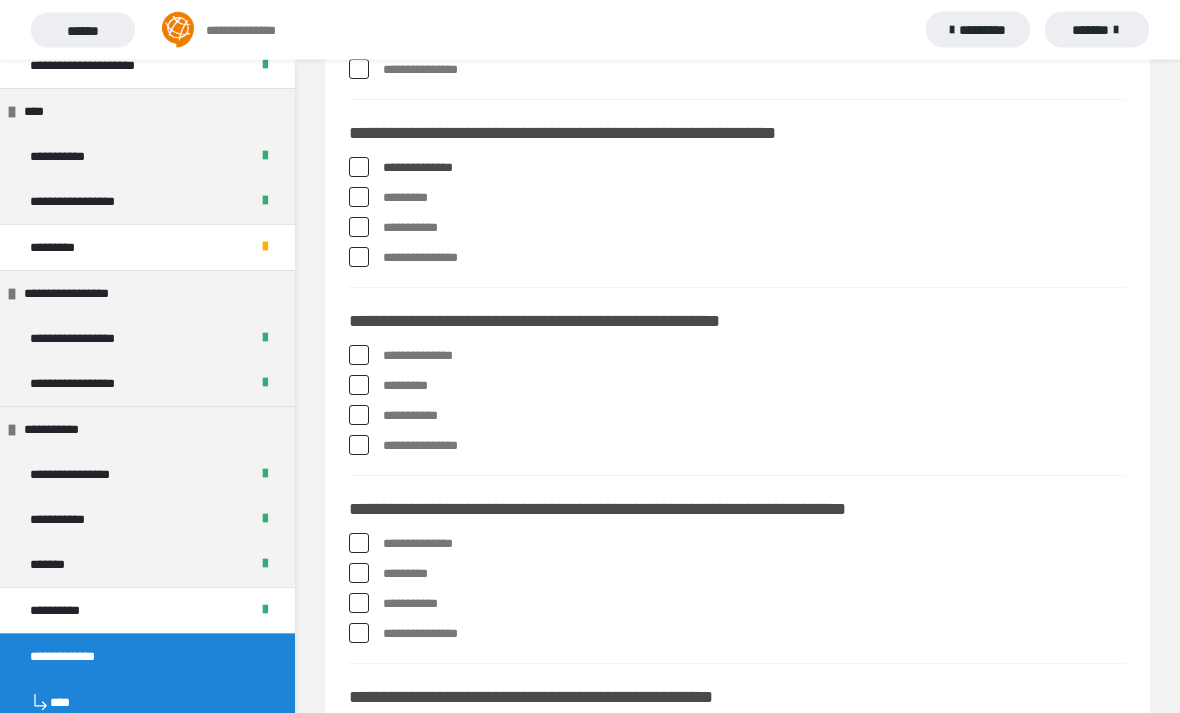 scroll, scrollTop: 233, scrollLeft: 0, axis: vertical 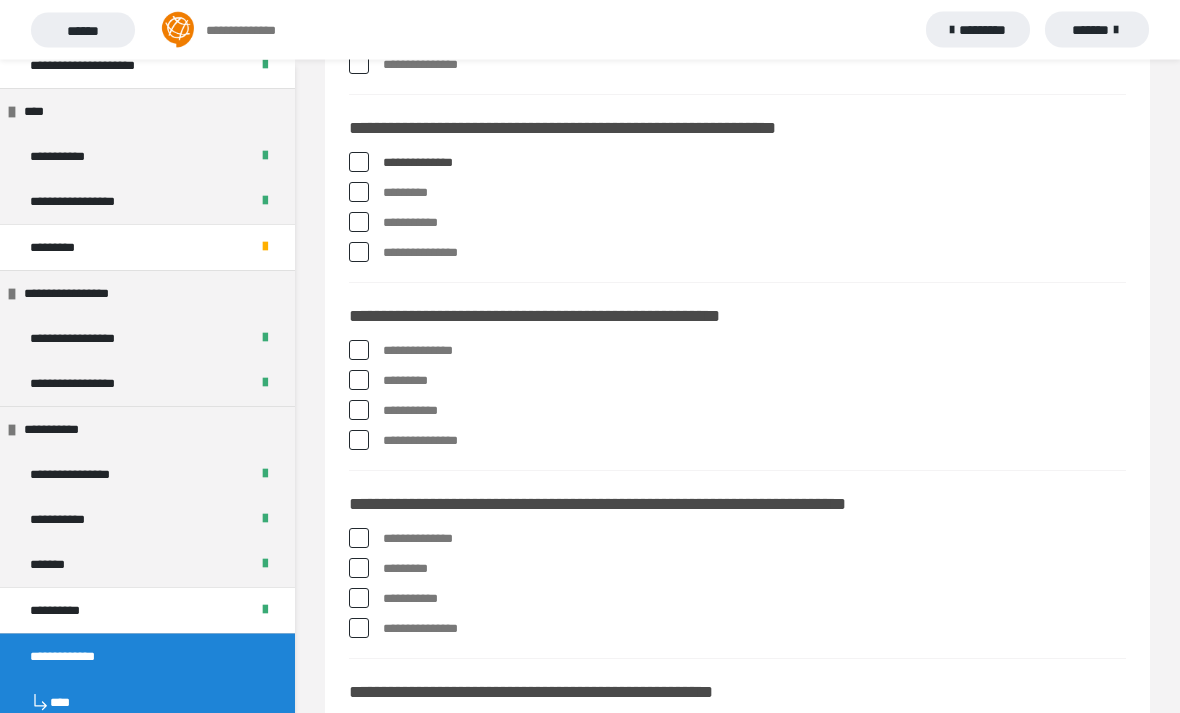 click on "**********" at bounding box center [737, 352] 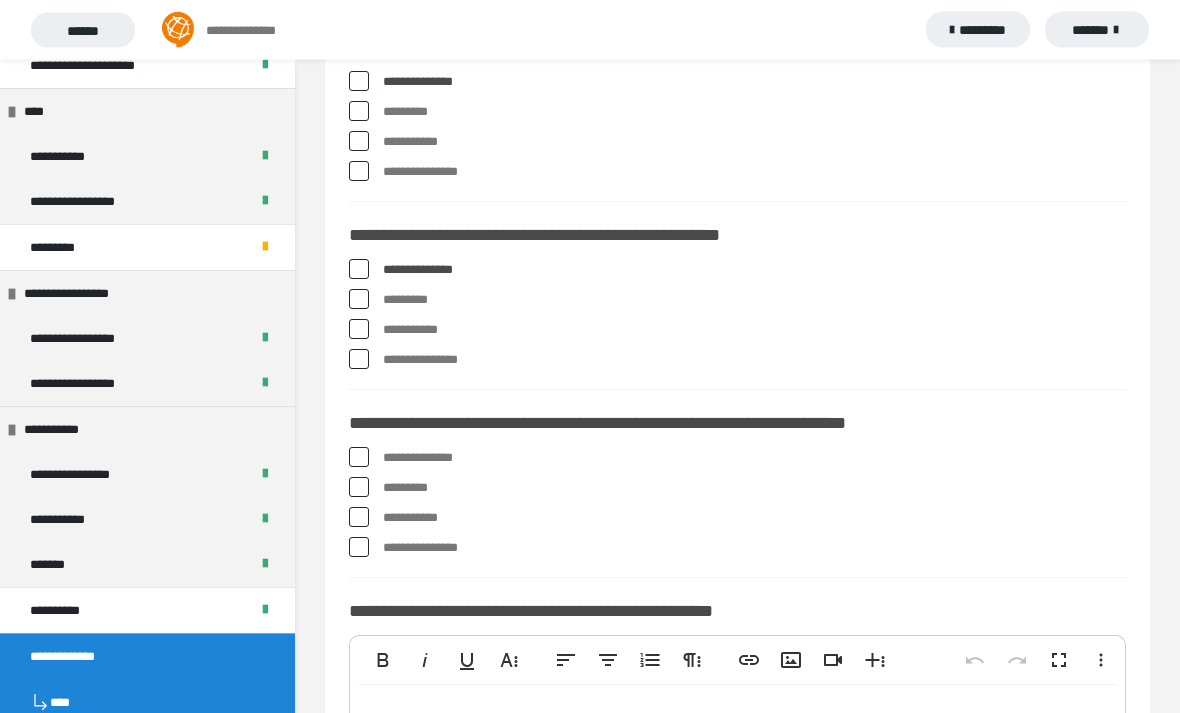 click at bounding box center [359, 488] 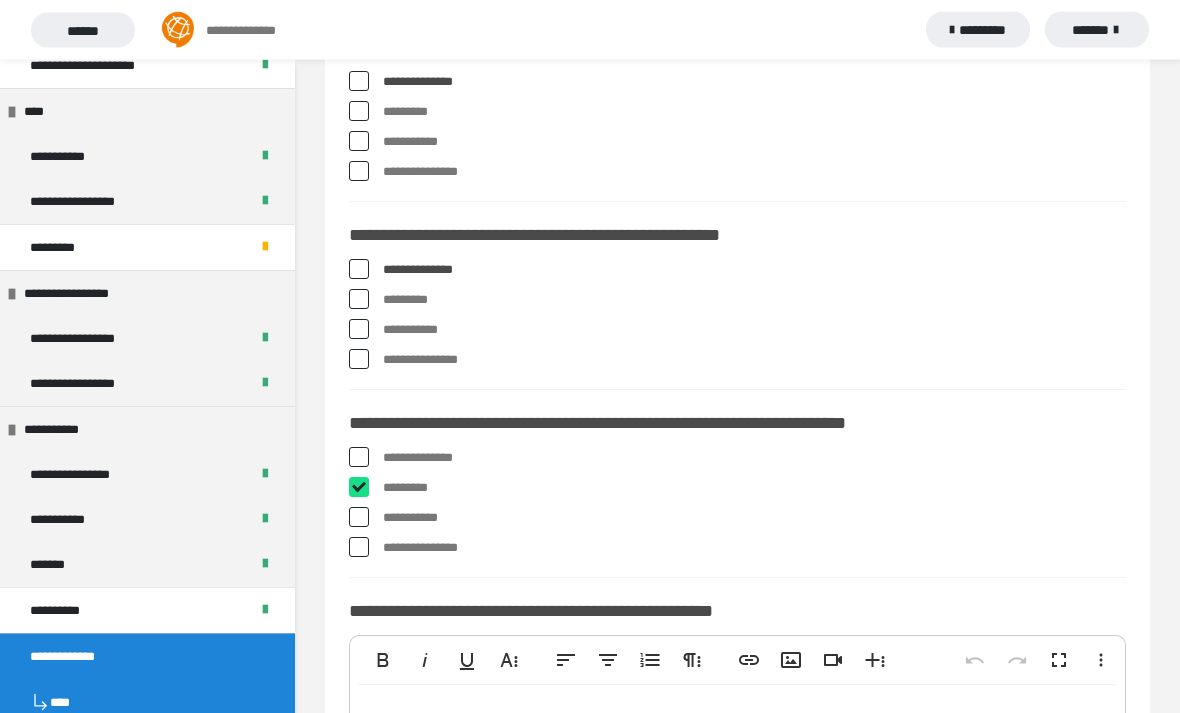 checkbox on "****" 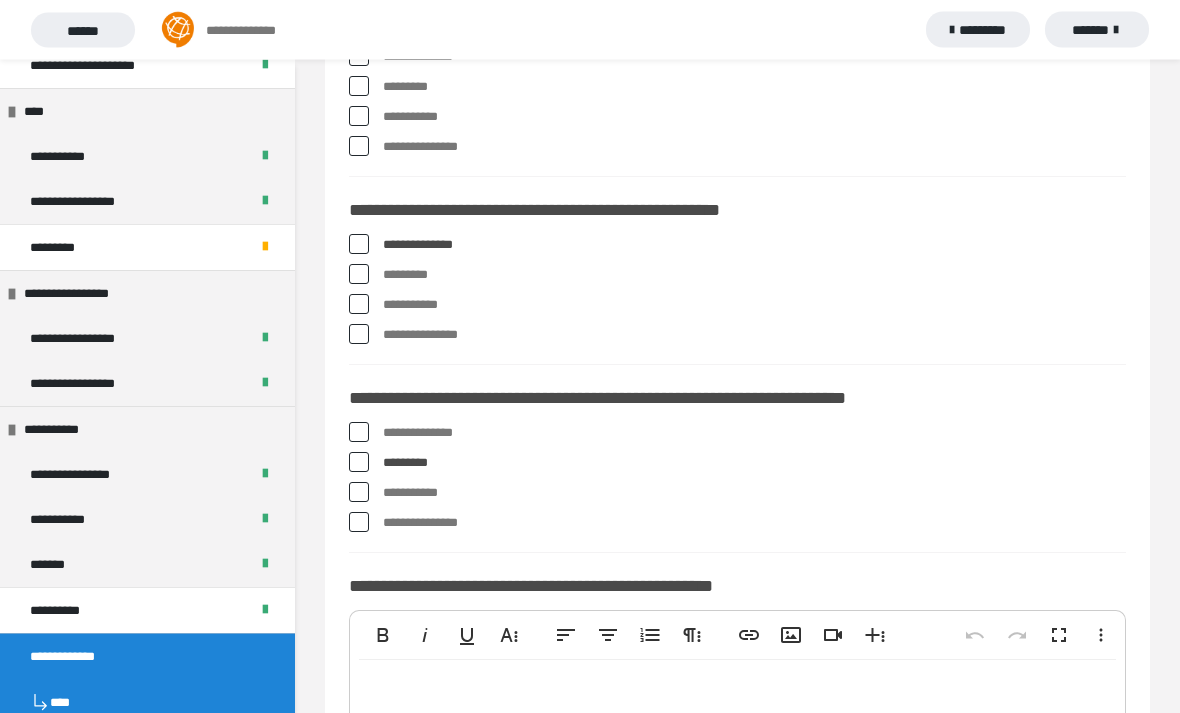 scroll, scrollTop: 458, scrollLeft: 0, axis: vertical 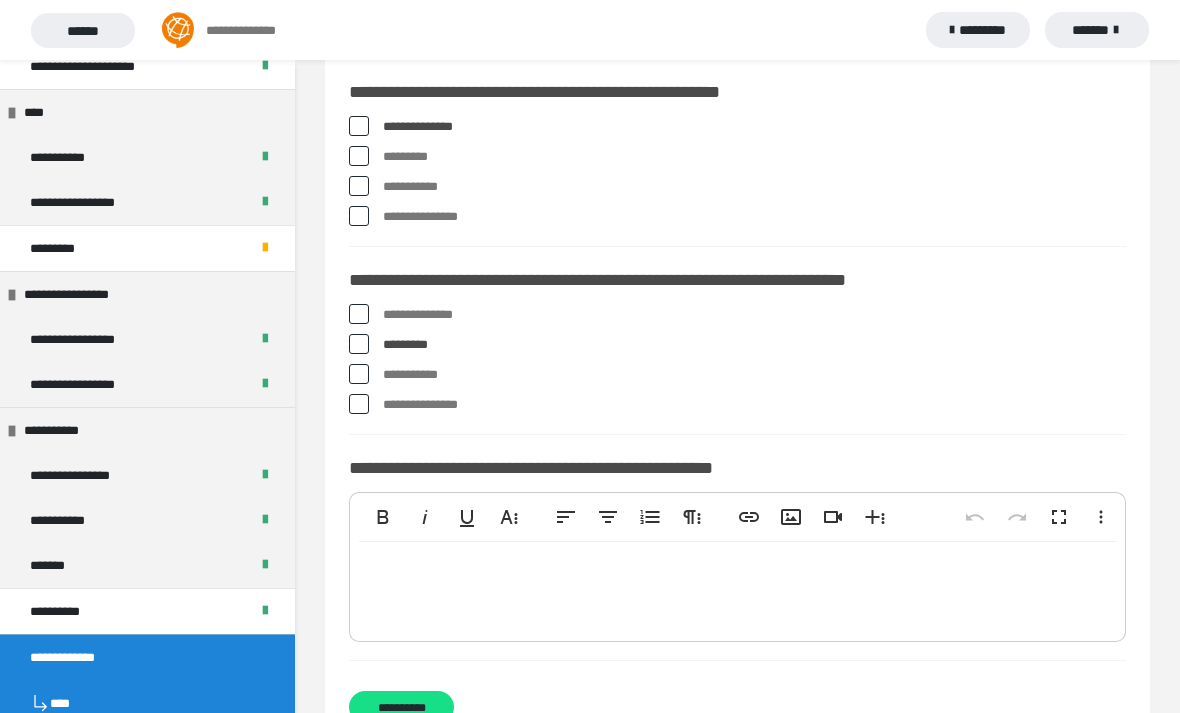 click on "**********" at bounding box center [401, 707] 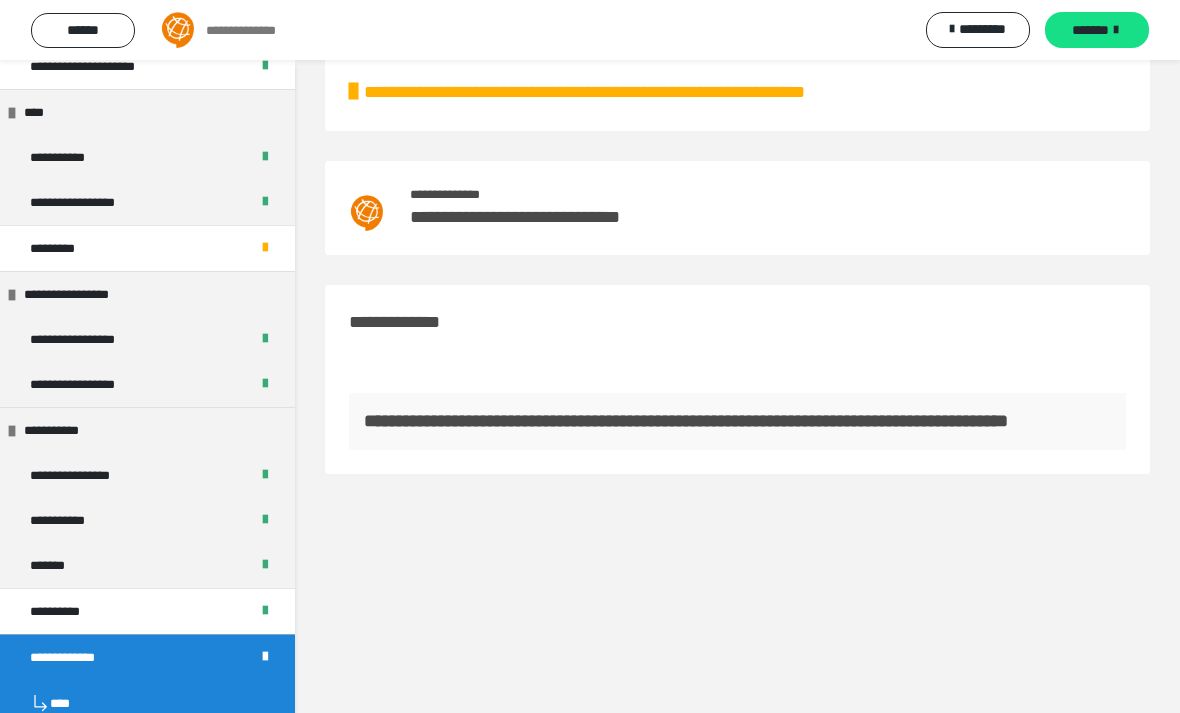 scroll, scrollTop: 0, scrollLeft: 0, axis: both 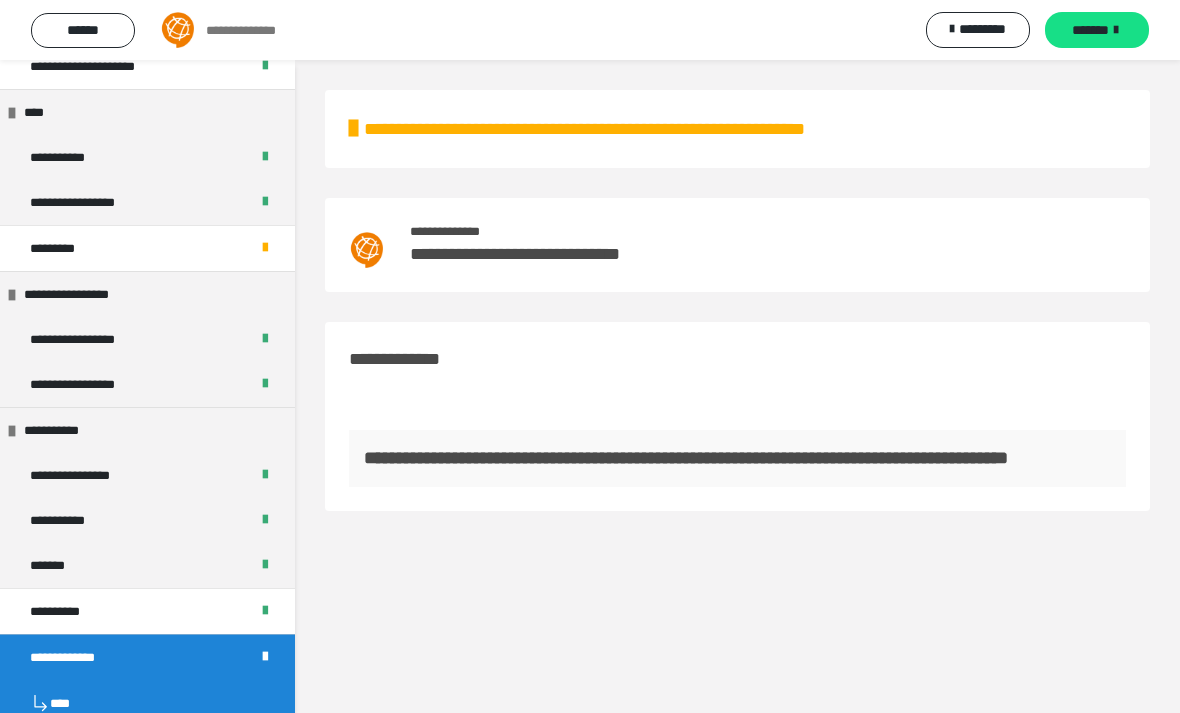 click on "*******" at bounding box center (1090, 30) 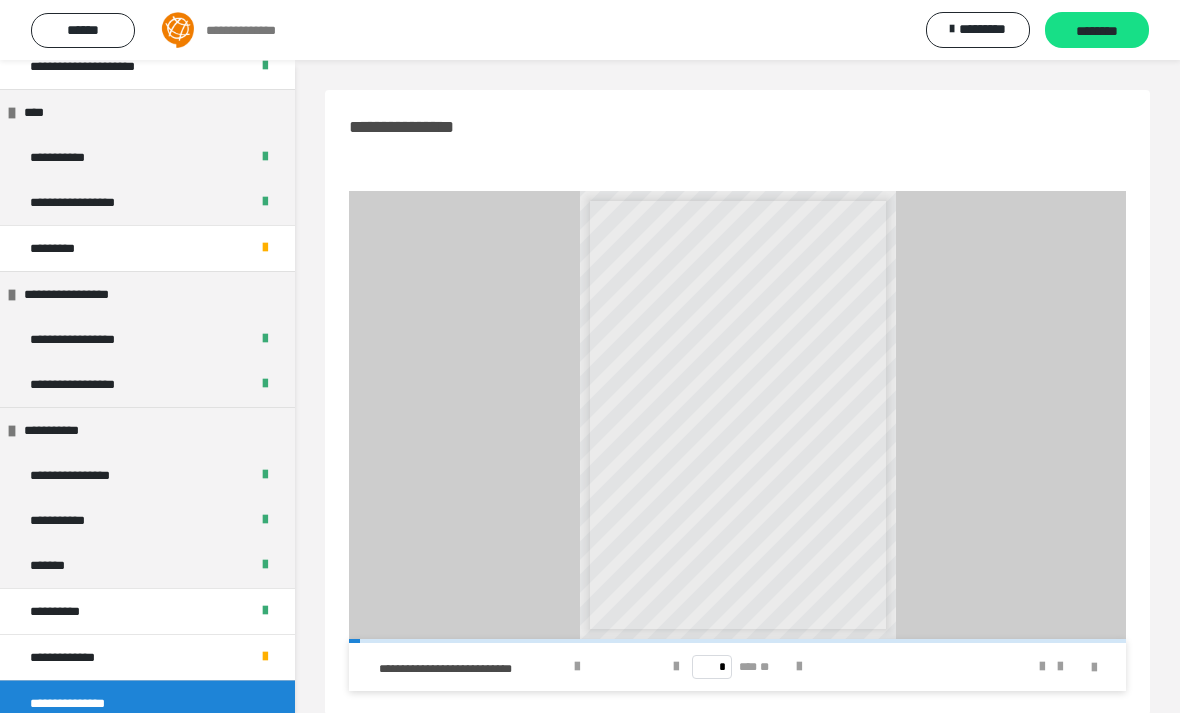 click at bounding box center (577, 667) 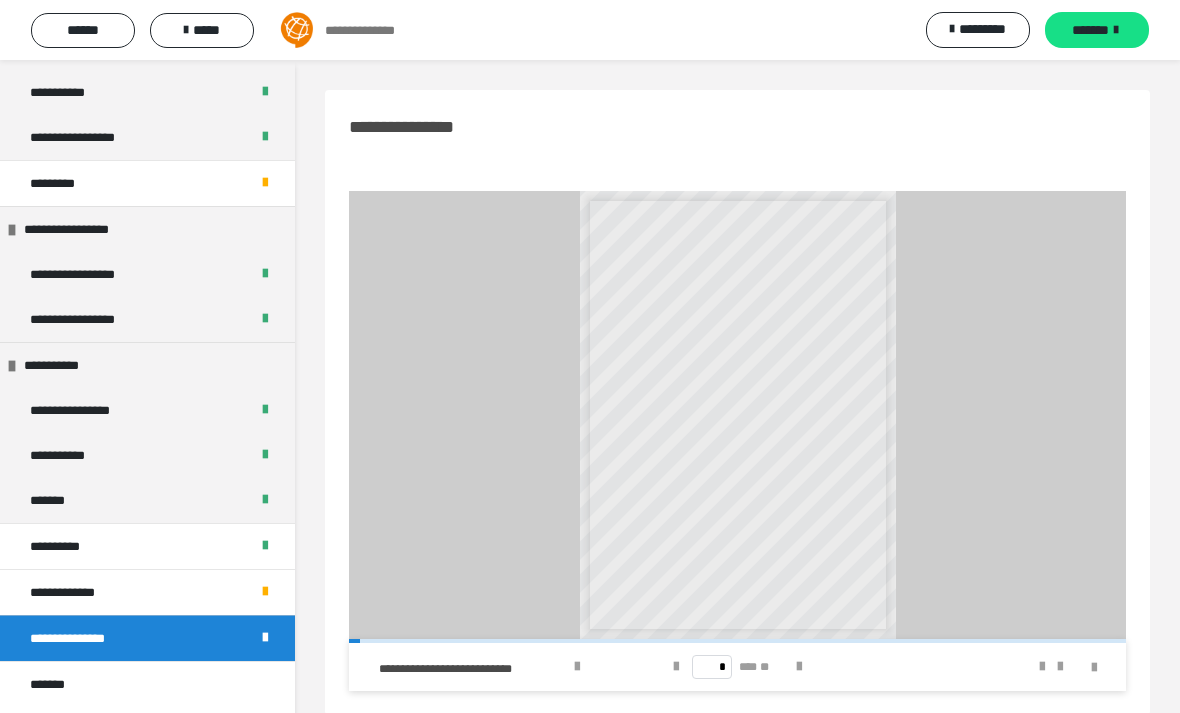scroll, scrollTop: 554, scrollLeft: 0, axis: vertical 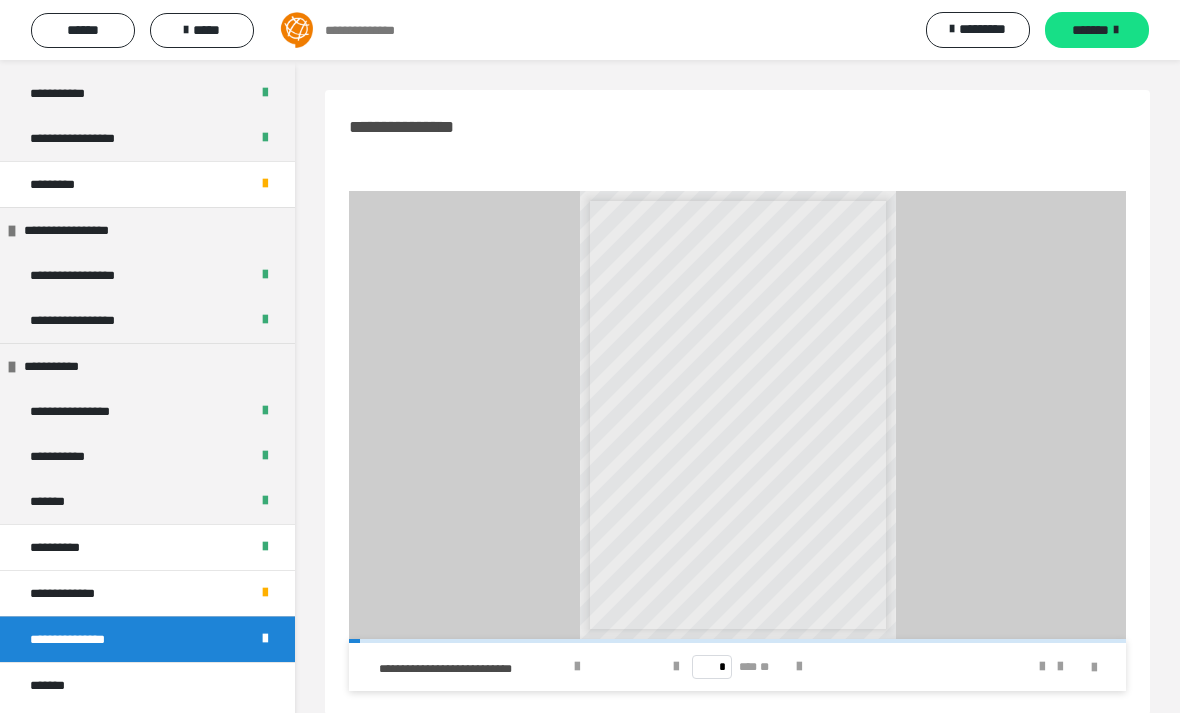 click on "*******" at bounding box center [1090, 30] 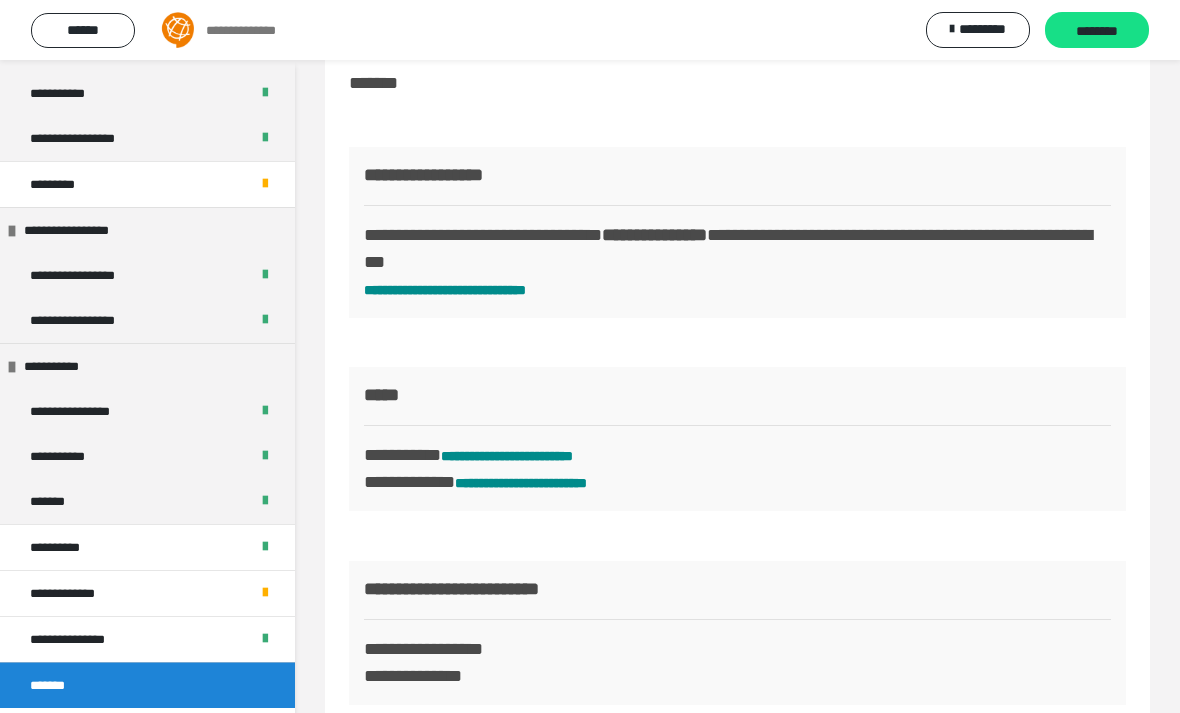 scroll, scrollTop: 65, scrollLeft: 0, axis: vertical 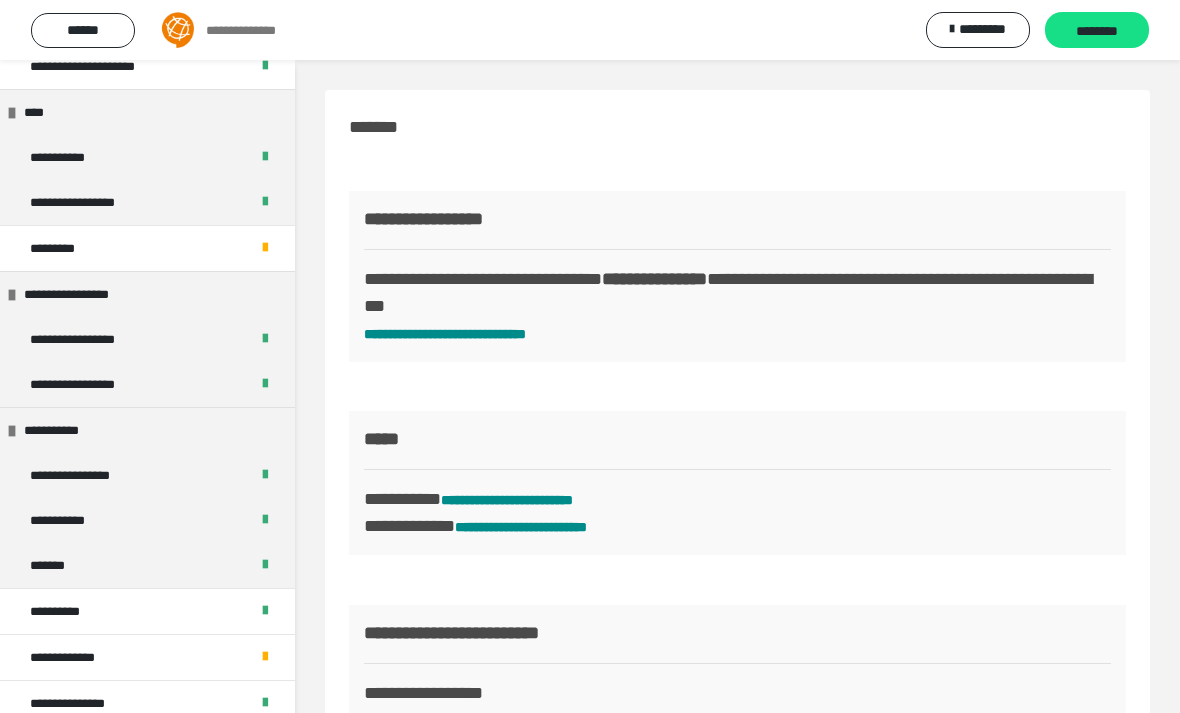 click on "********" at bounding box center [1097, 31] 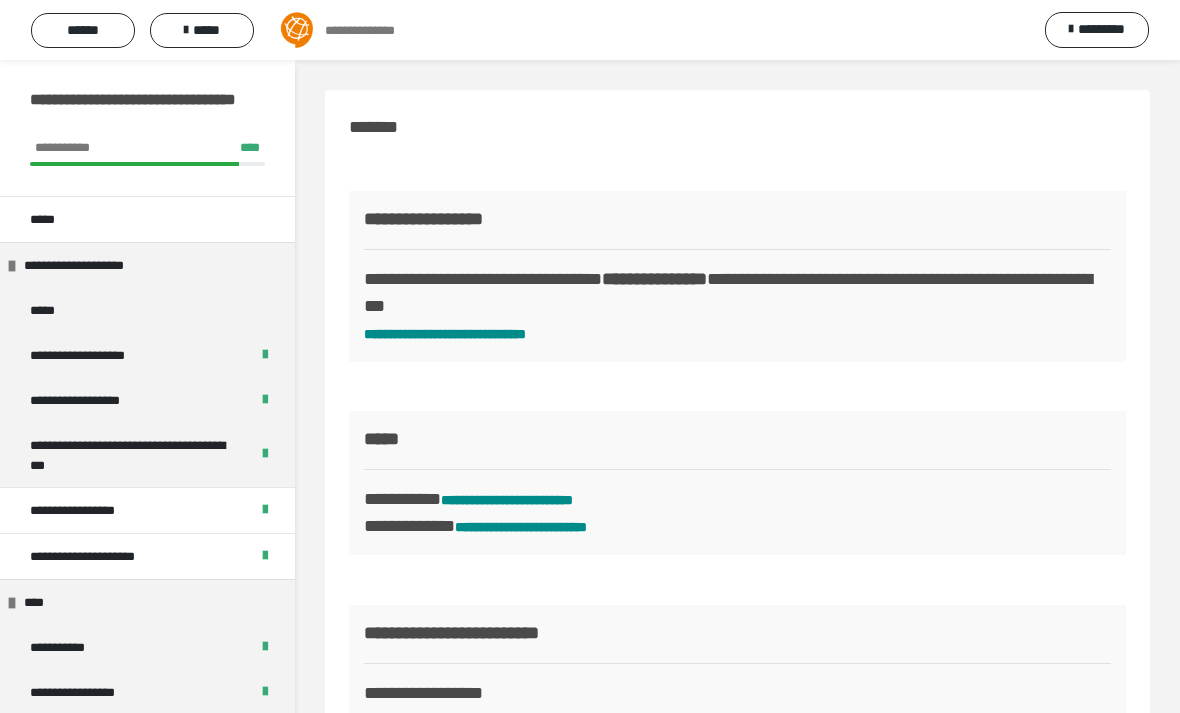 scroll, scrollTop: 0, scrollLeft: 0, axis: both 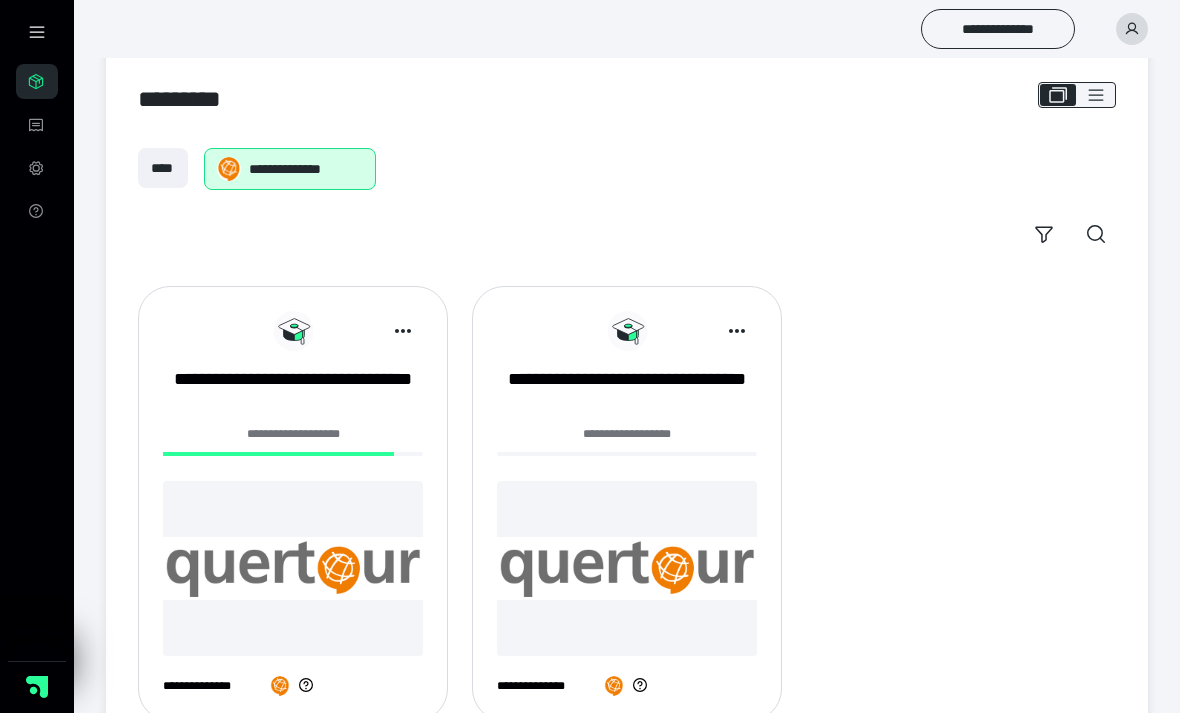 click on "**********" at bounding box center [627, 392] 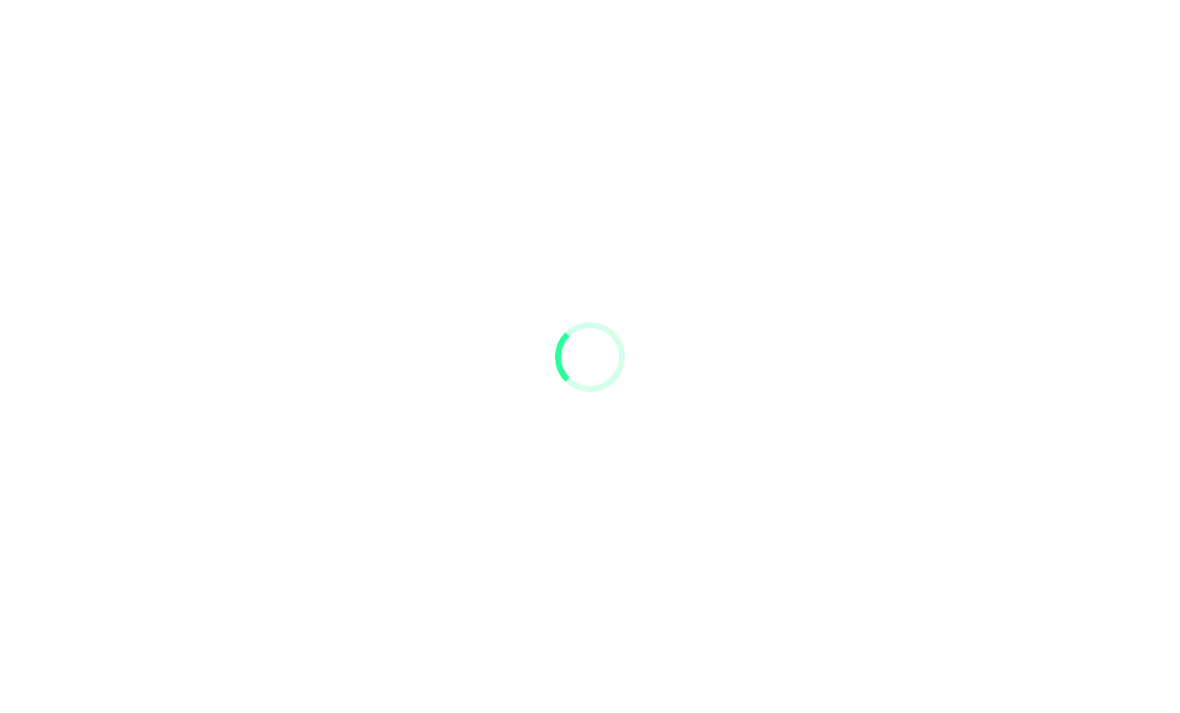 scroll, scrollTop: 0, scrollLeft: 0, axis: both 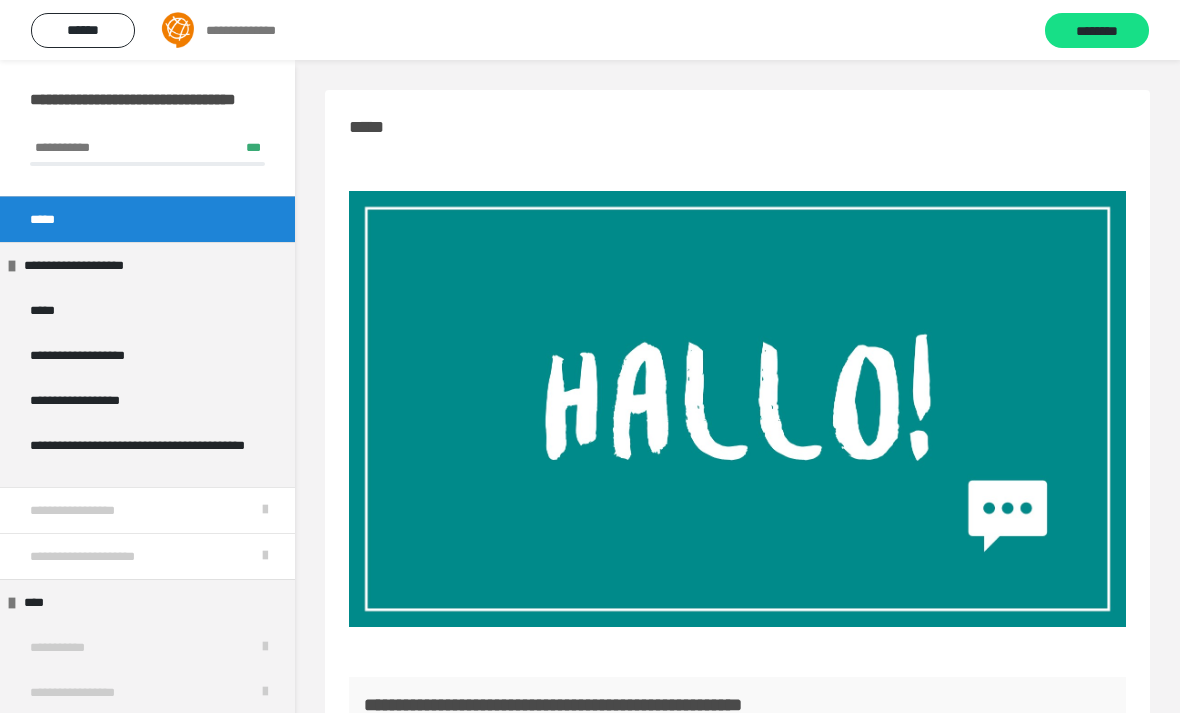 click on "******" at bounding box center (83, 30) 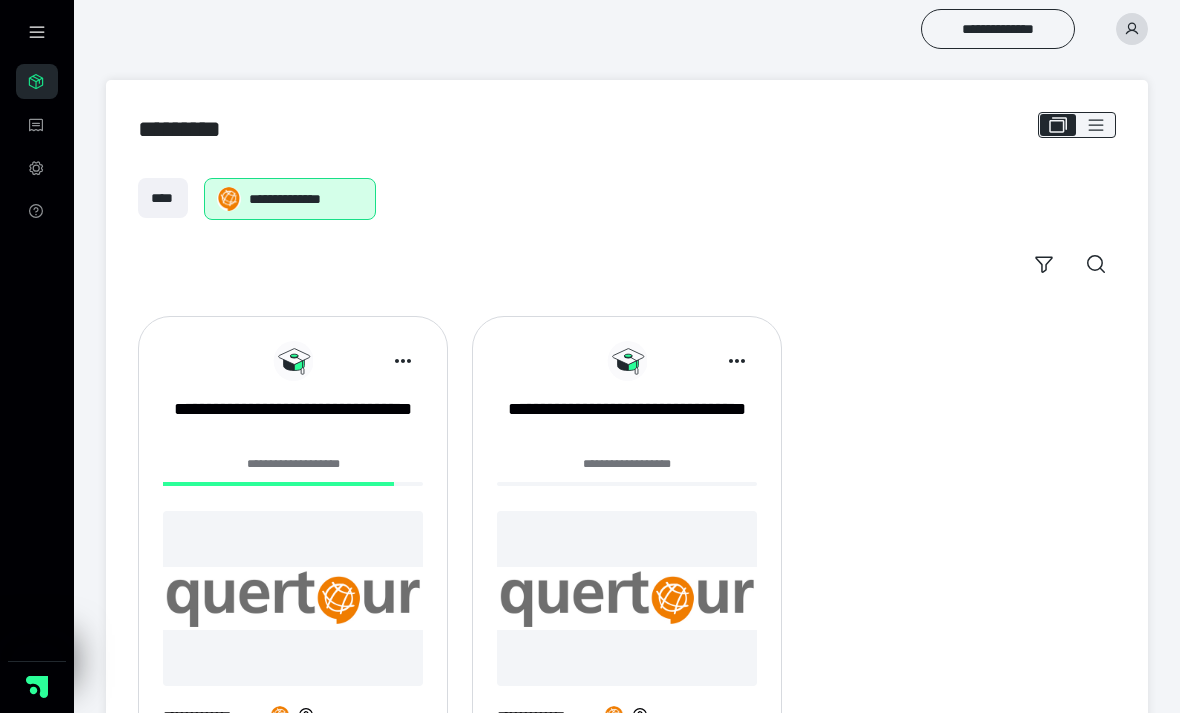 scroll, scrollTop: 0, scrollLeft: 0, axis: both 